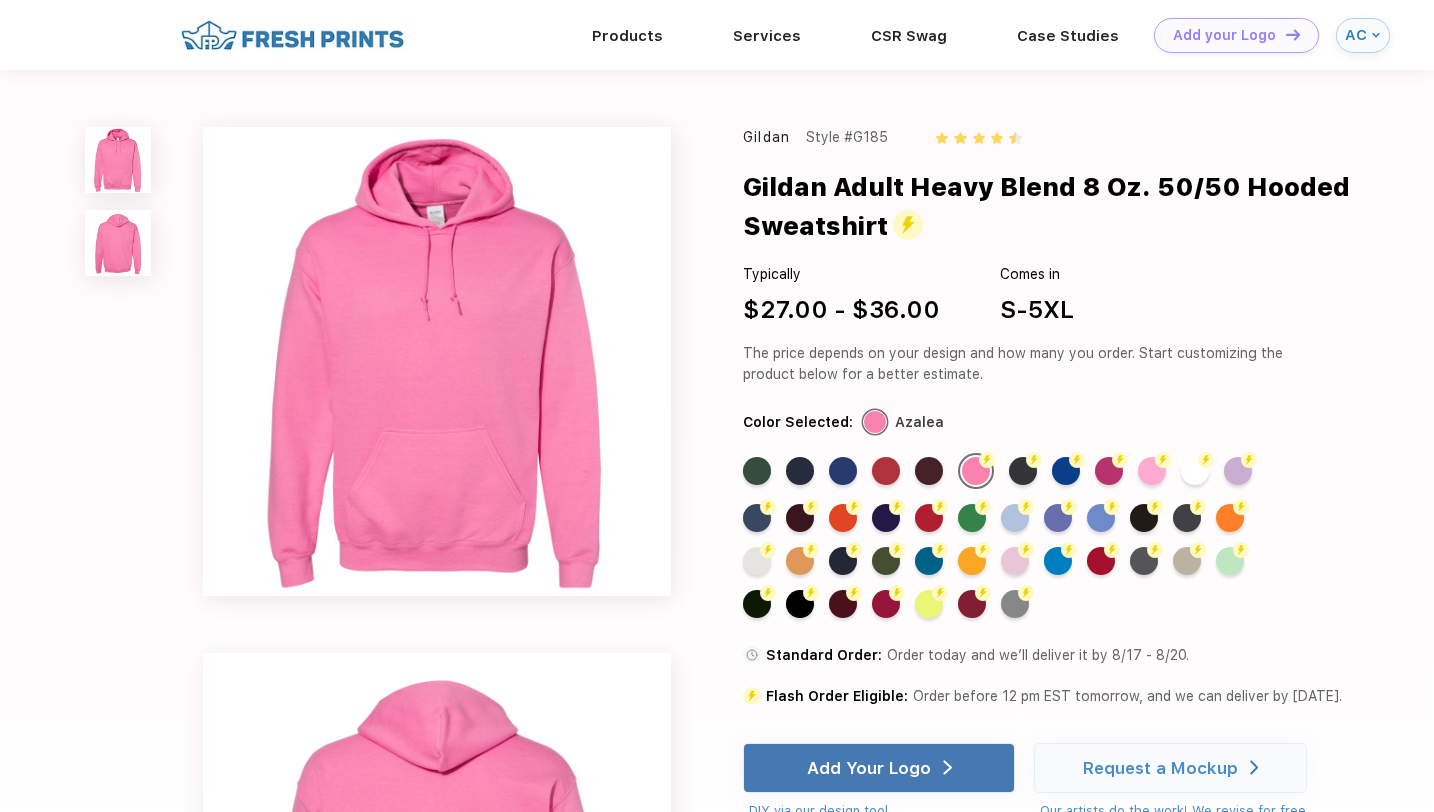 scroll, scrollTop: 0, scrollLeft: 0, axis: both 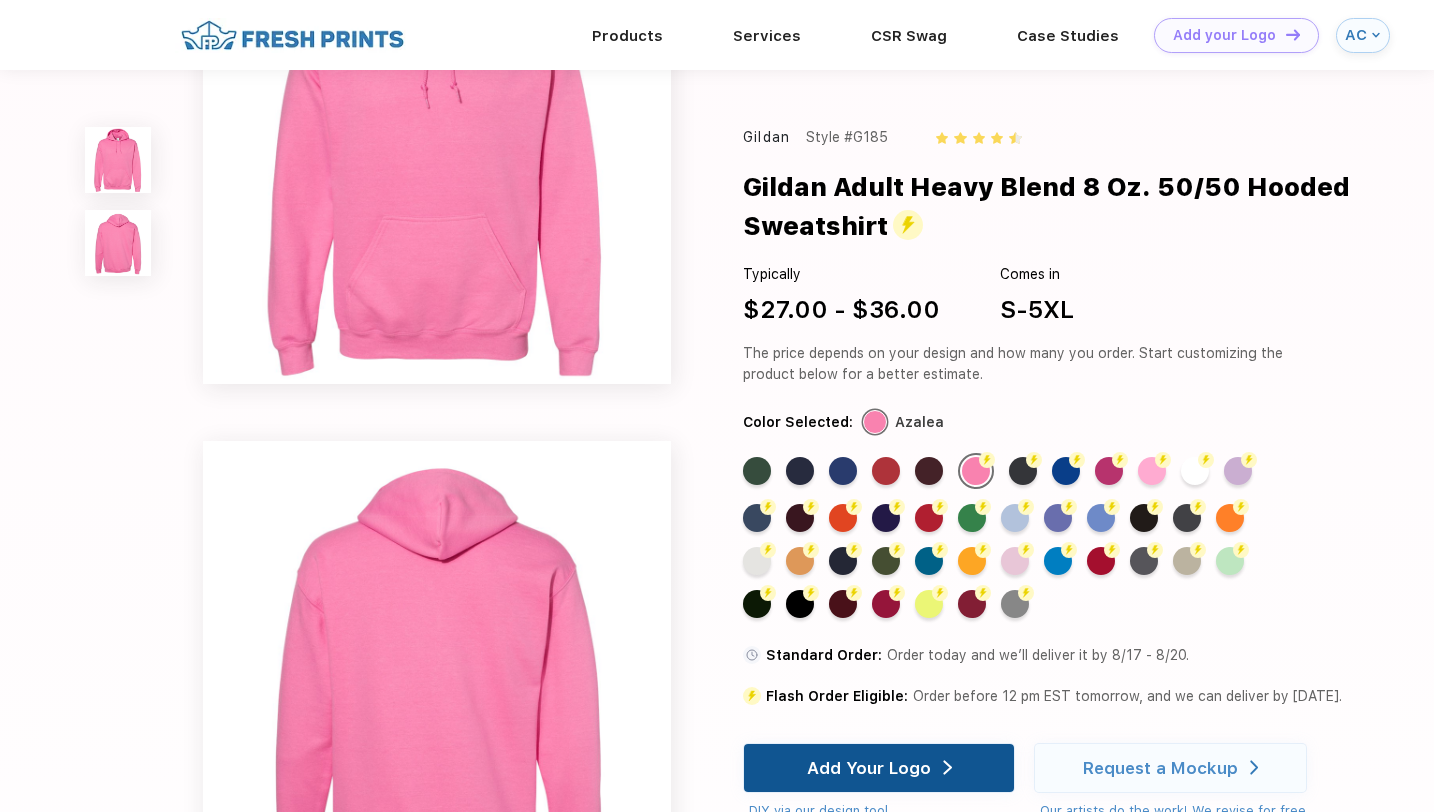click on "Add Your Logo" at bounding box center [879, 768] 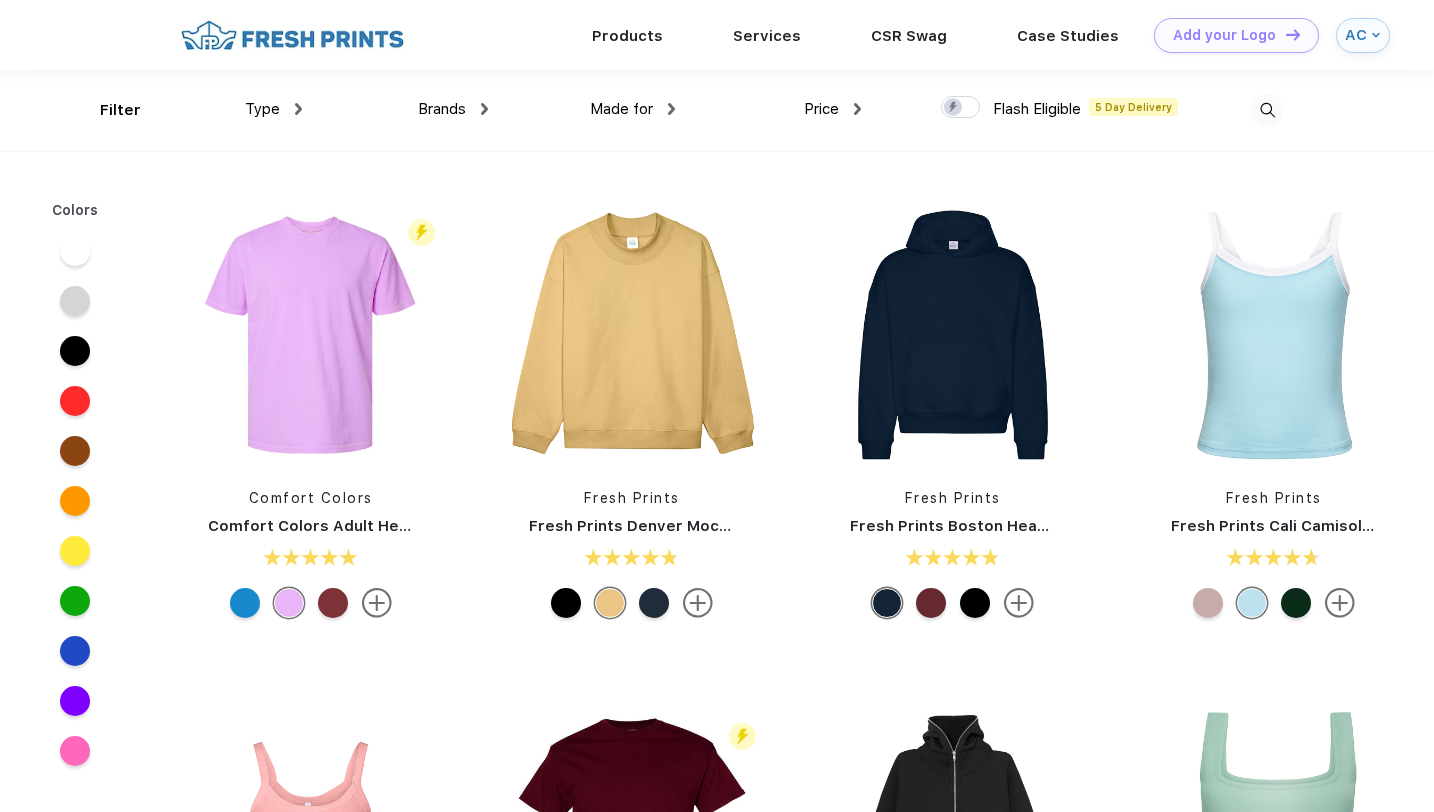 scroll, scrollTop: 1, scrollLeft: 0, axis: vertical 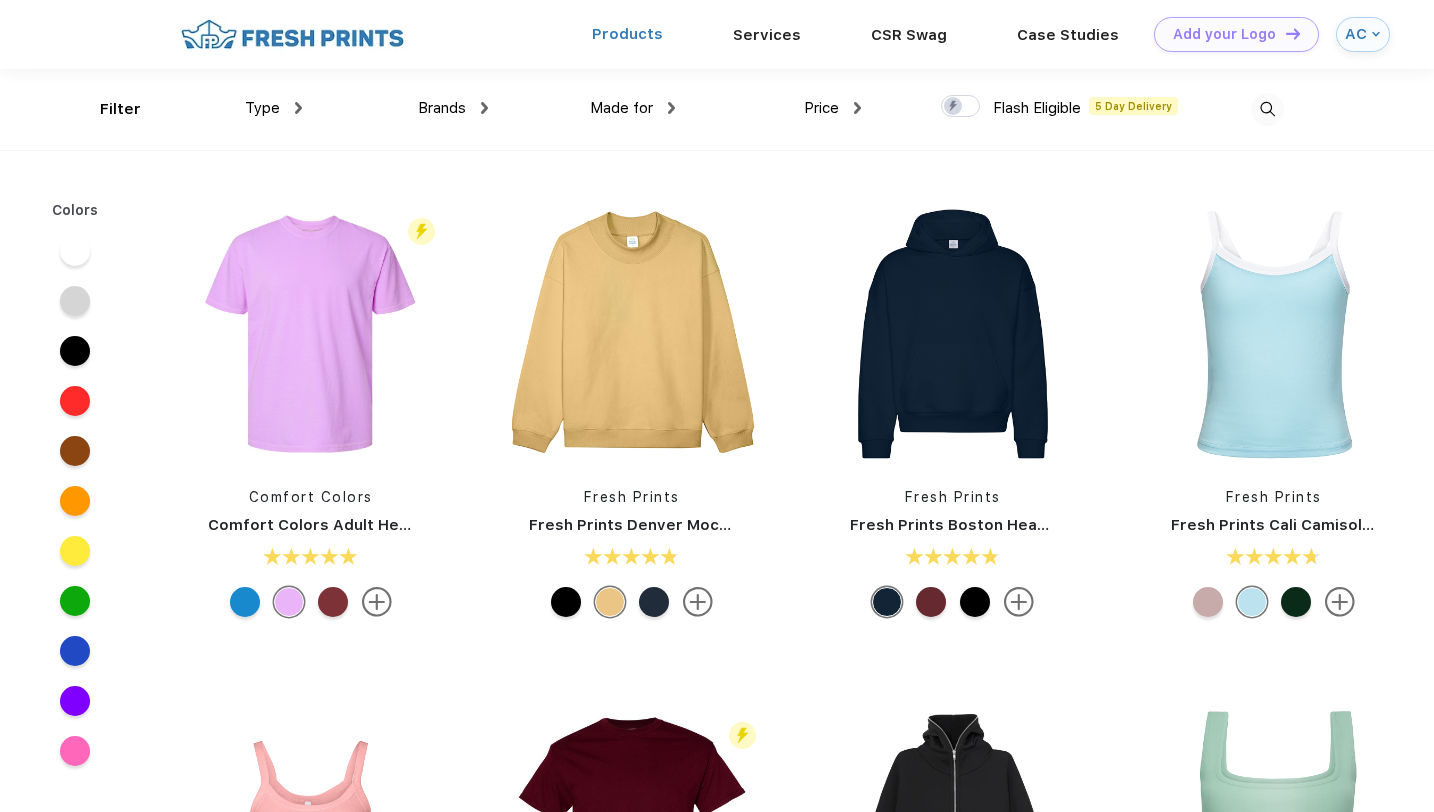 click on "Products" at bounding box center [627, 34] 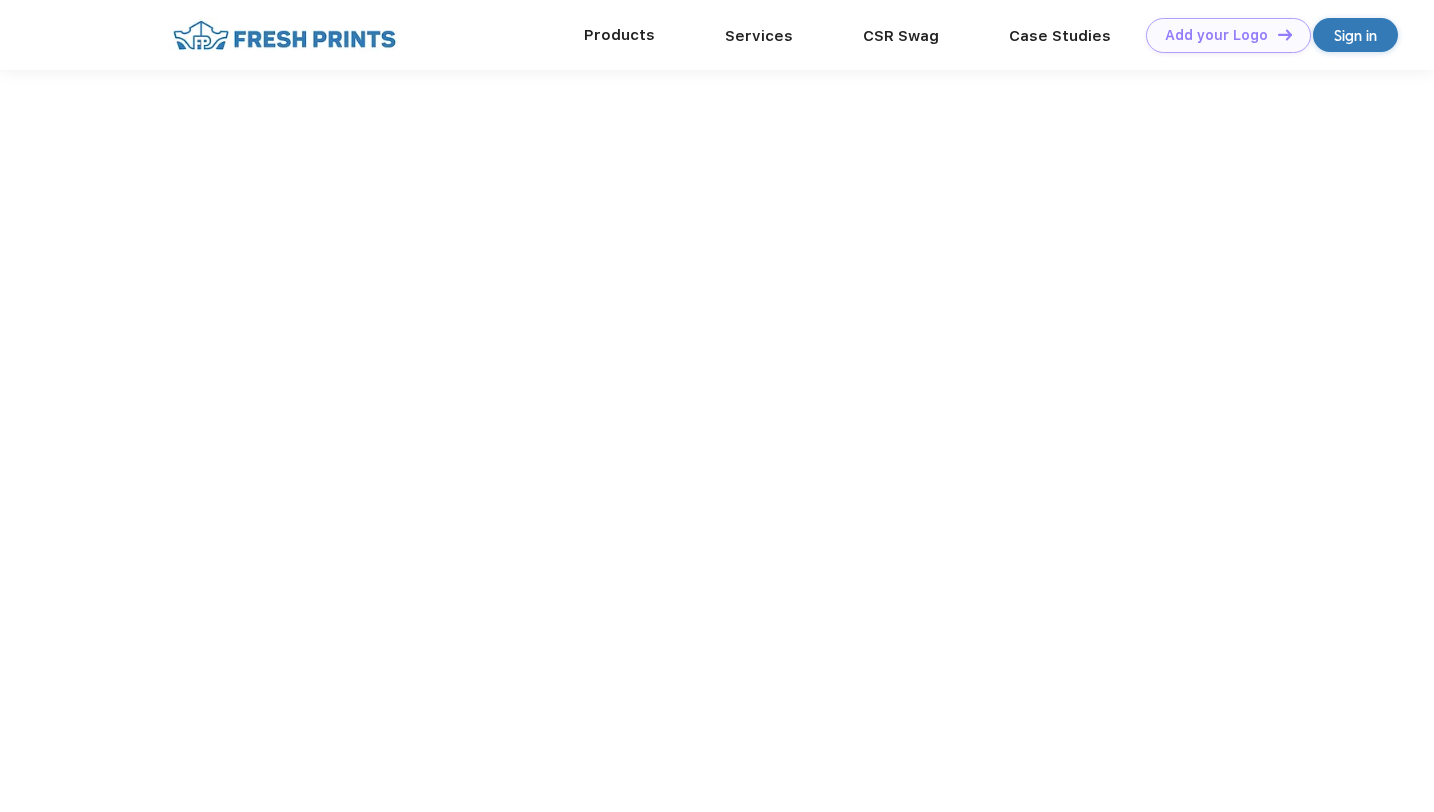 scroll, scrollTop: 0, scrollLeft: 0, axis: both 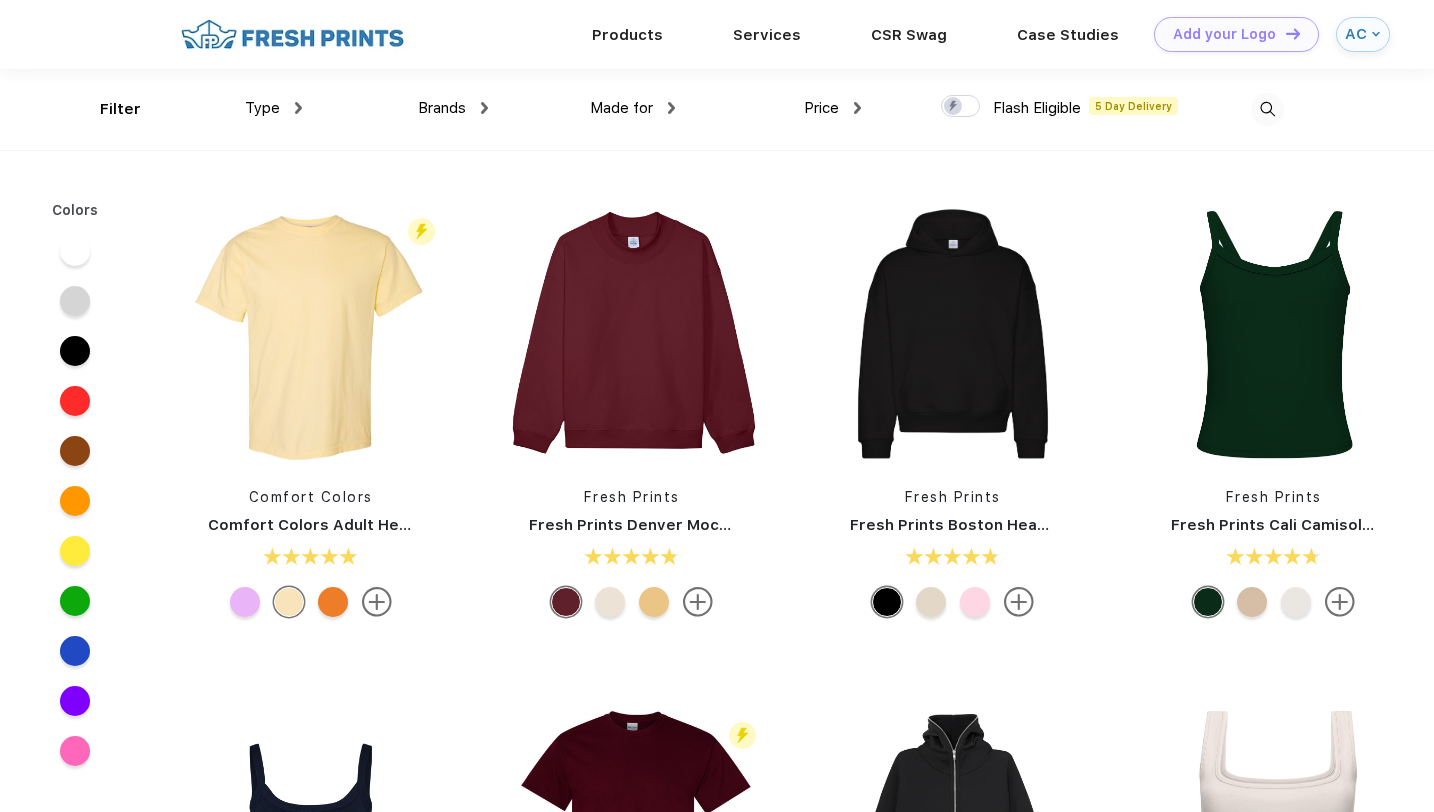 click on "Type" at bounding box center [273, 108] 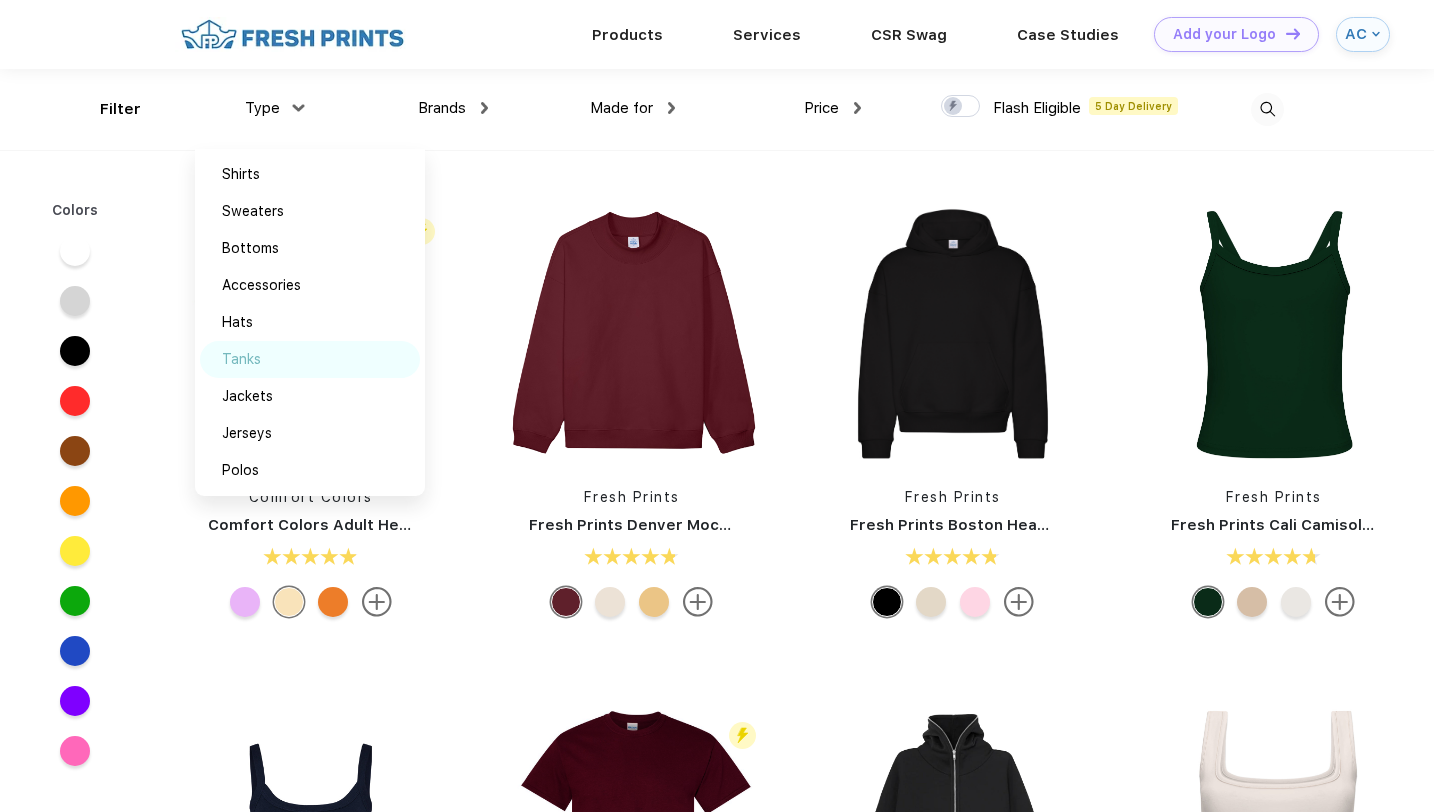 scroll, scrollTop: 0, scrollLeft: 0, axis: both 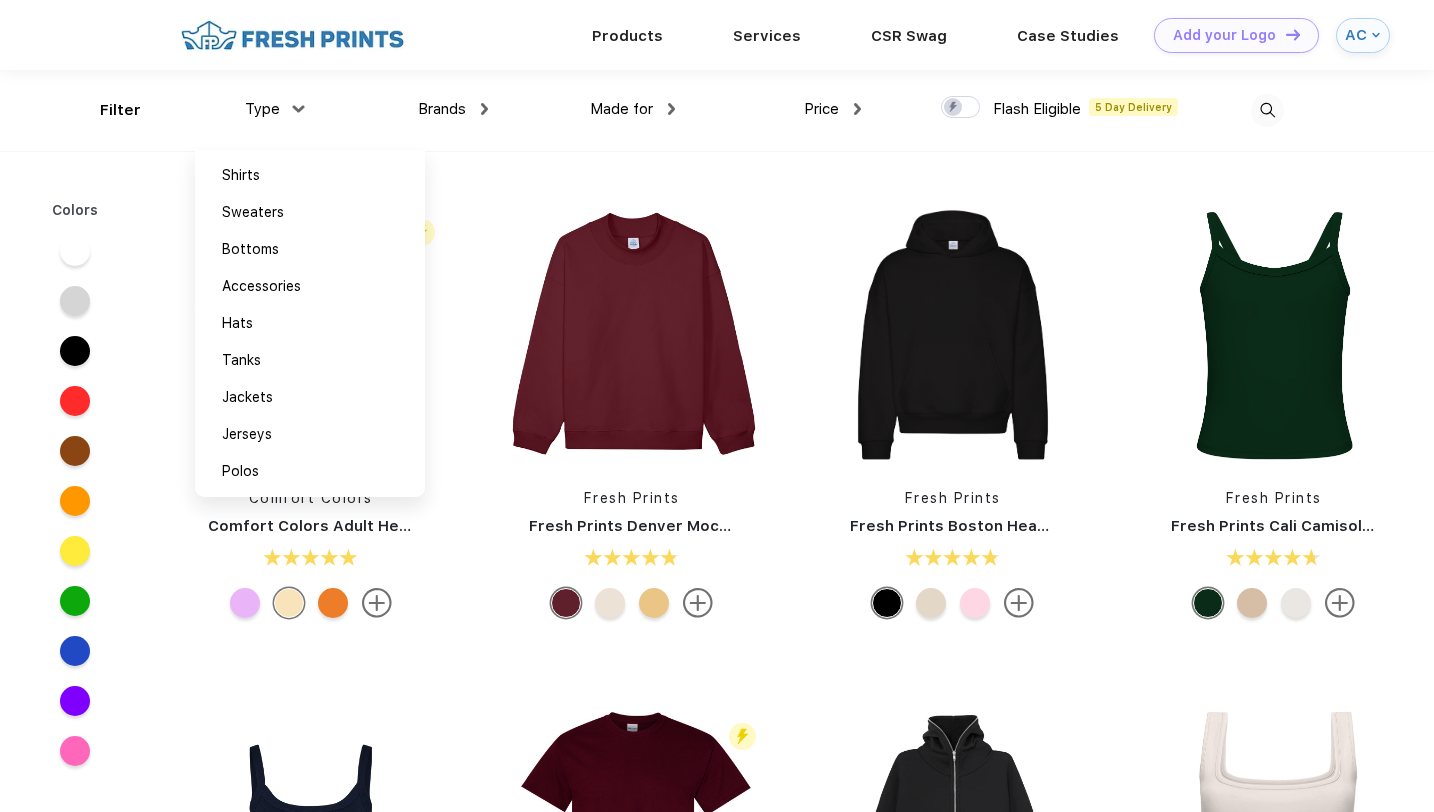 click on "Made for  Unisex   Women   Men   Youth" at bounding box center [581, 110] 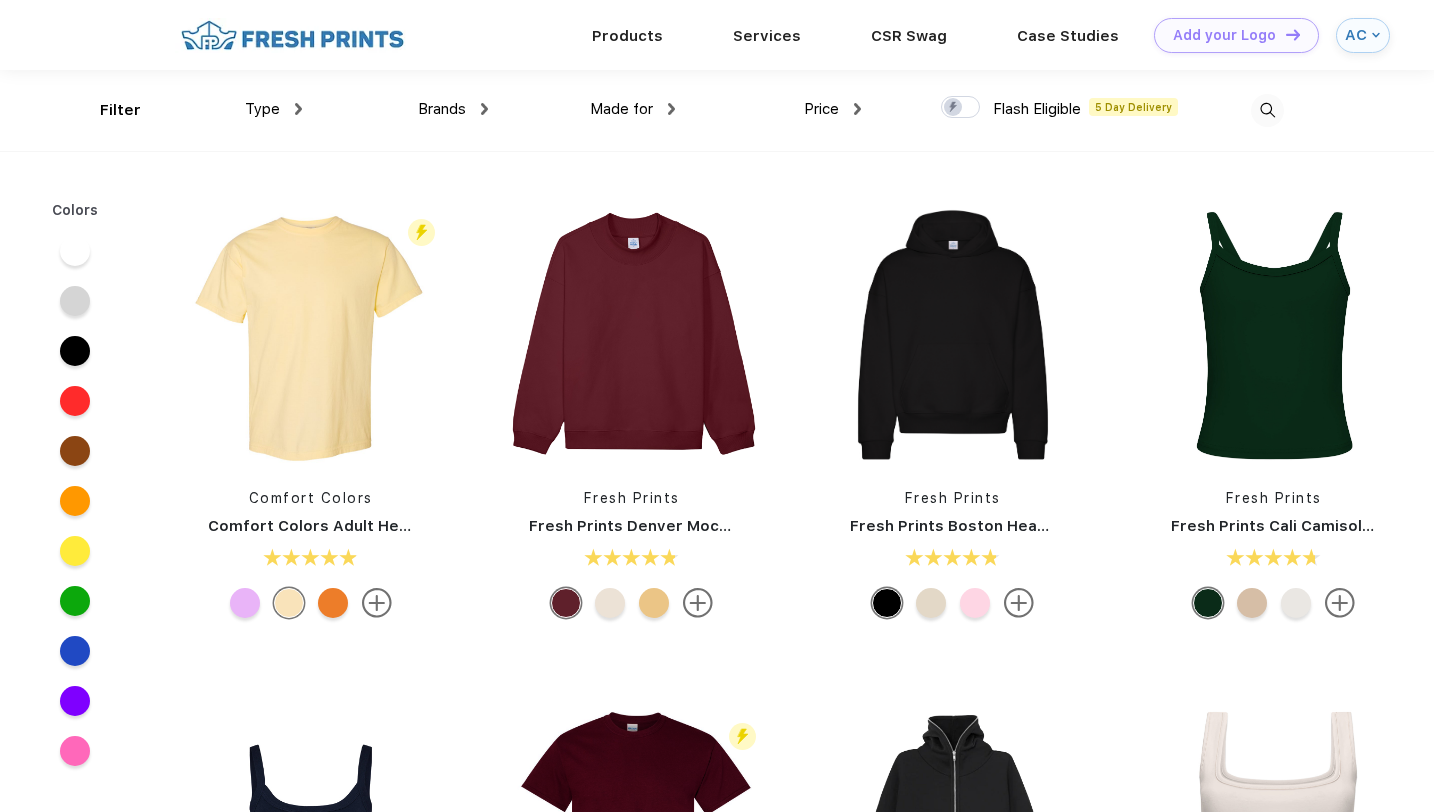click on "Type" at bounding box center (273, 109) 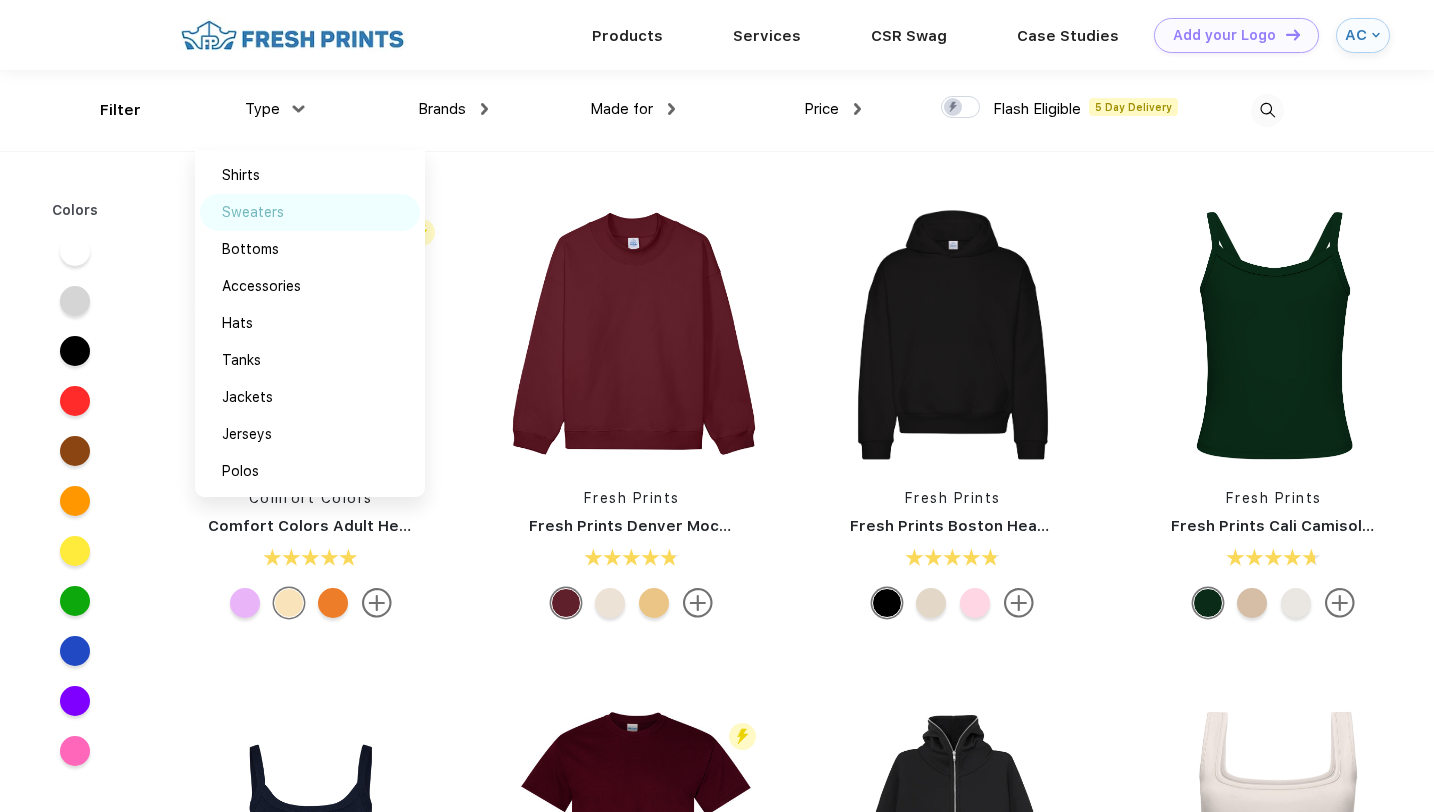 click on "Sweaters" at bounding box center (310, 212) 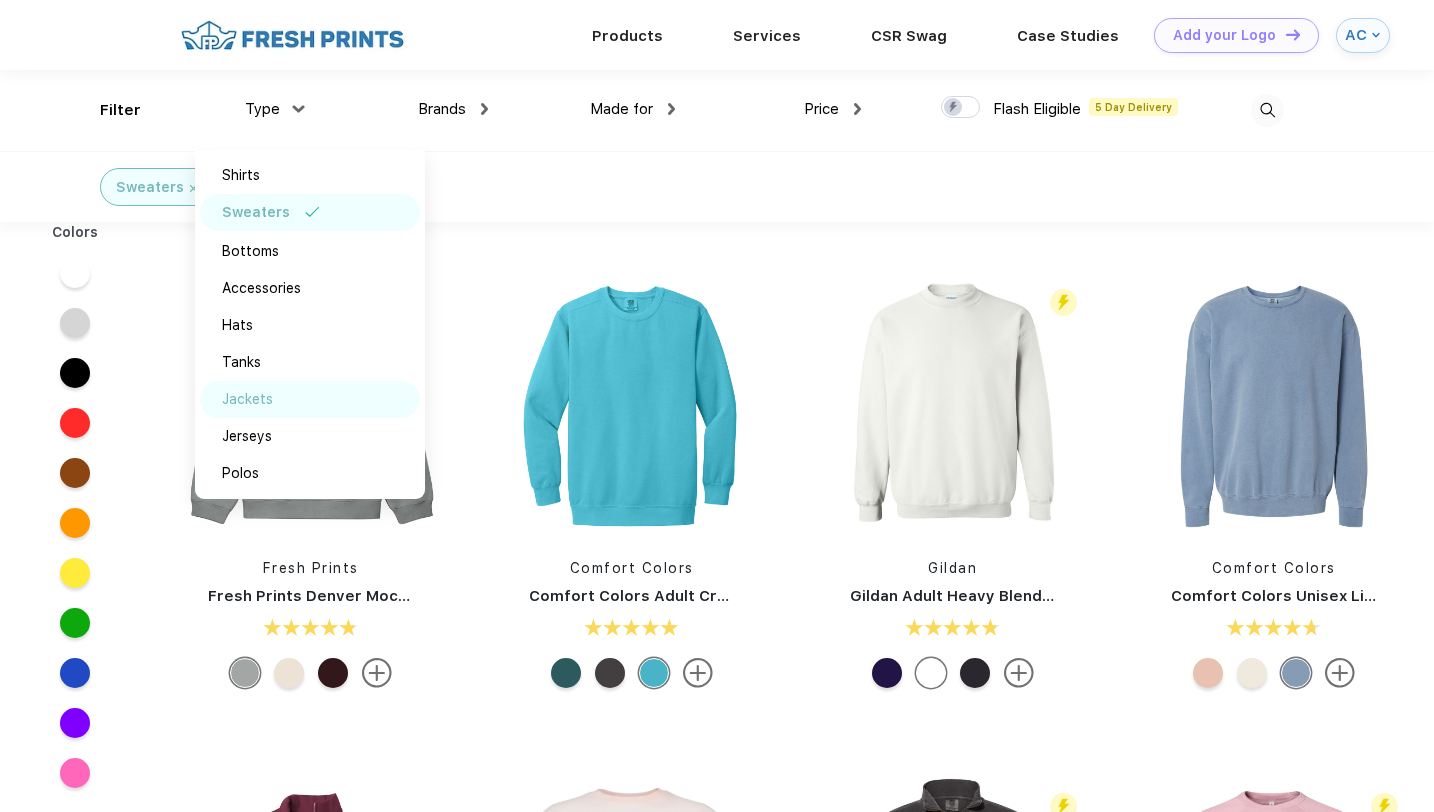 click on "Jackets" at bounding box center [310, 399] 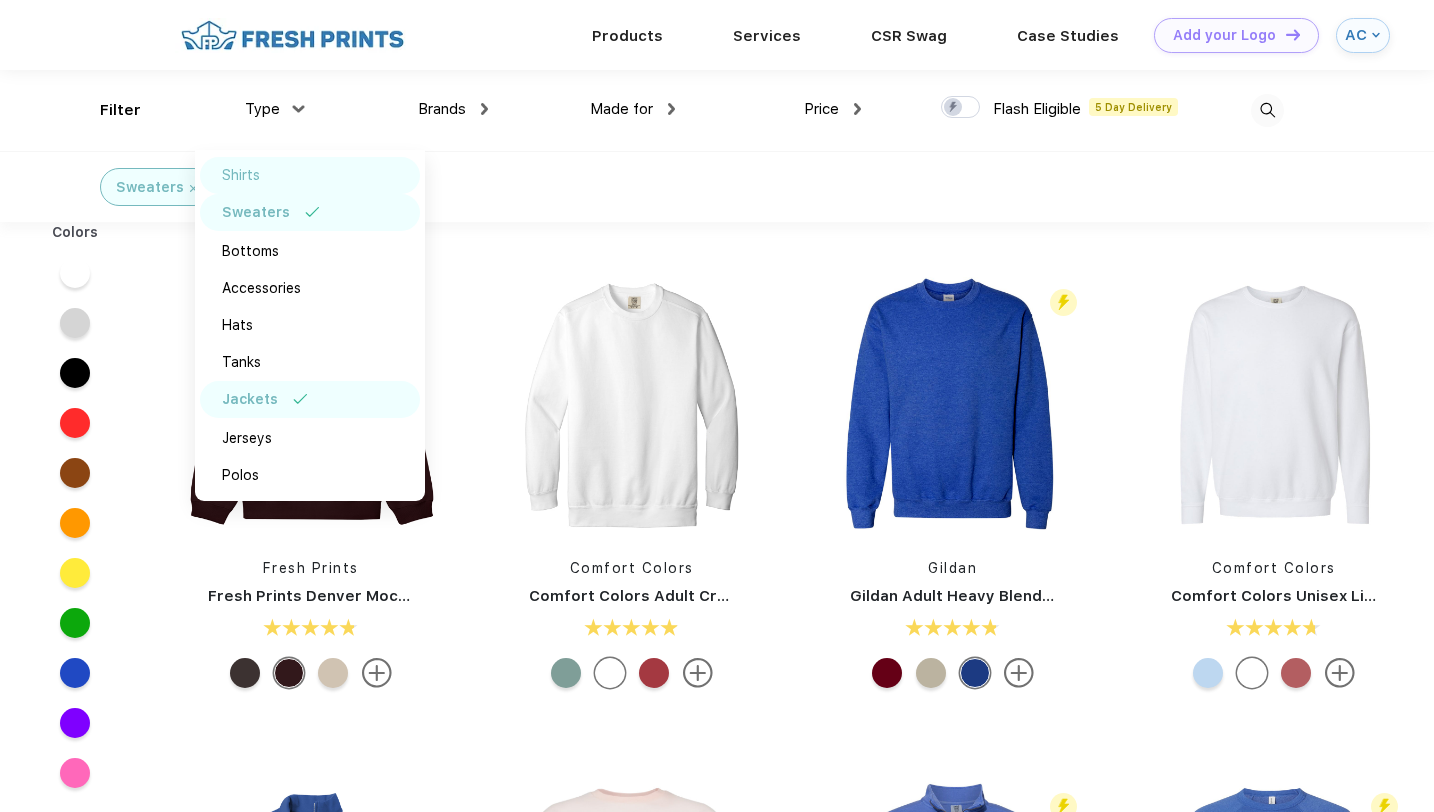 click at bounding box center (282, 175) 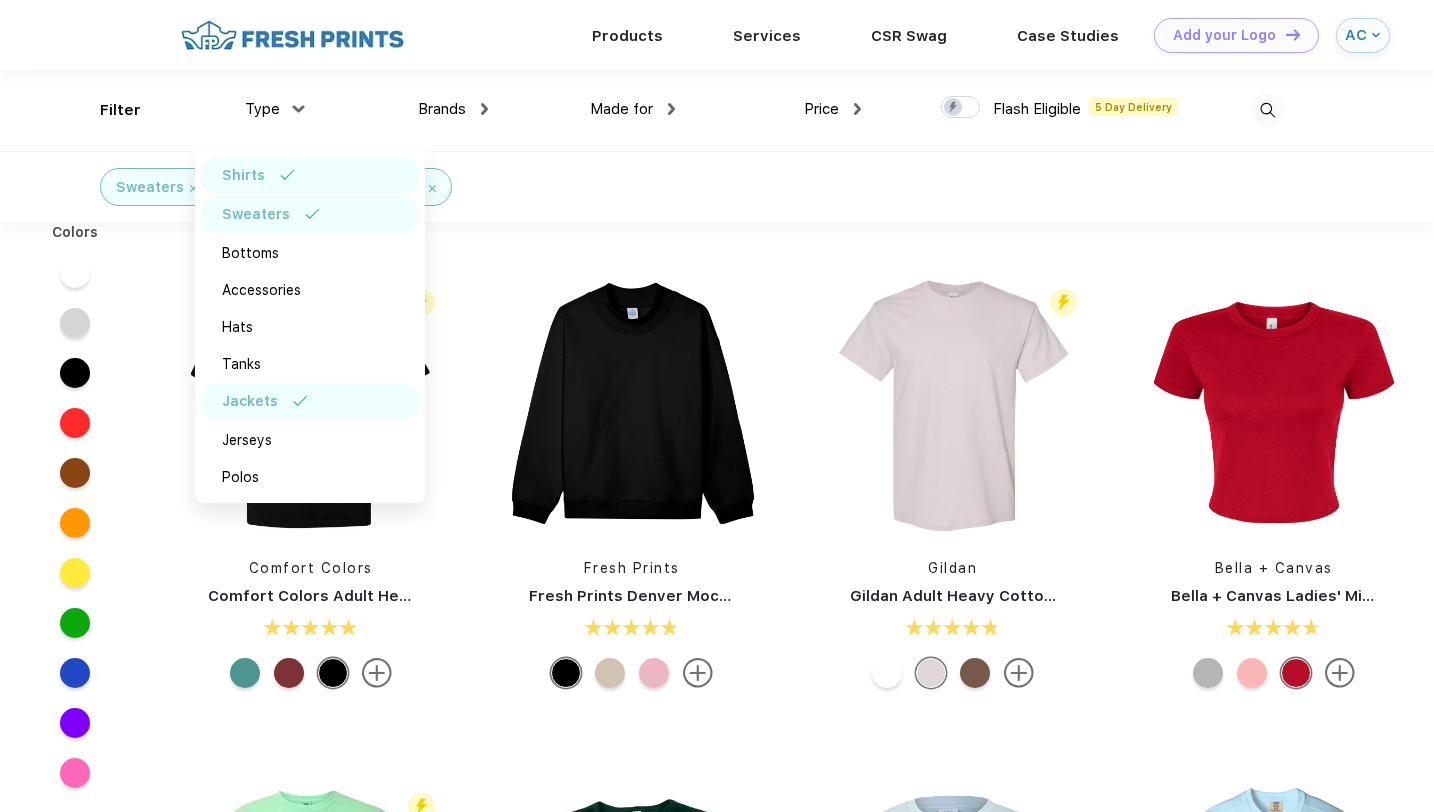 click on "Sweaters   Jackets   Shirts" at bounding box center [299, 187] 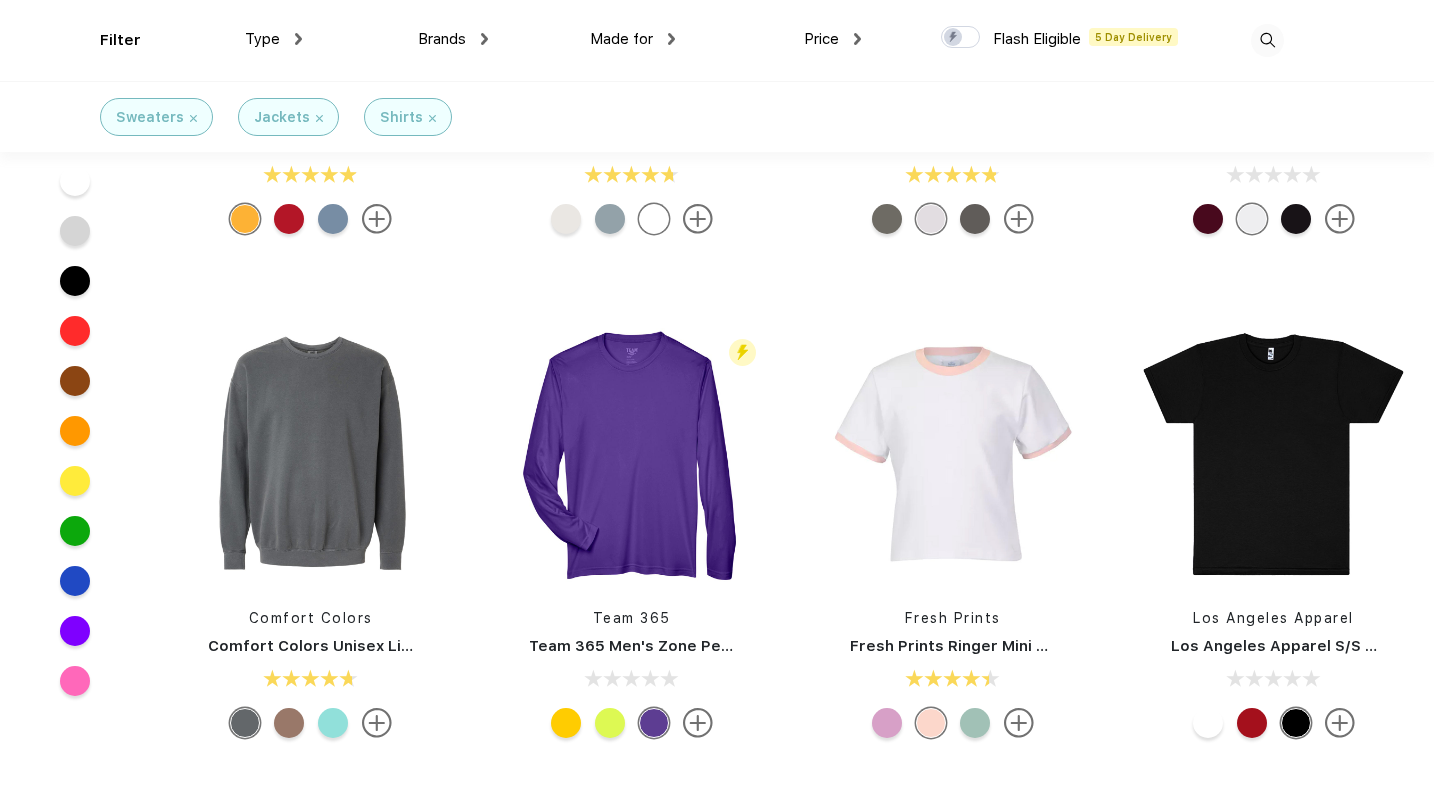 scroll, scrollTop: 1915, scrollLeft: 0, axis: vertical 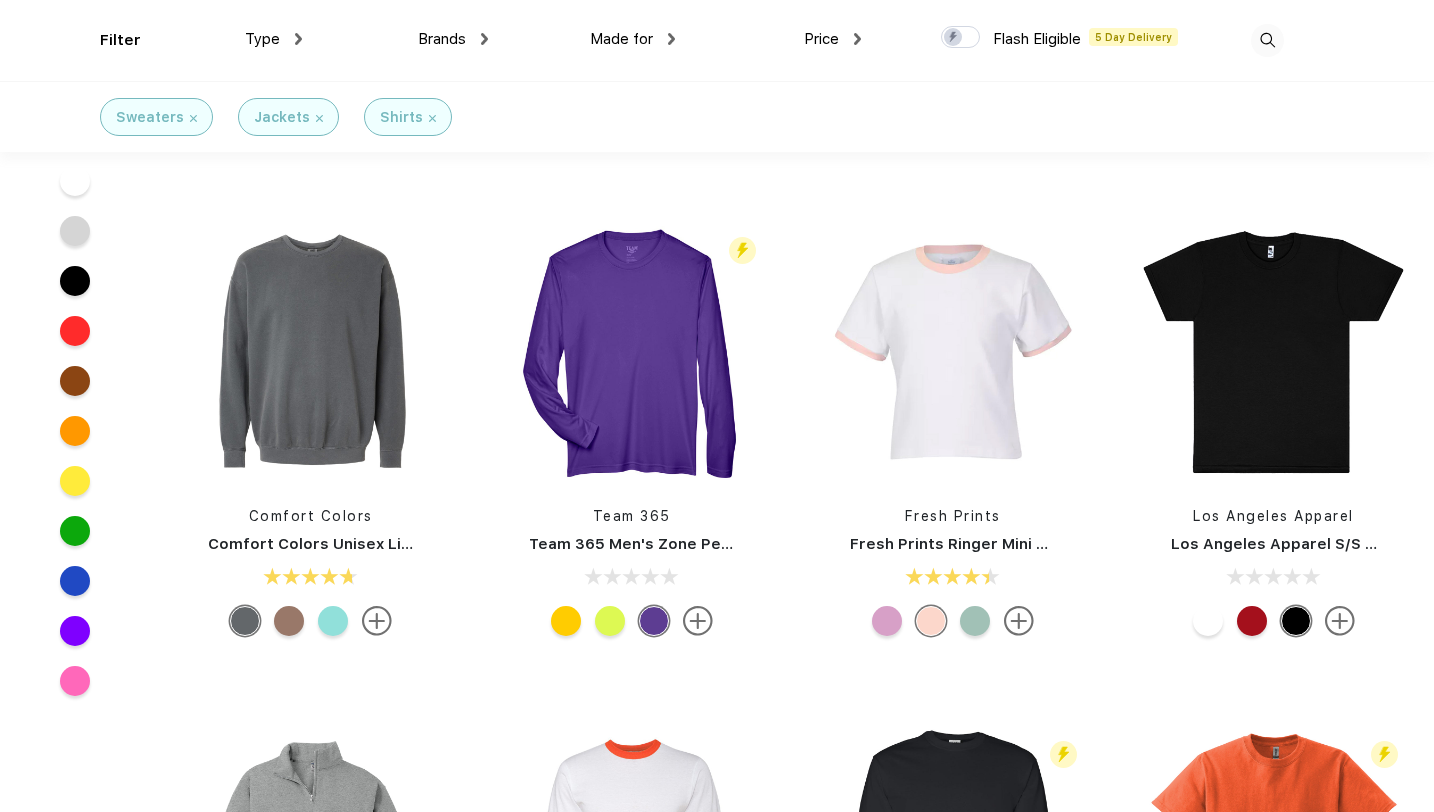 click at bounding box center (1267, 40) 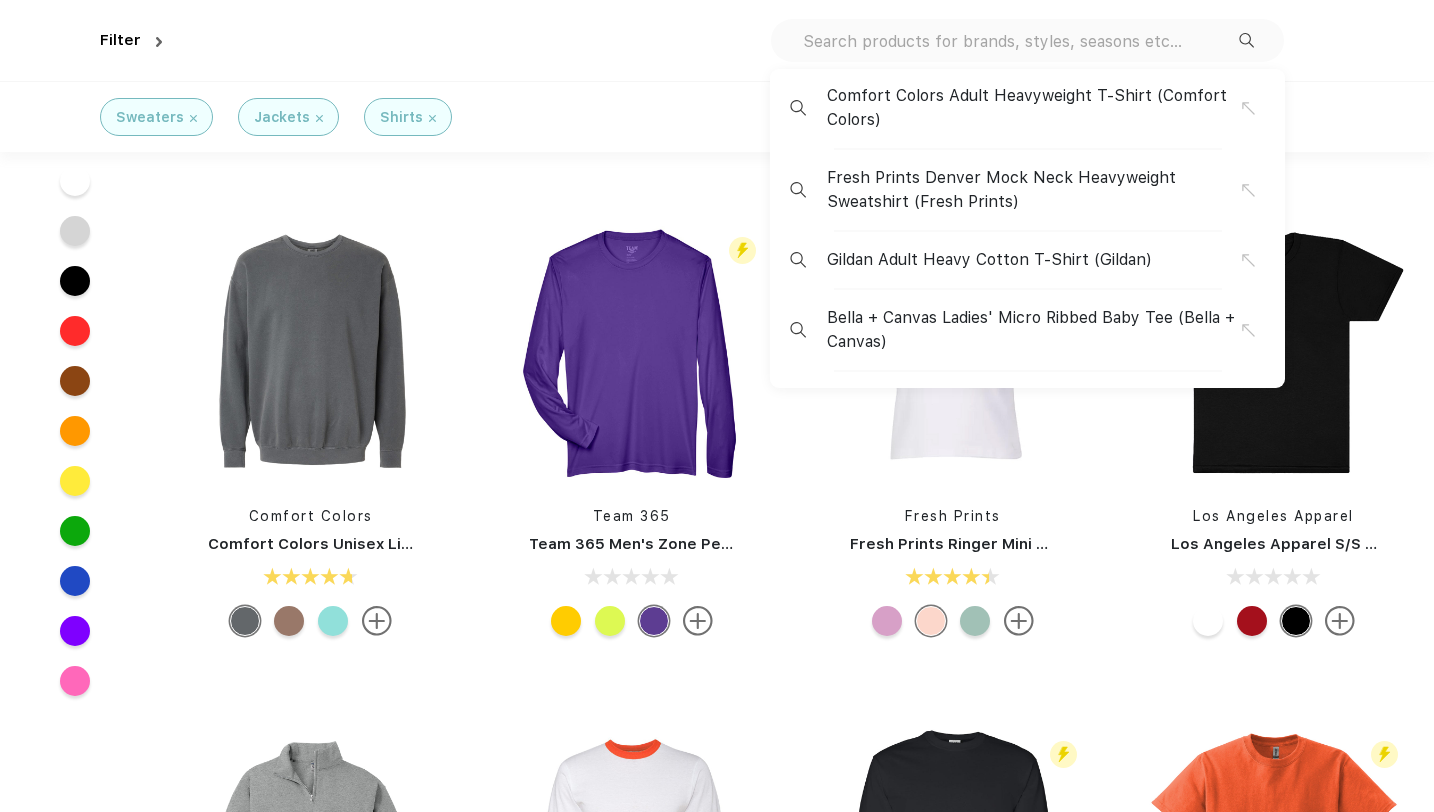 click on "Comfort Colors Adult Heavyweight T-Shirt (Comfort Colors) Fresh Prints Denver Mock Neck Heavyweight Sweatshirt (Fresh Prints) Gildan Adult Heavy Cotton T-Shirt (Gildan) Bella + Canvas Ladies' Micro Ribbed Baby Tee (Bella + Canvas)" at bounding box center (1027, 40) 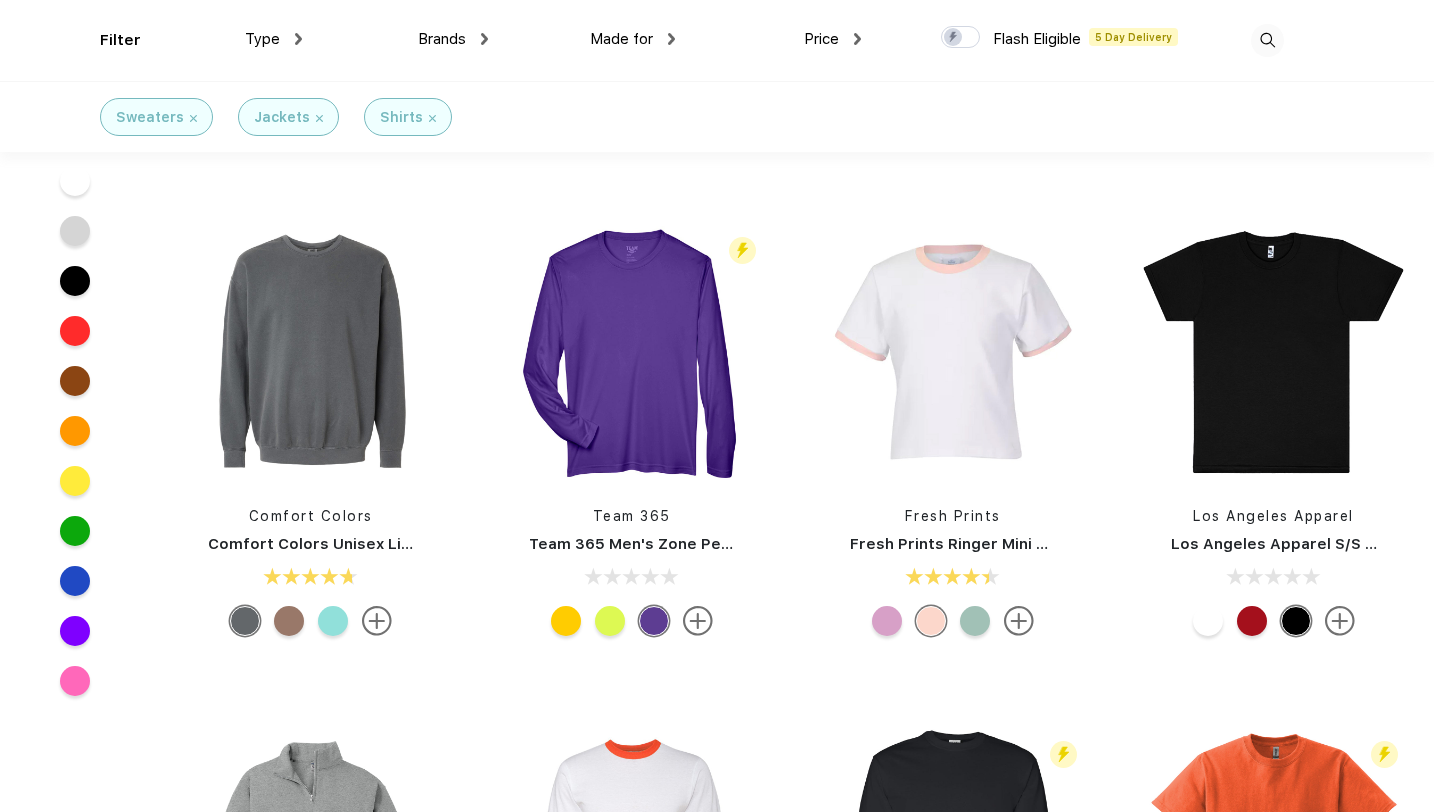 click at bounding box center [1267, 40] 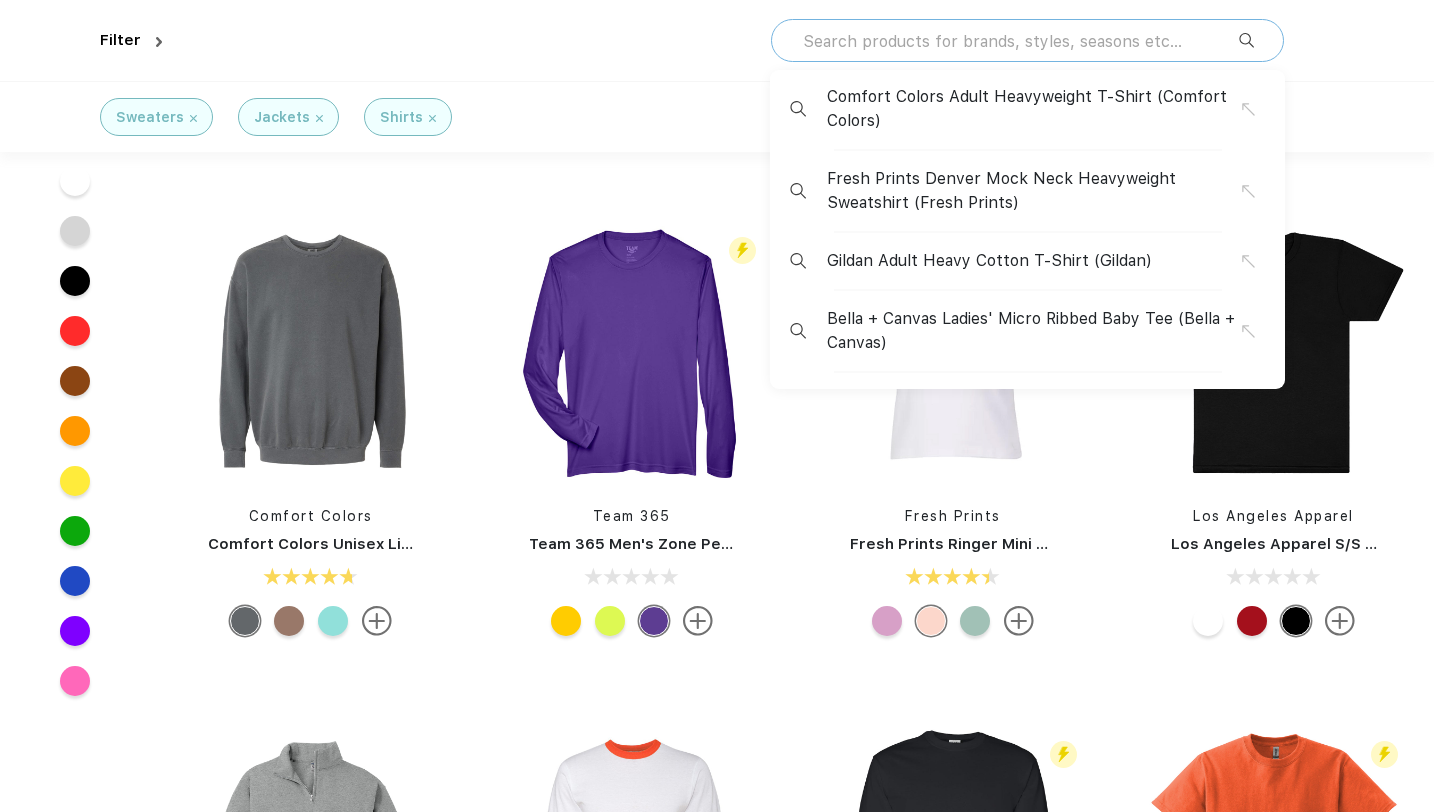 click at bounding box center (1020, 41) 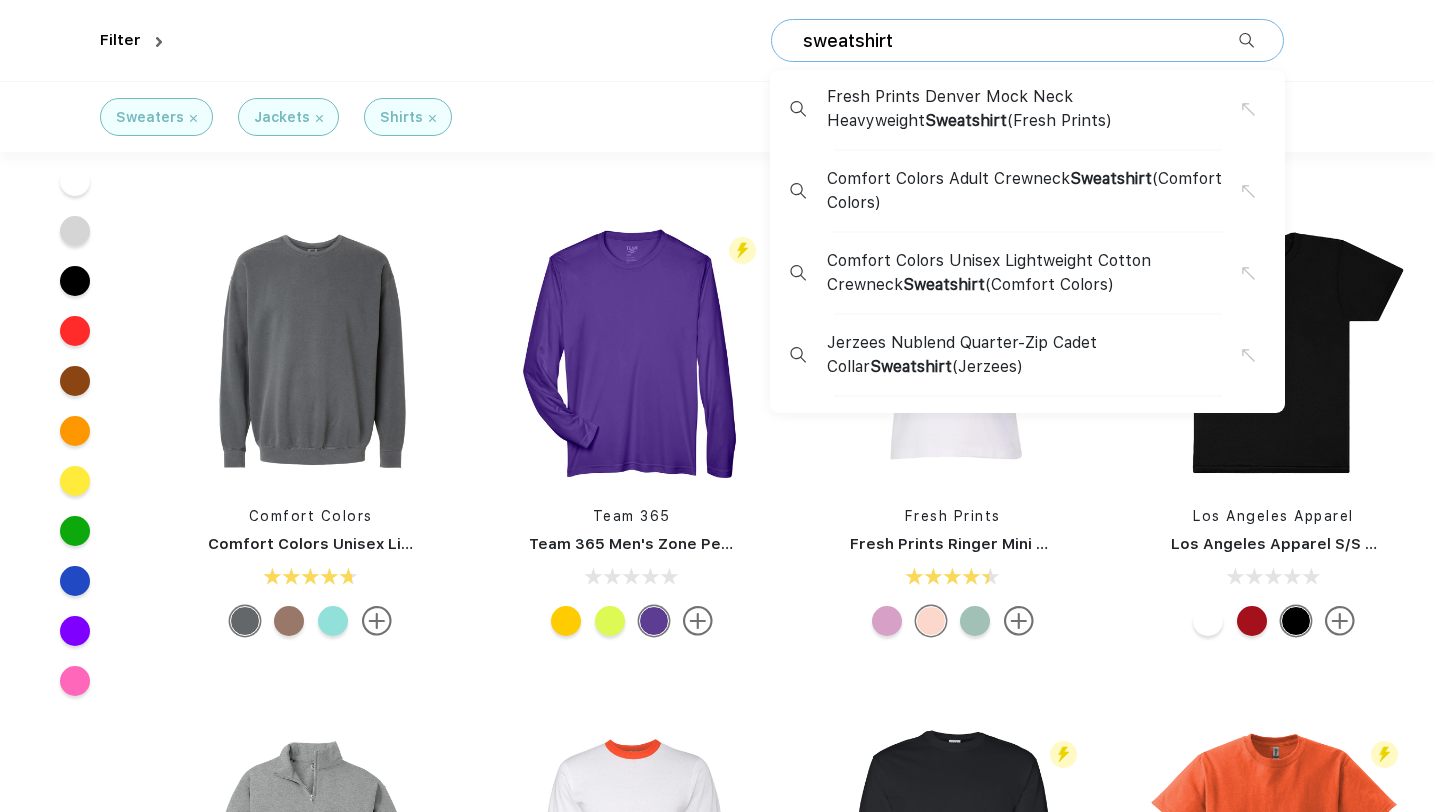 type on "sweatshirt" 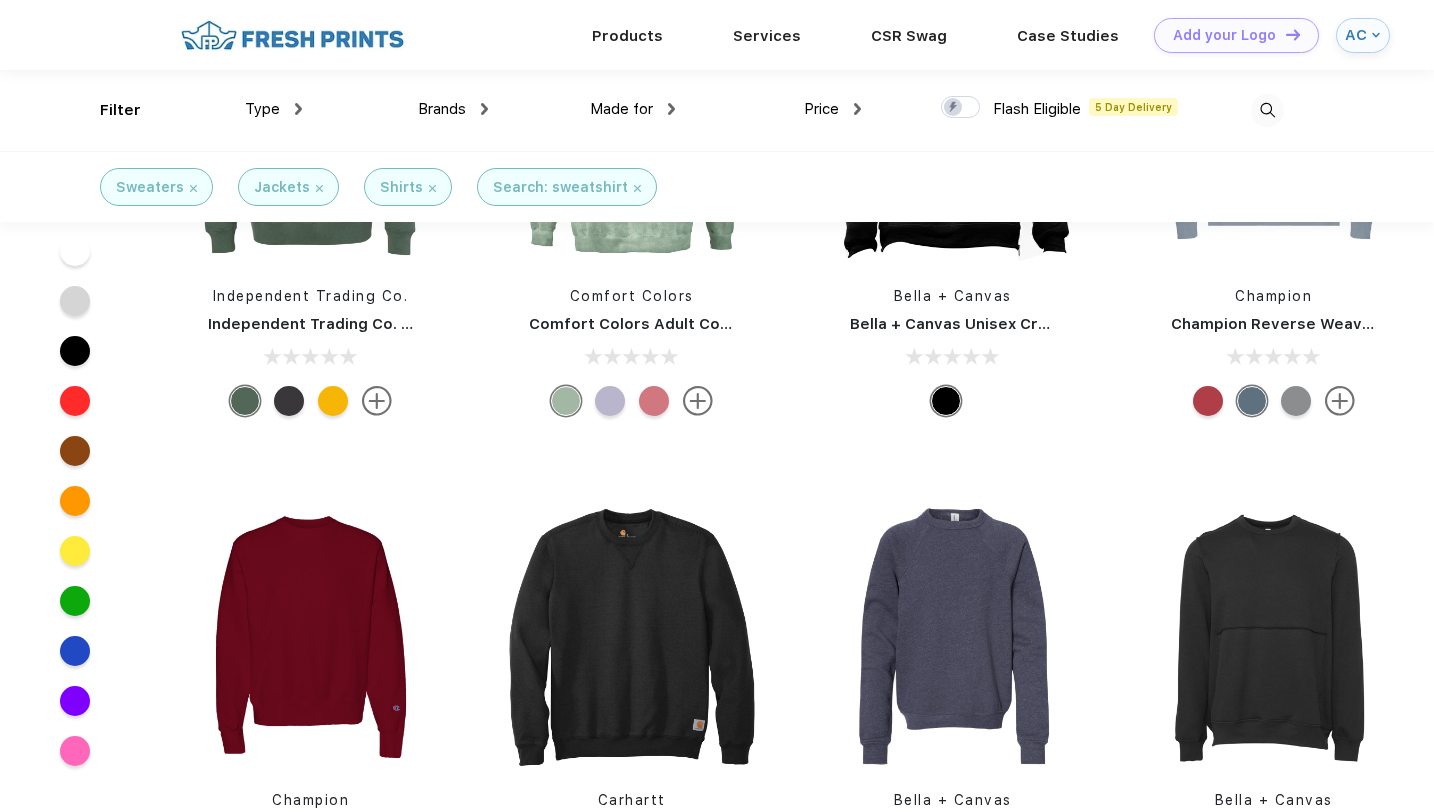 scroll, scrollTop: 2488, scrollLeft: 0, axis: vertical 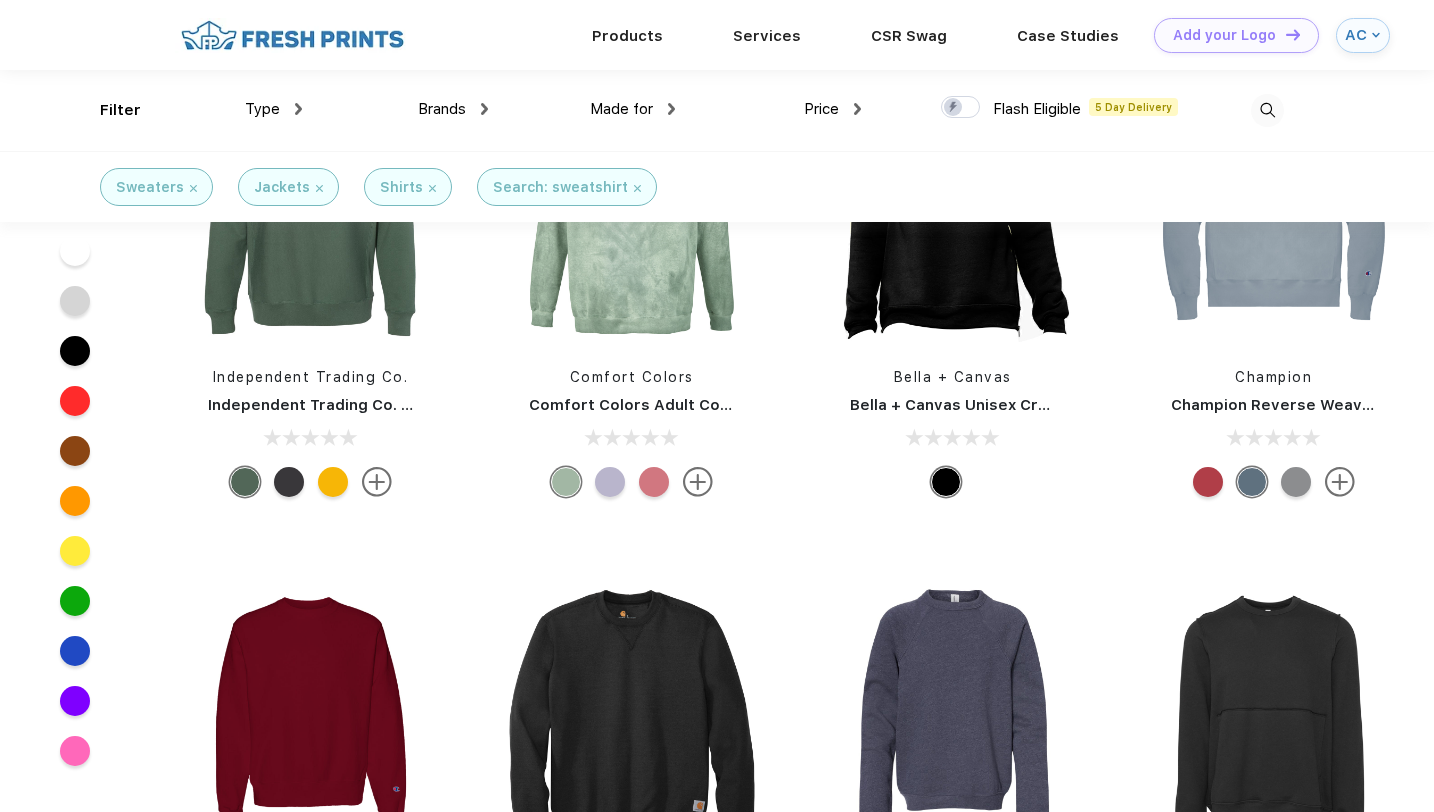 click at bounding box center (1267, 110) 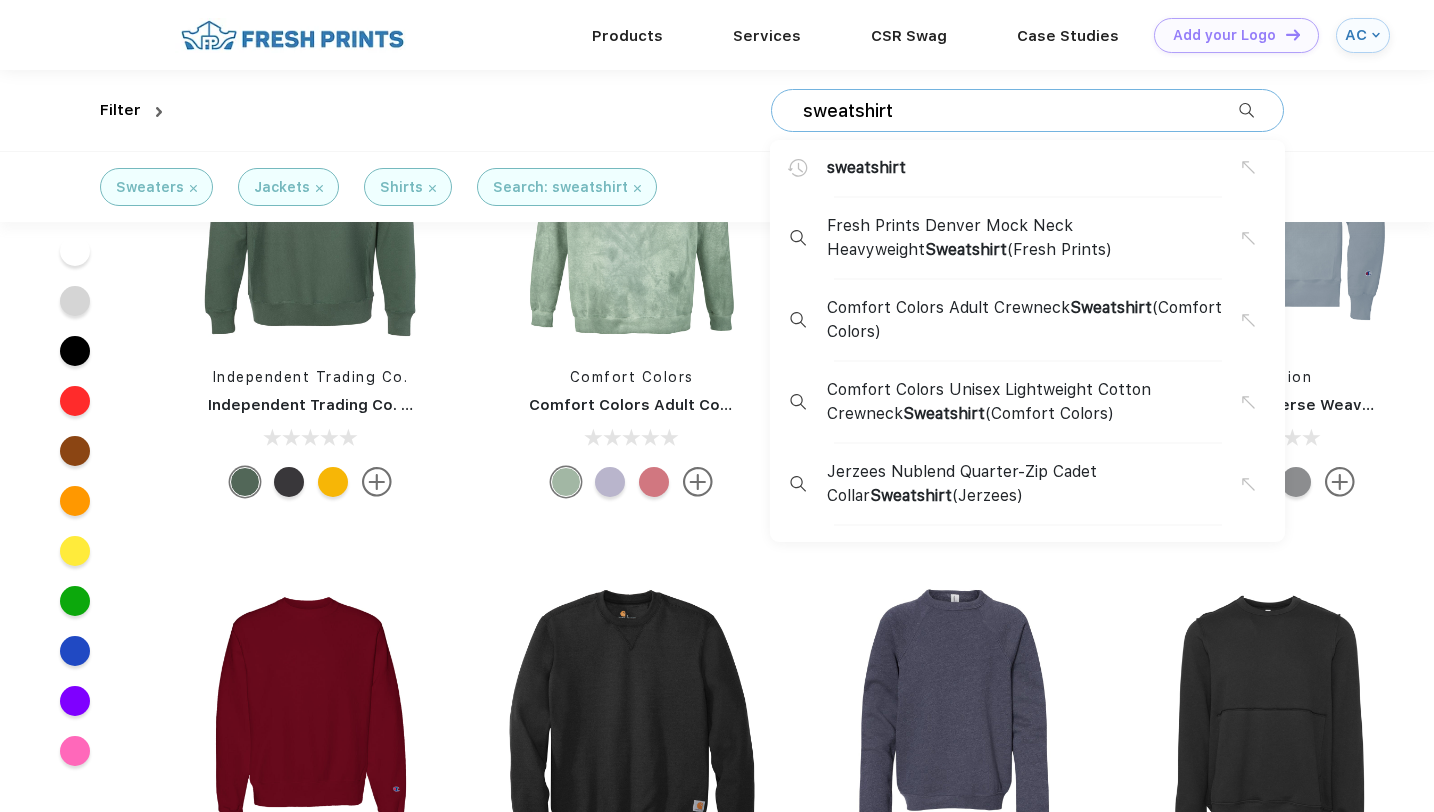 drag, startPoint x: 1231, startPoint y: 113, endPoint x: 756, endPoint y: 113, distance: 475 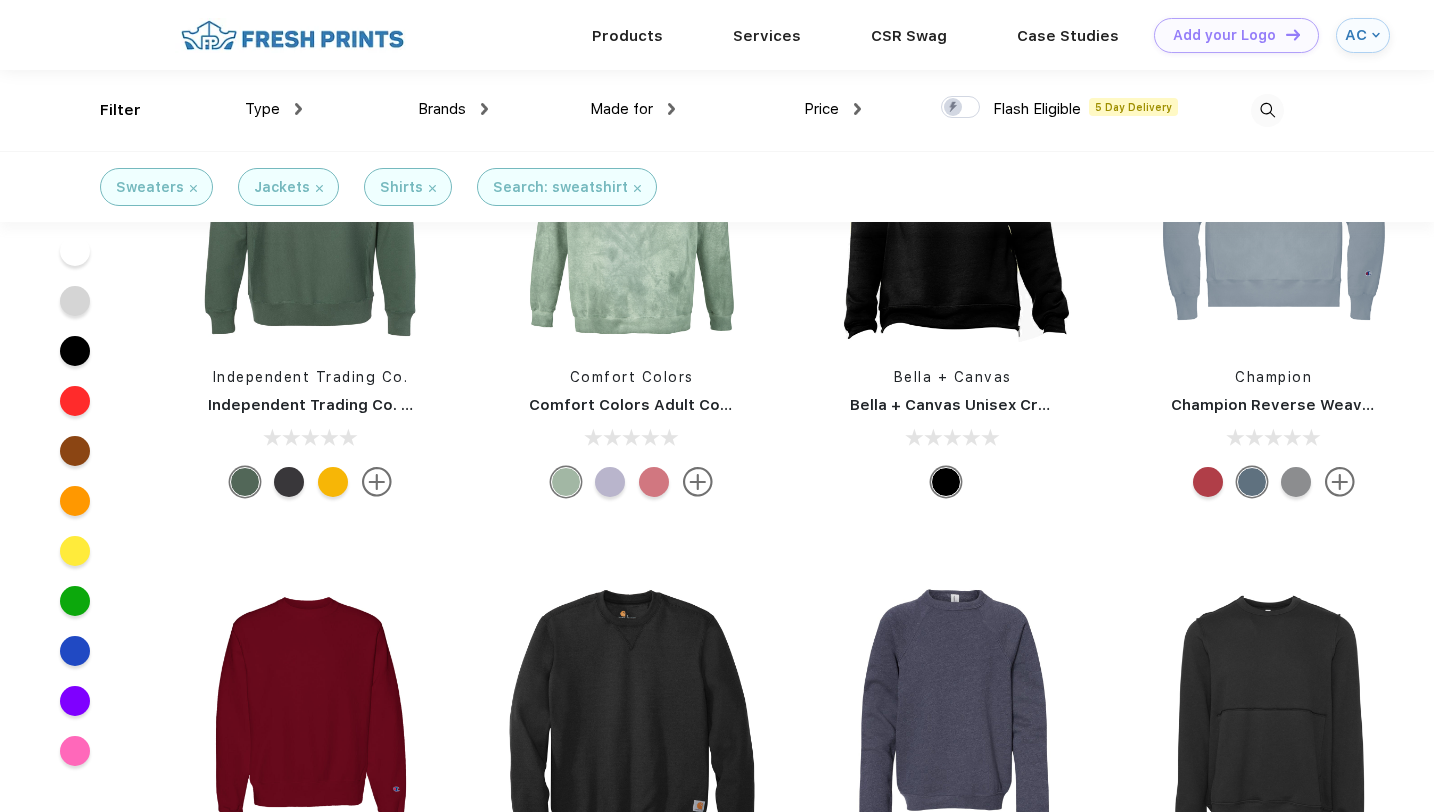 click at bounding box center [637, 188] 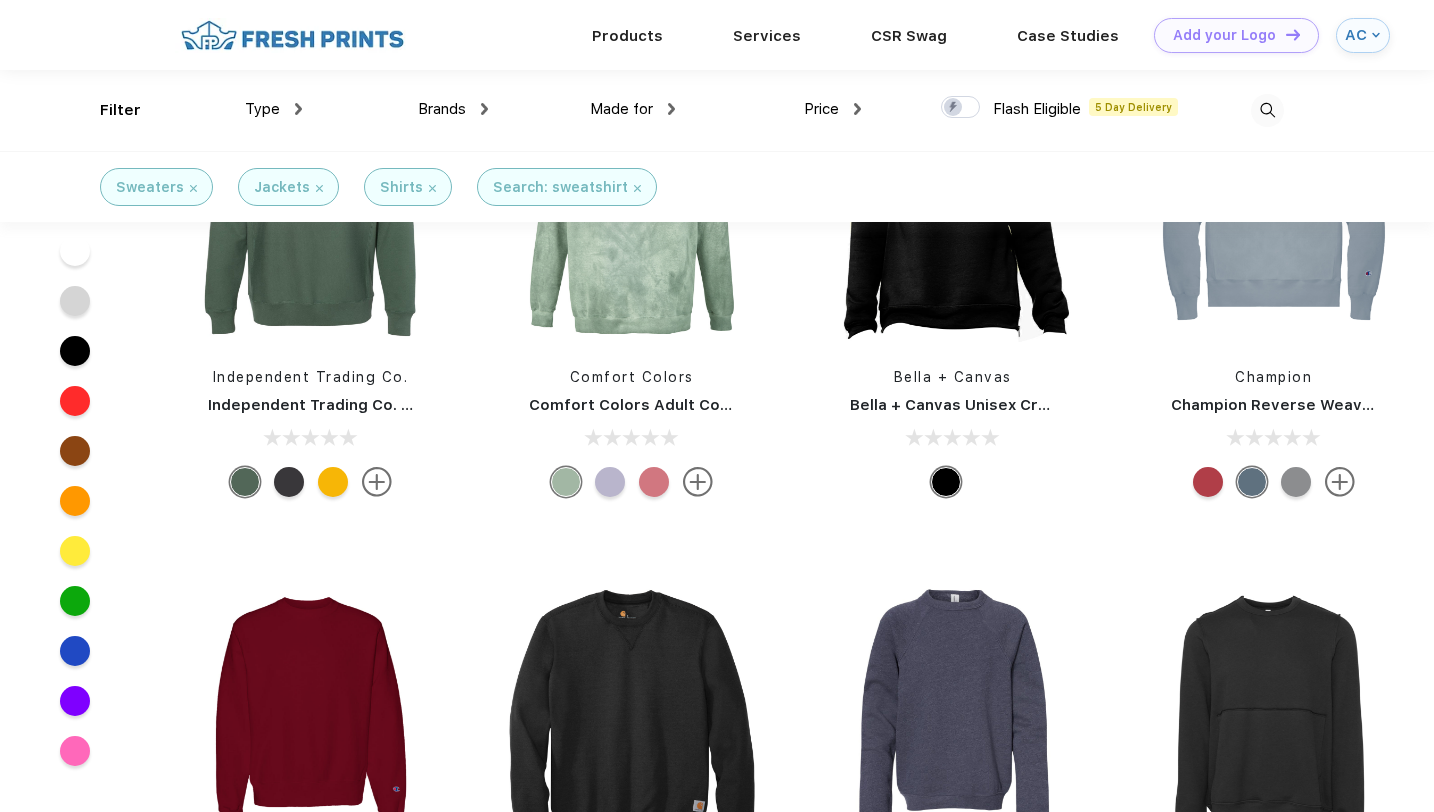 scroll, scrollTop: 0, scrollLeft: 0, axis: both 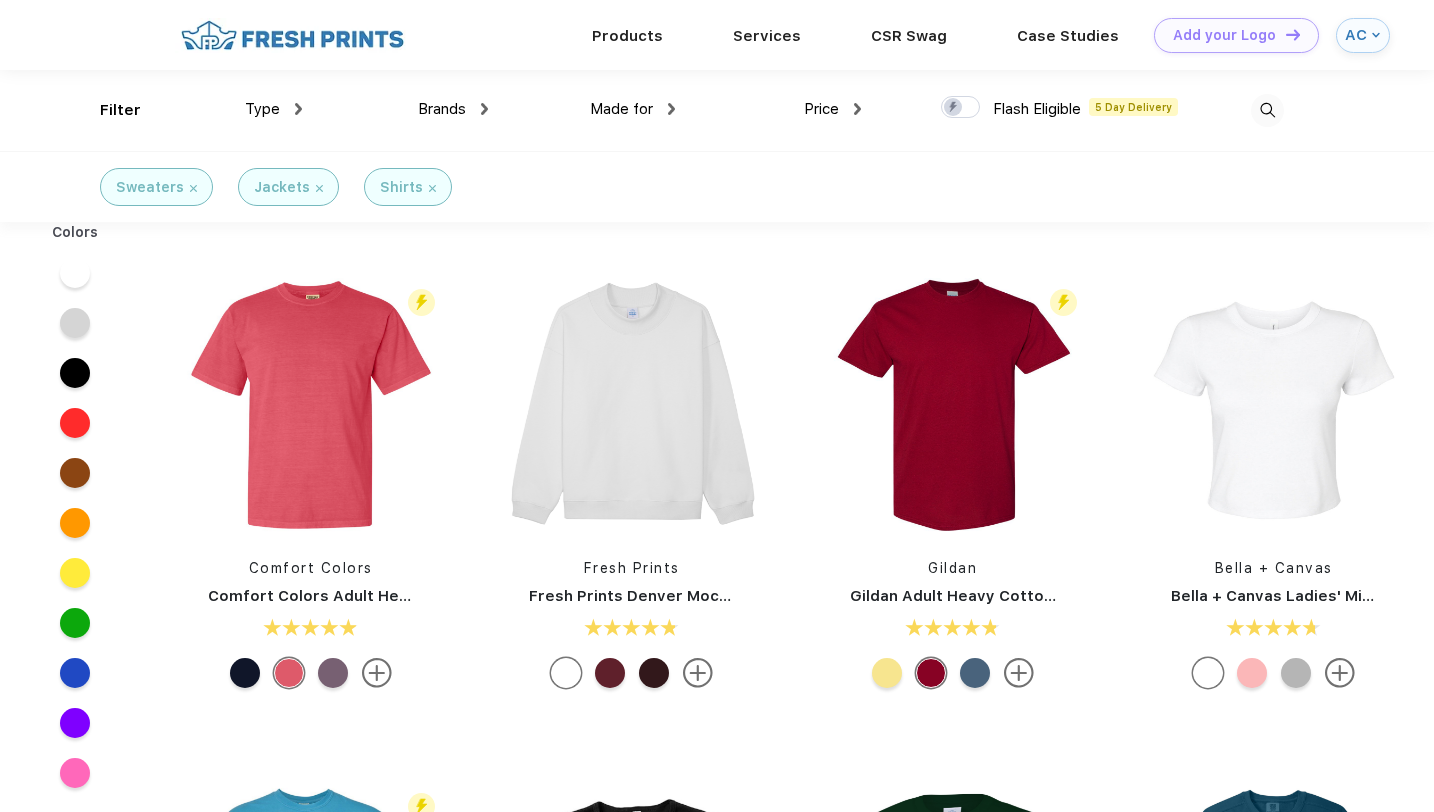 click at bounding box center (432, 188) 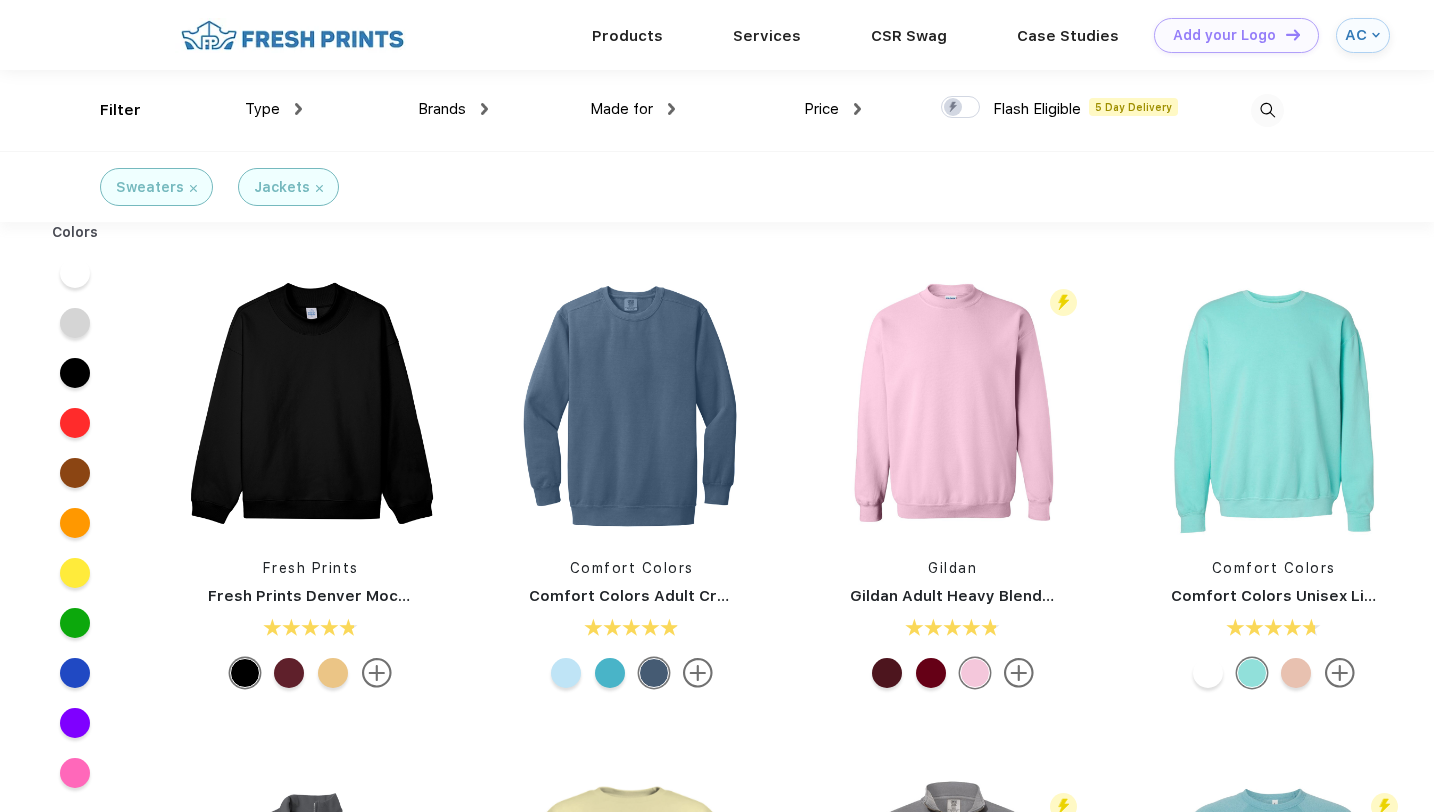 click at bounding box center [319, 188] 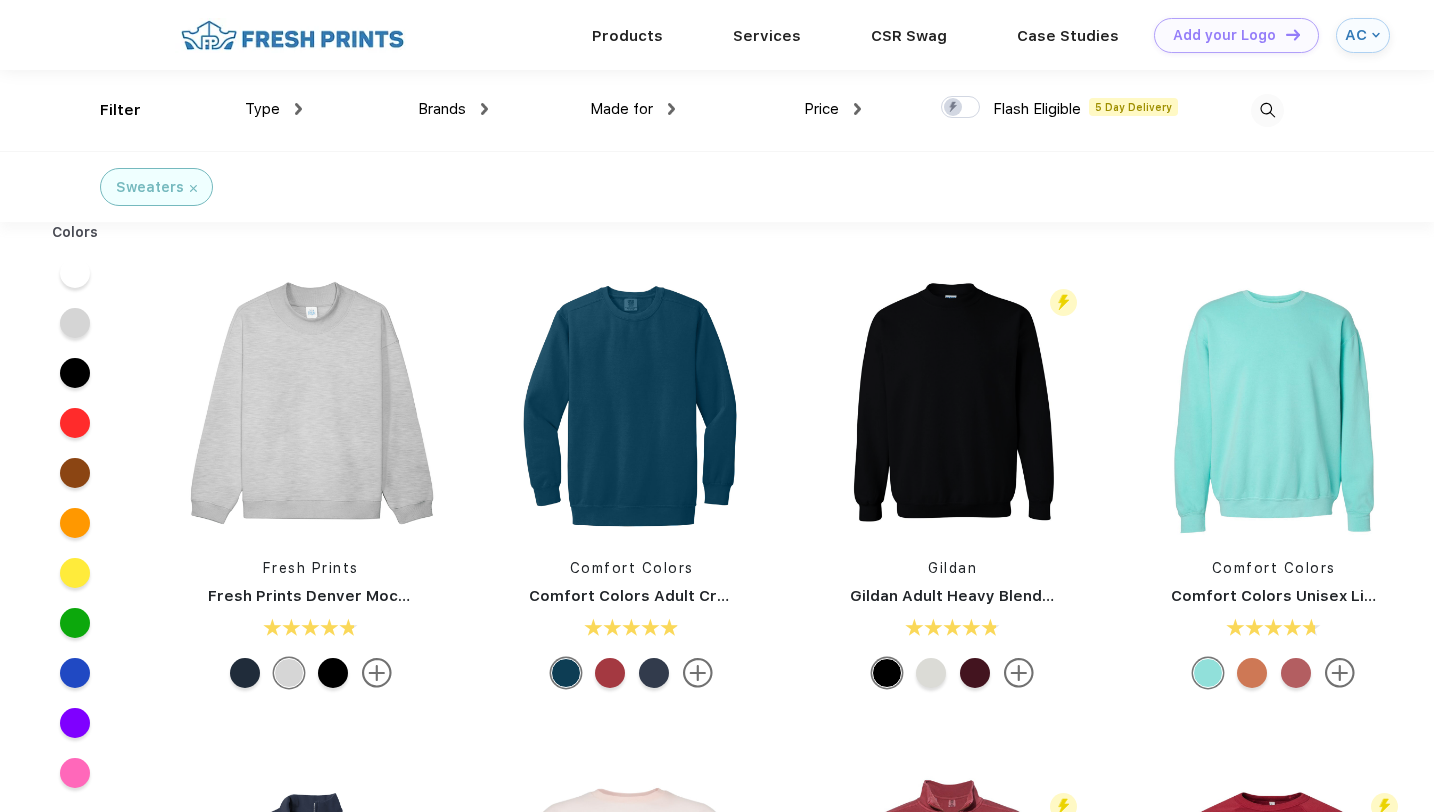 click at bounding box center (193, 188) 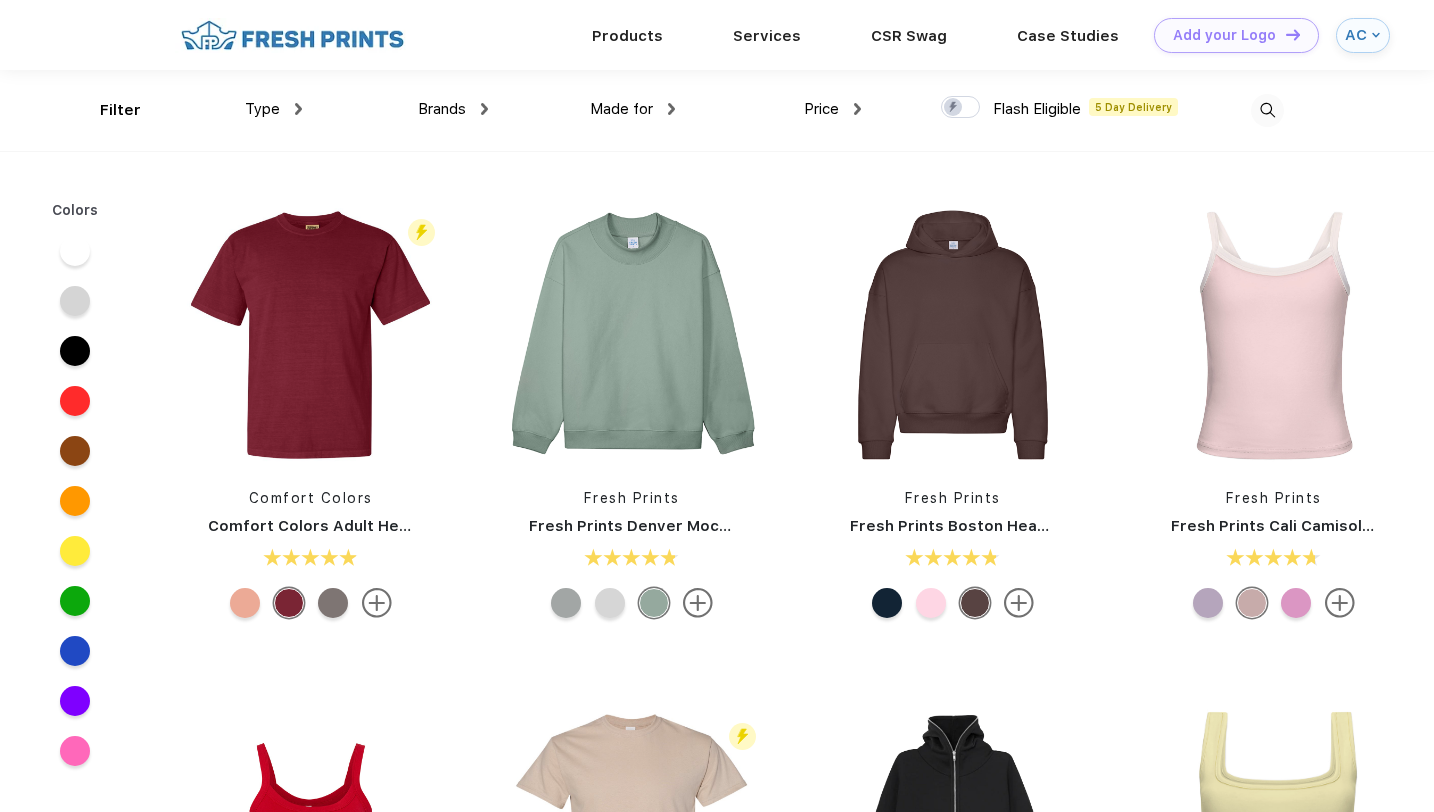 click at bounding box center (1267, 110) 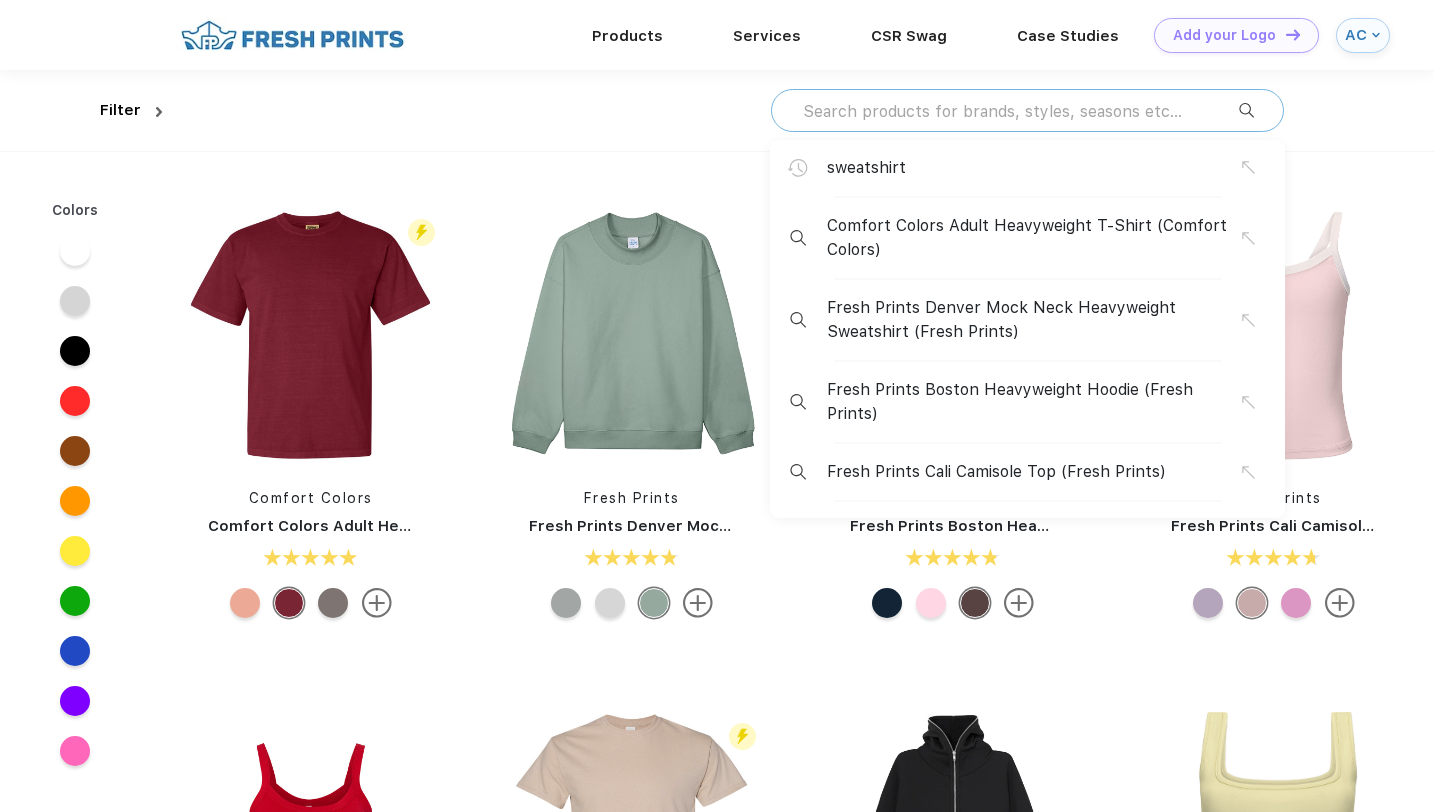 click at bounding box center [1020, 111] 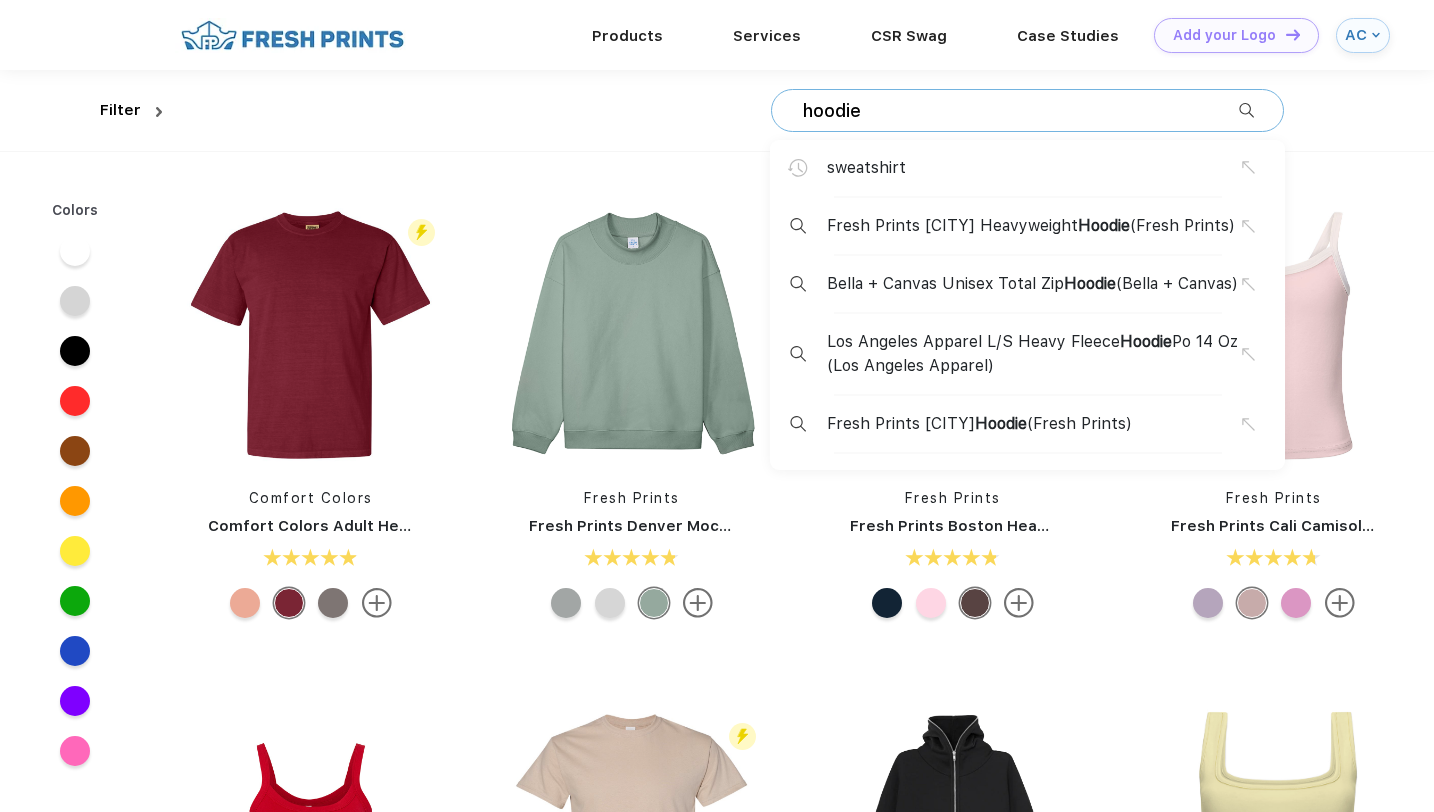 type on "hoodie" 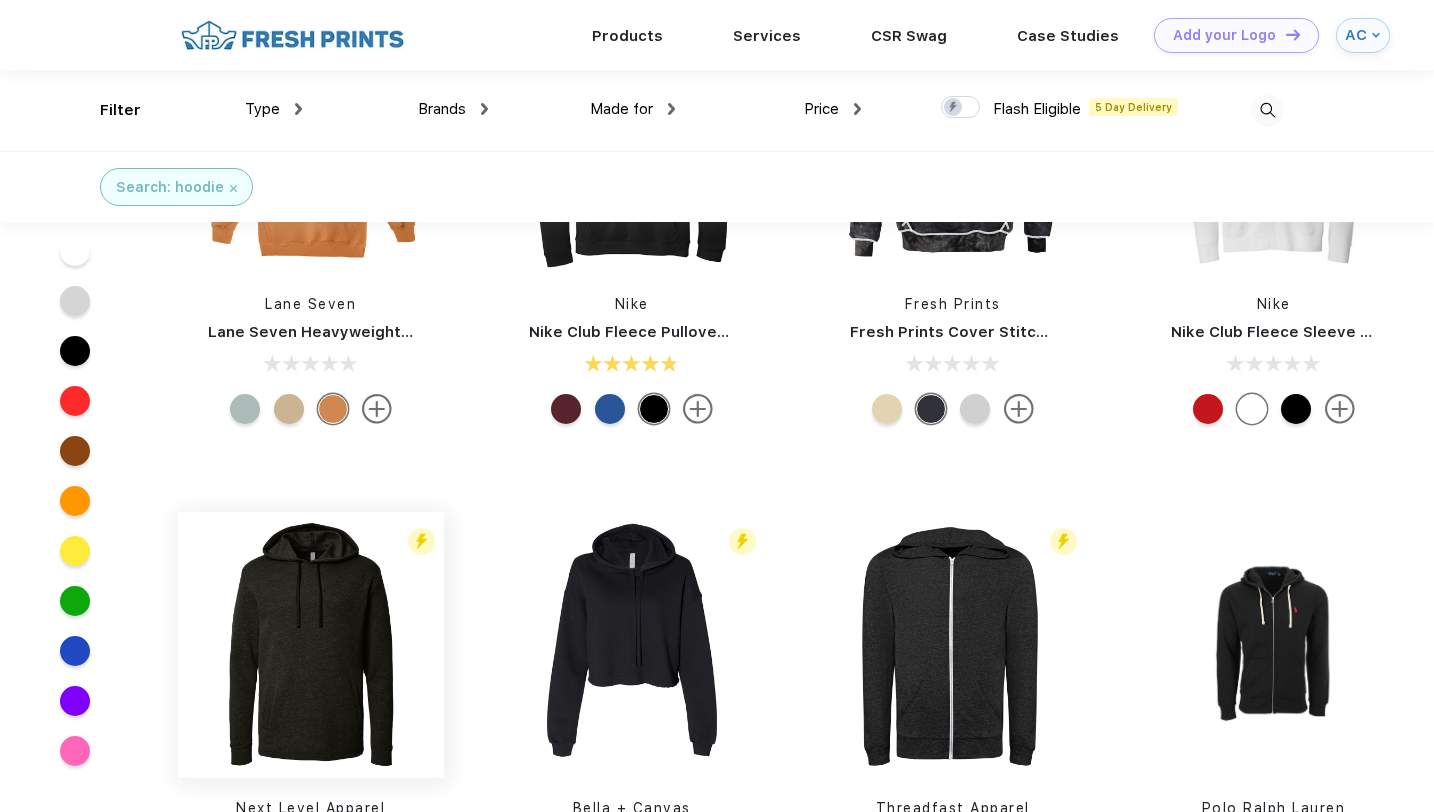 scroll, scrollTop: 0, scrollLeft: 0, axis: both 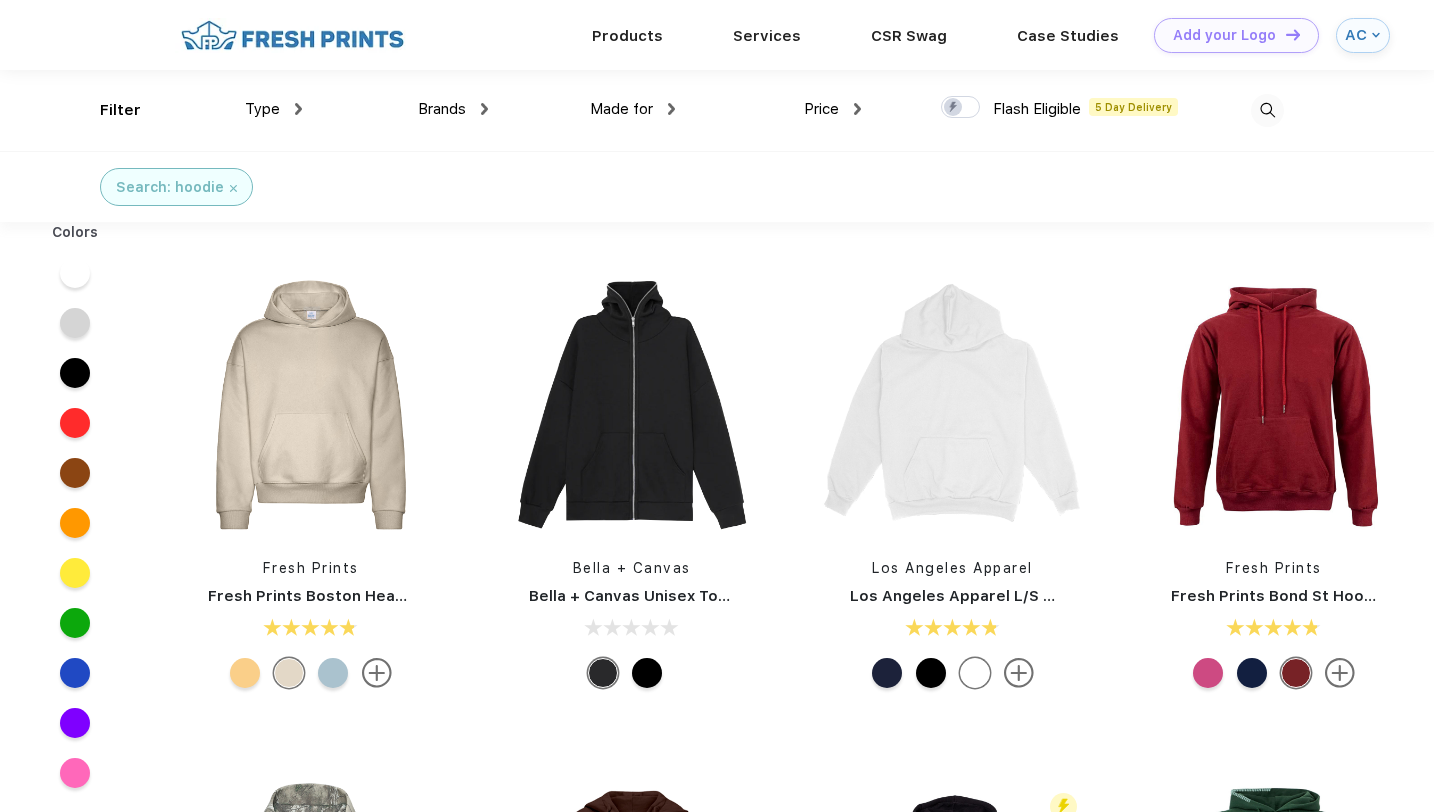 click at bounding box center (1267, 110) 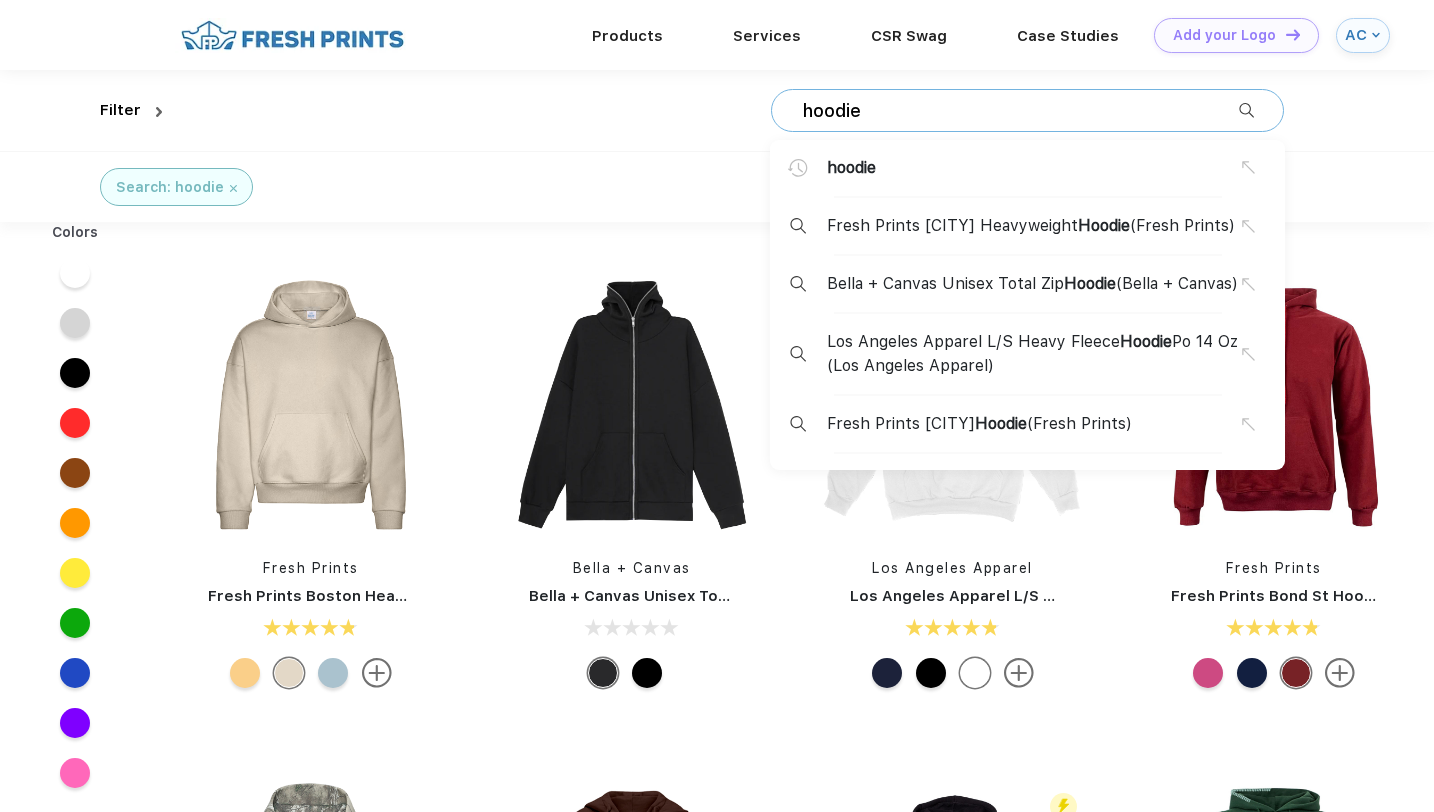 click on "hoodie" at bounding box center (1034, 168) 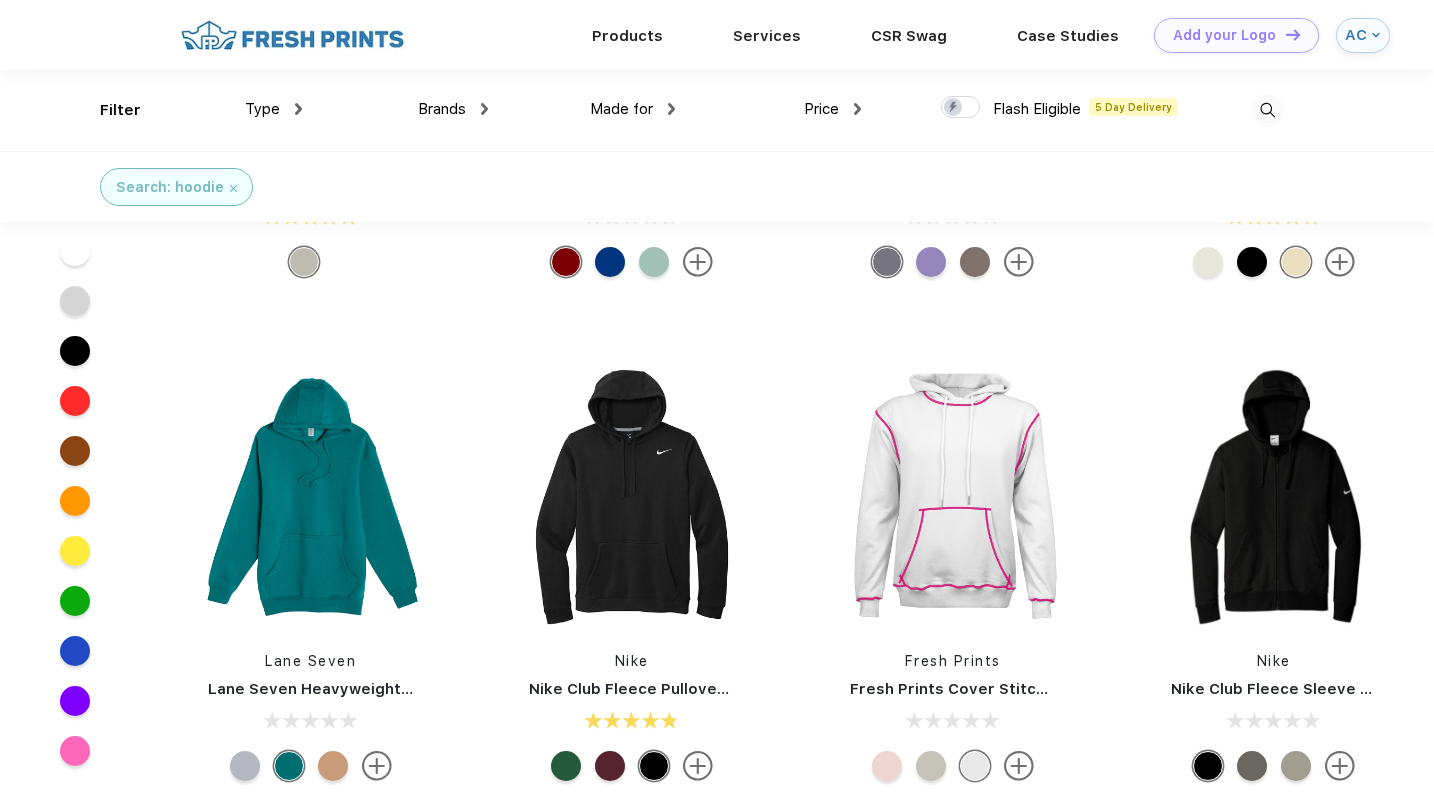 scroll, scrollTop: 0, scrollLeft: 0, axis: both 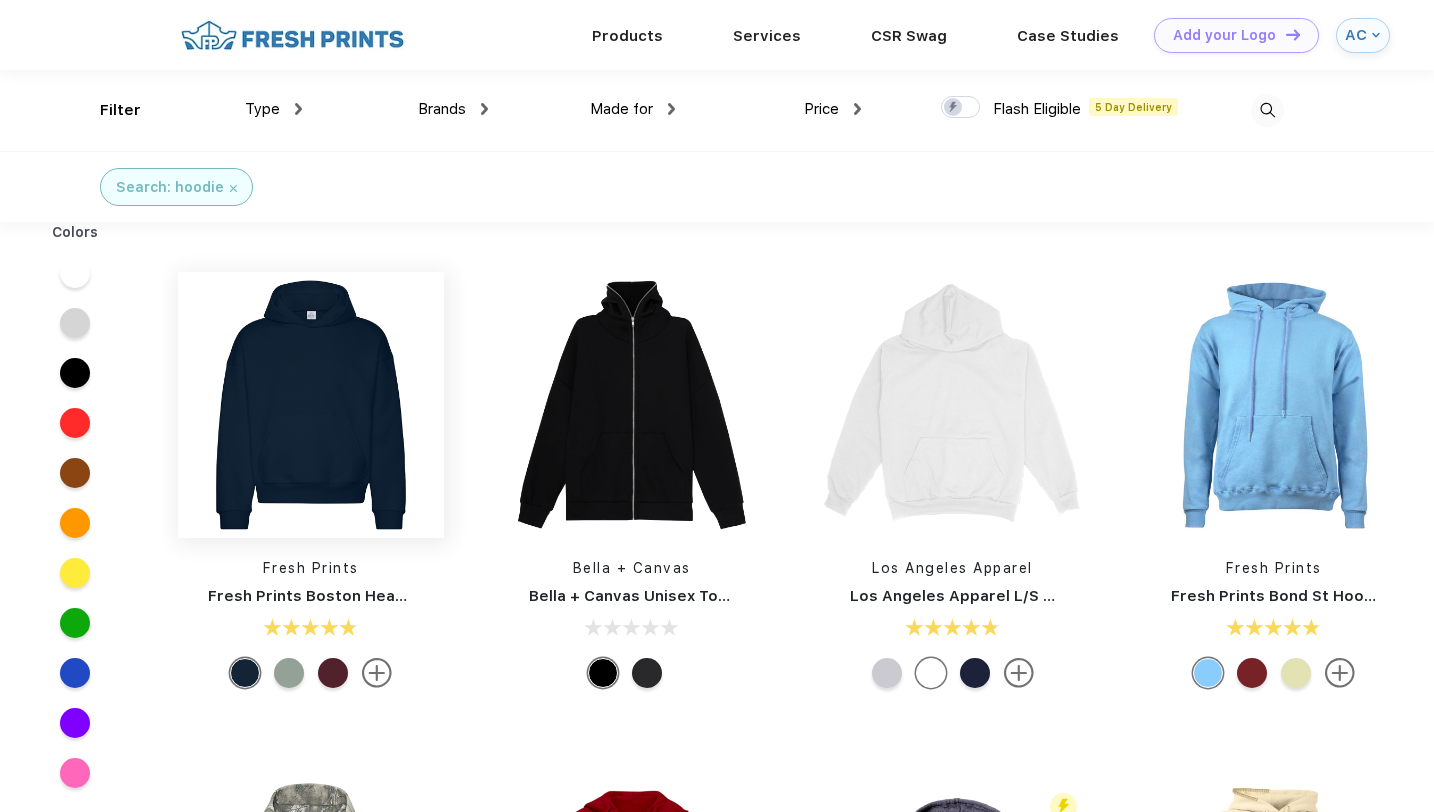 click at bounding box center [311, 405] 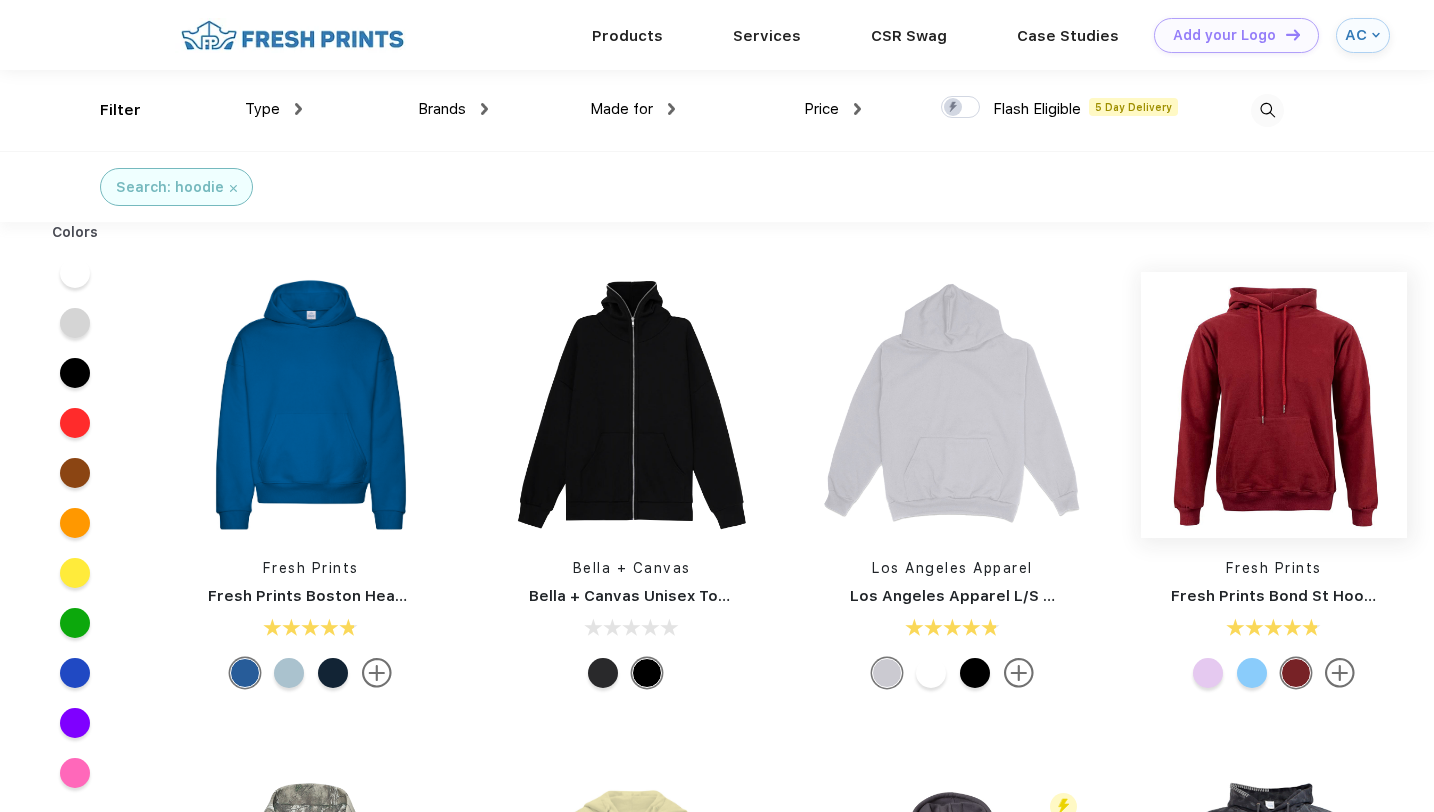 scroll, scrollTop: 0, scrollLeft: 0, axis: both 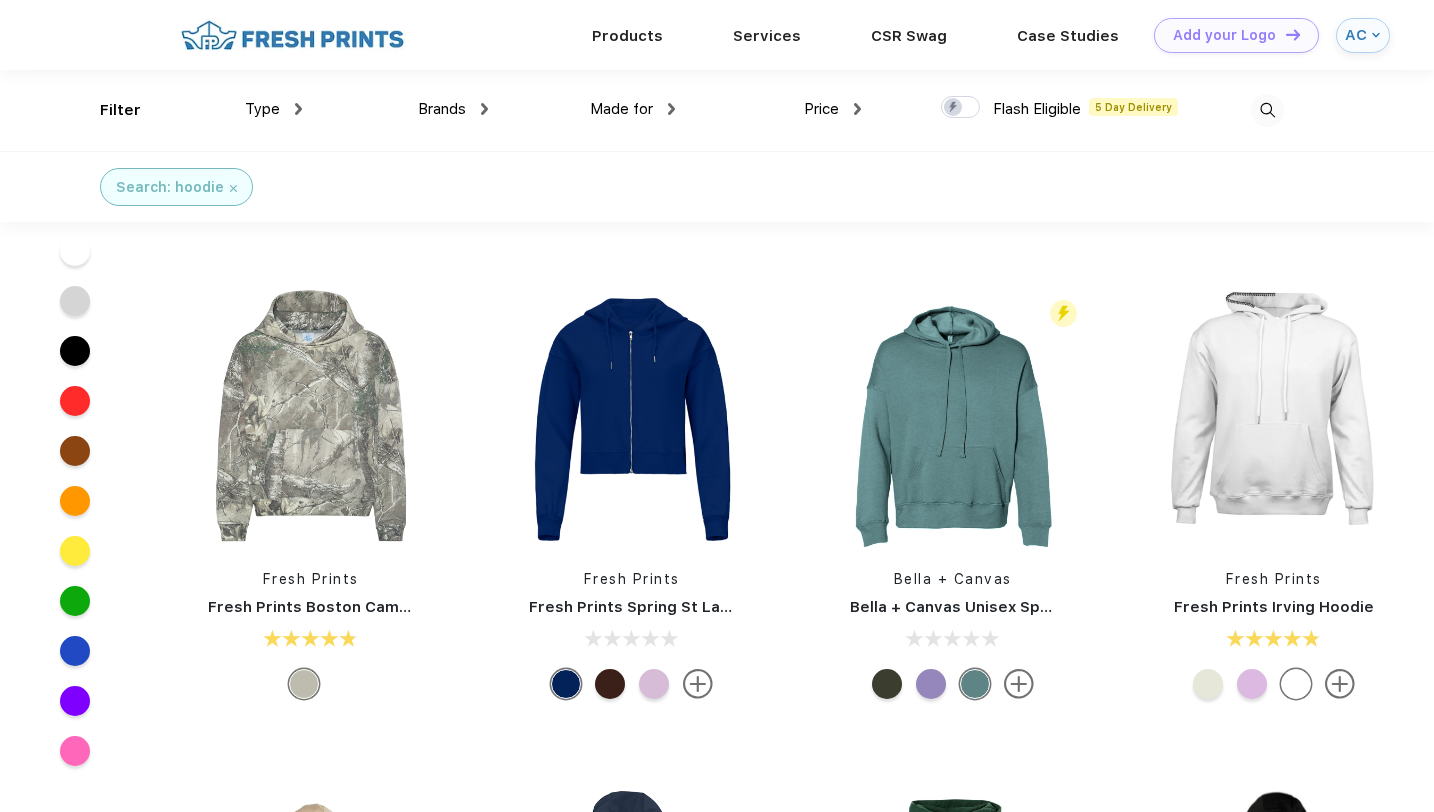 click on "Brands" at bounding box center (453, 109) 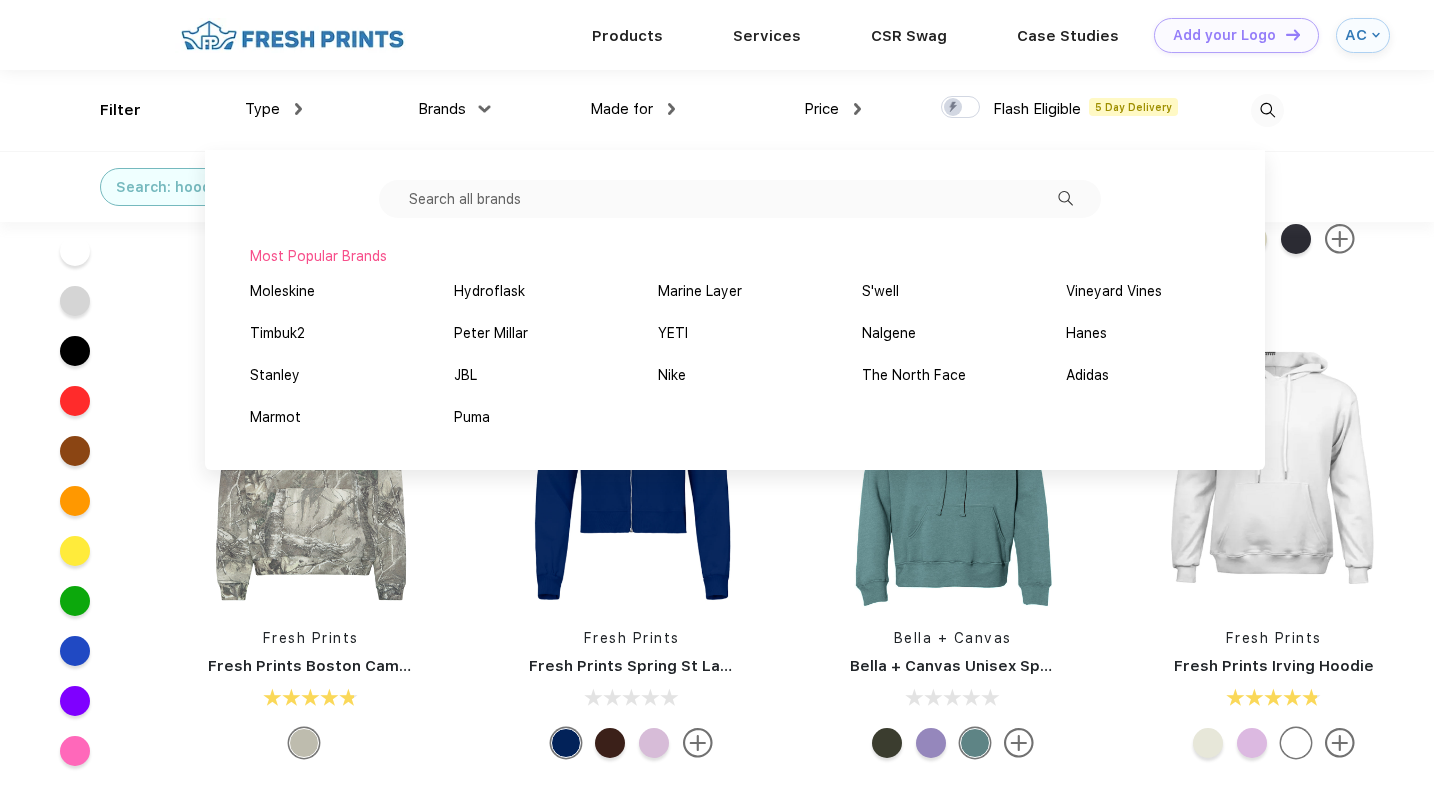 scroll, scrollTop: 210, scrollLeft: 0, axis: vertical 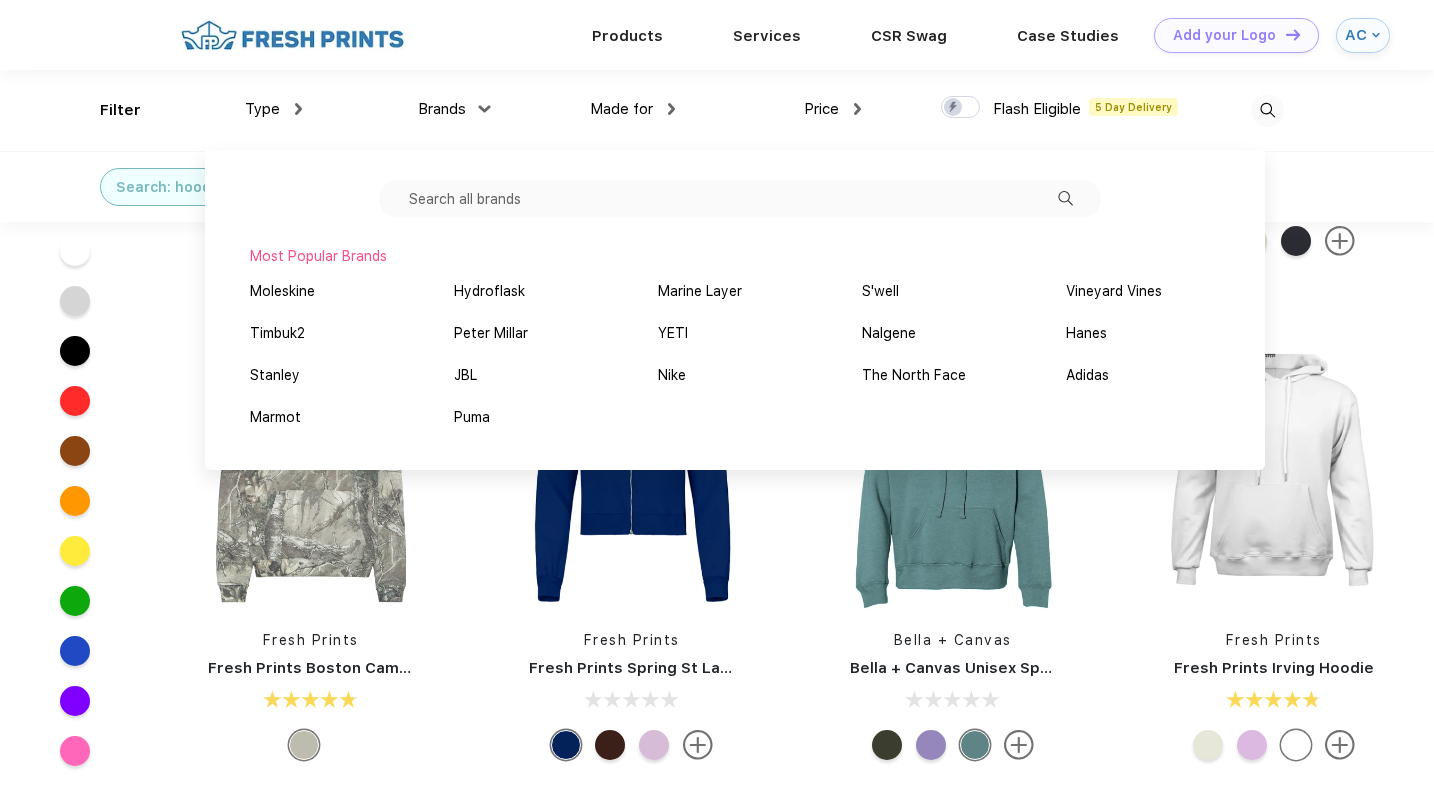 click at bounding box center (485, 108) 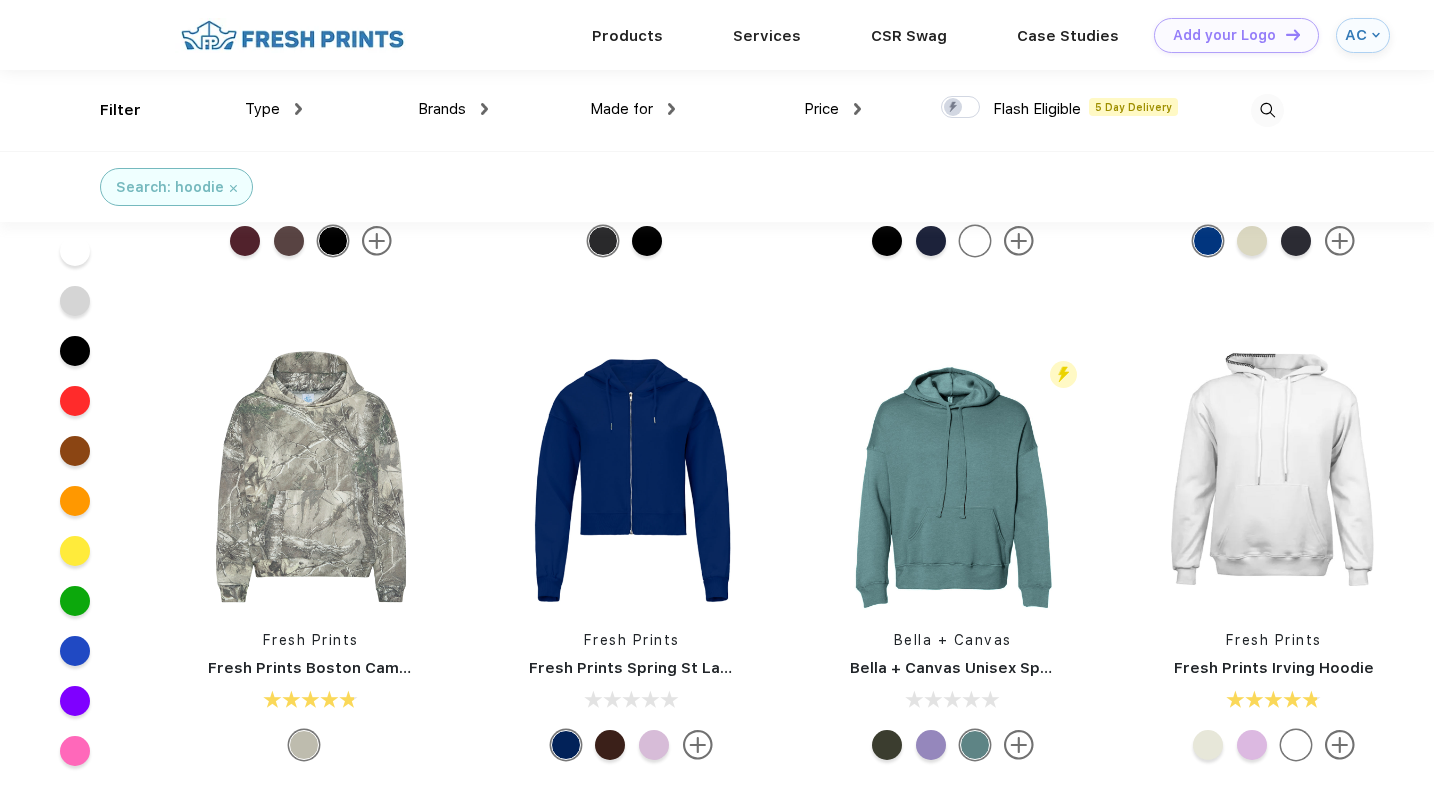 click on "Price" at bounding box center (821, 109) 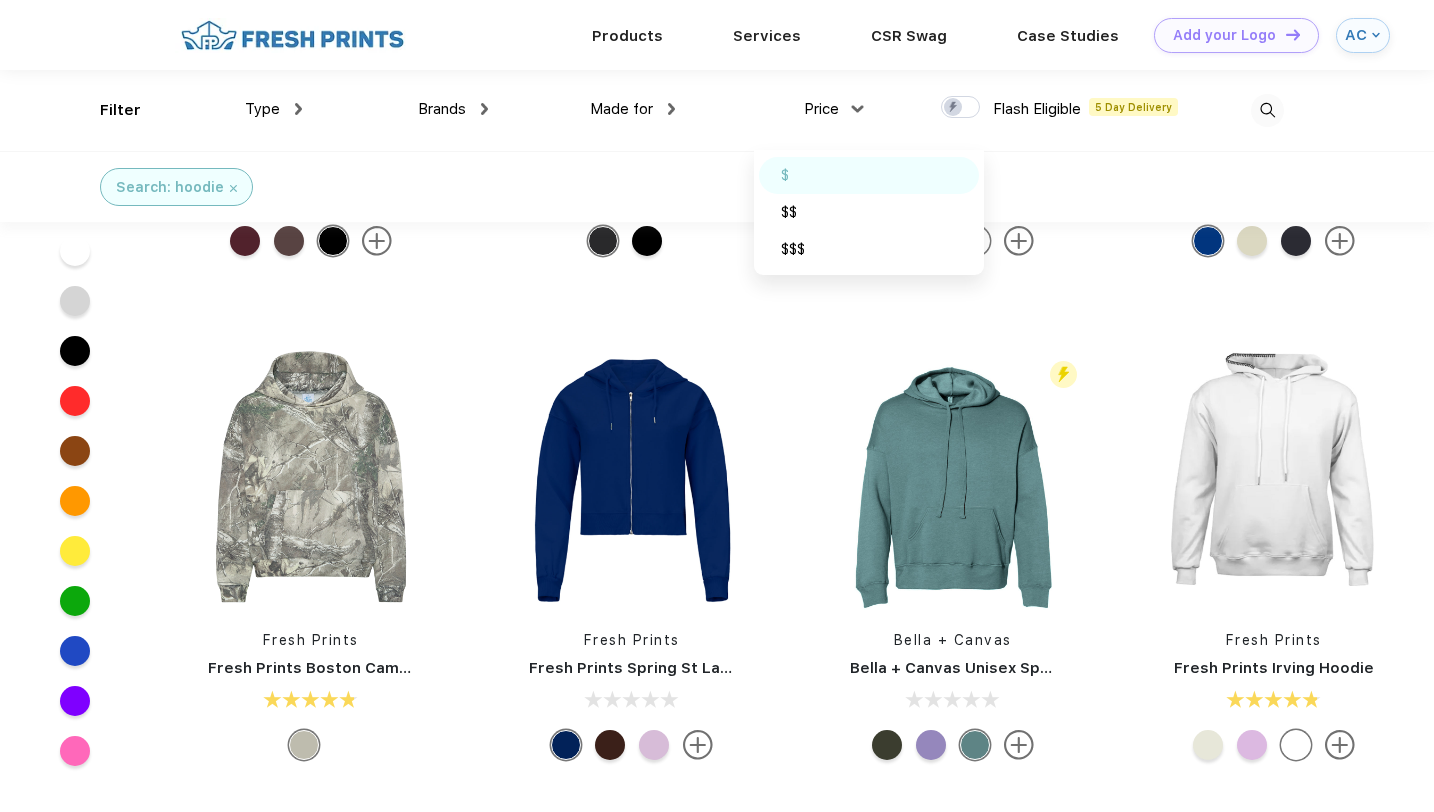 click at bounding box center [811, 175] 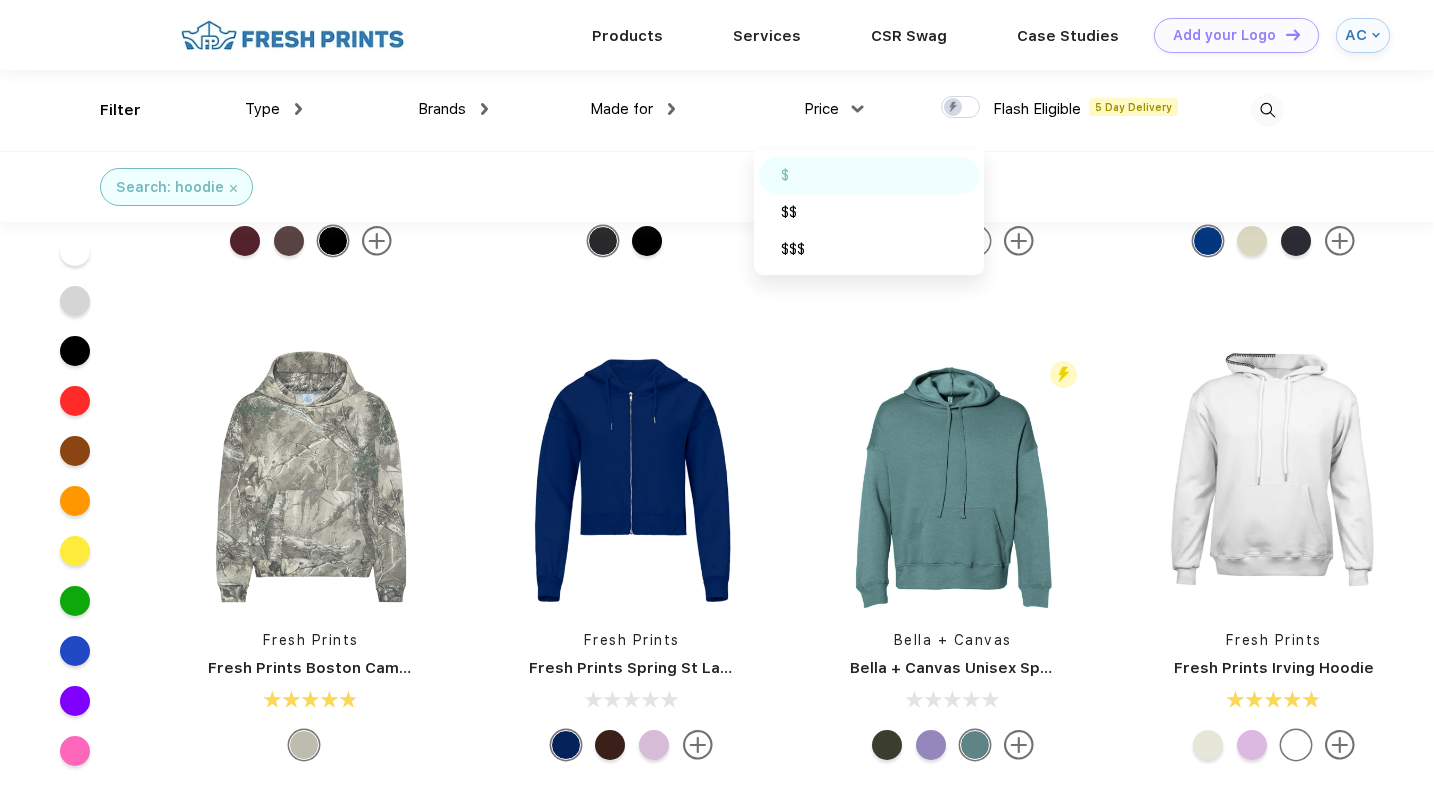 scroll, scrollTop: 0, scrollLeft: 0, axis: both 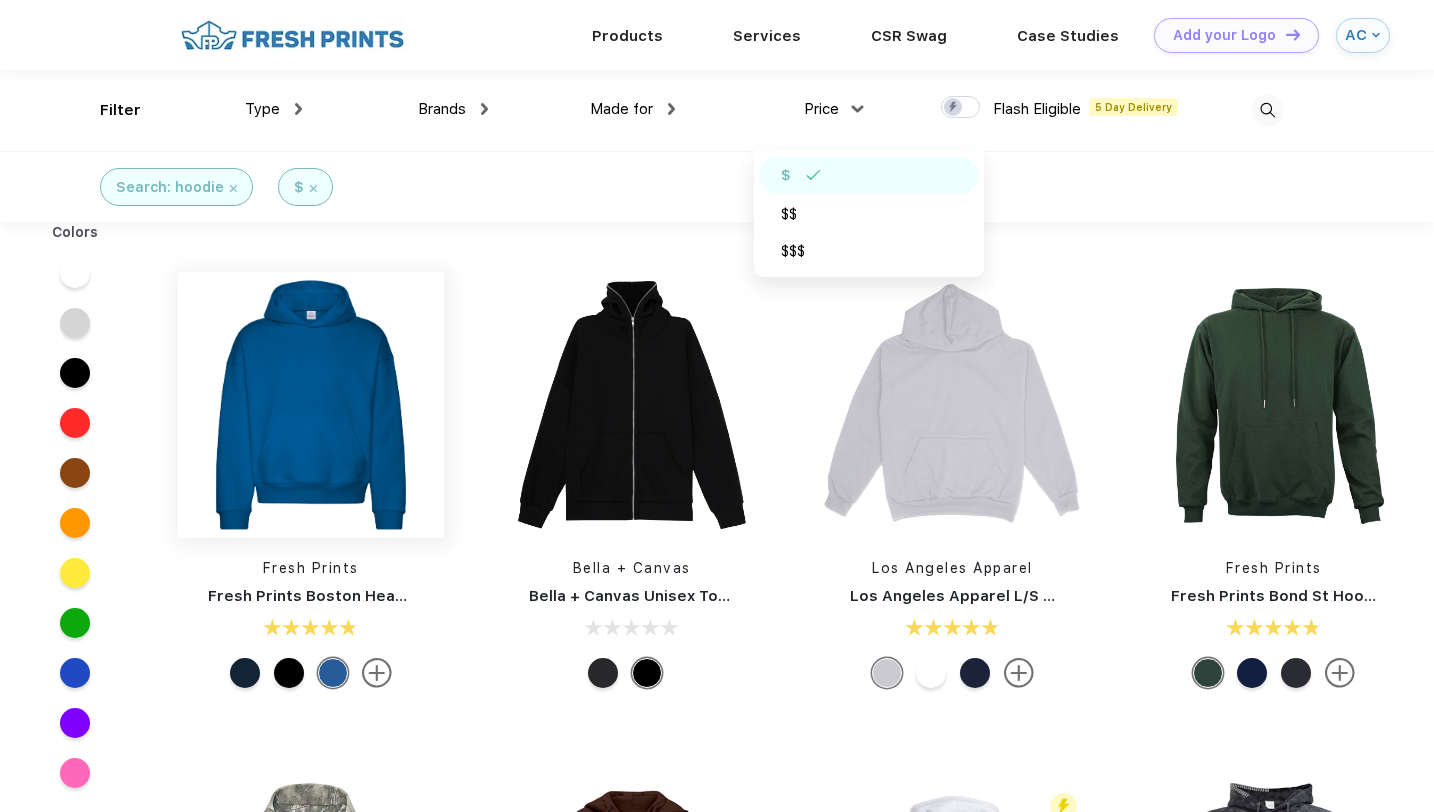 click at bounding box center (311, 405) 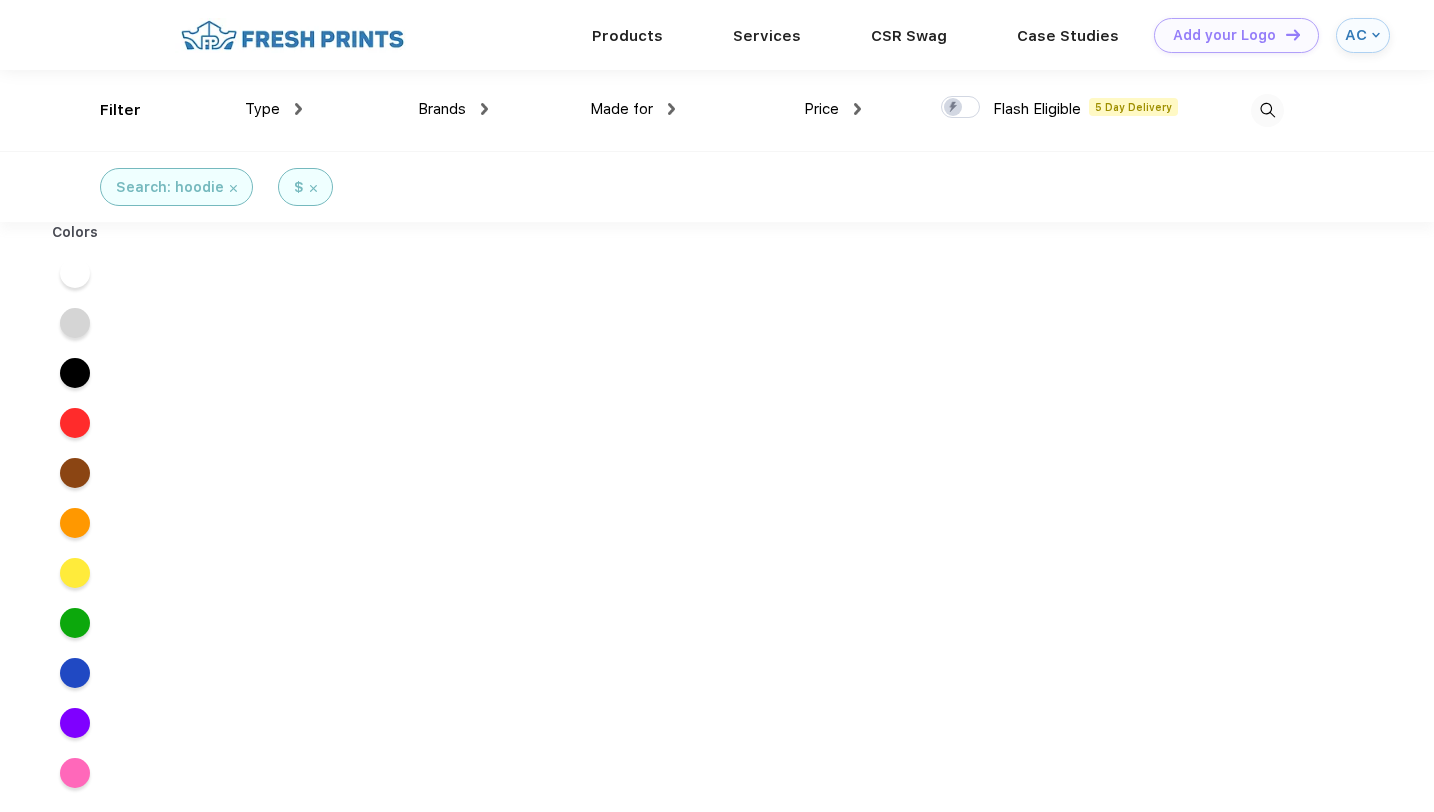 scroll, scrollTop: 0, scrollLeft: 0, axis: both 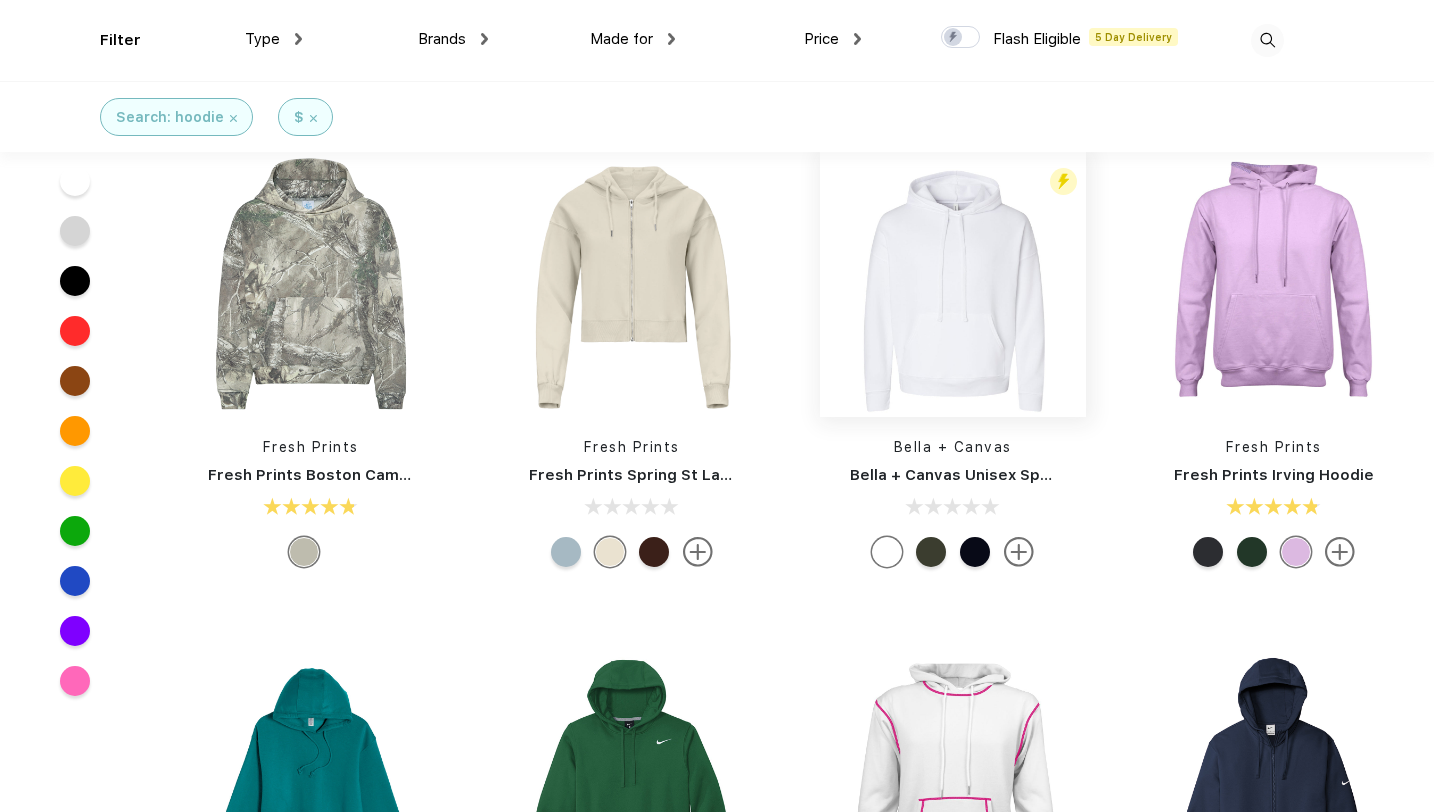 click at bounding box center (953, 284) 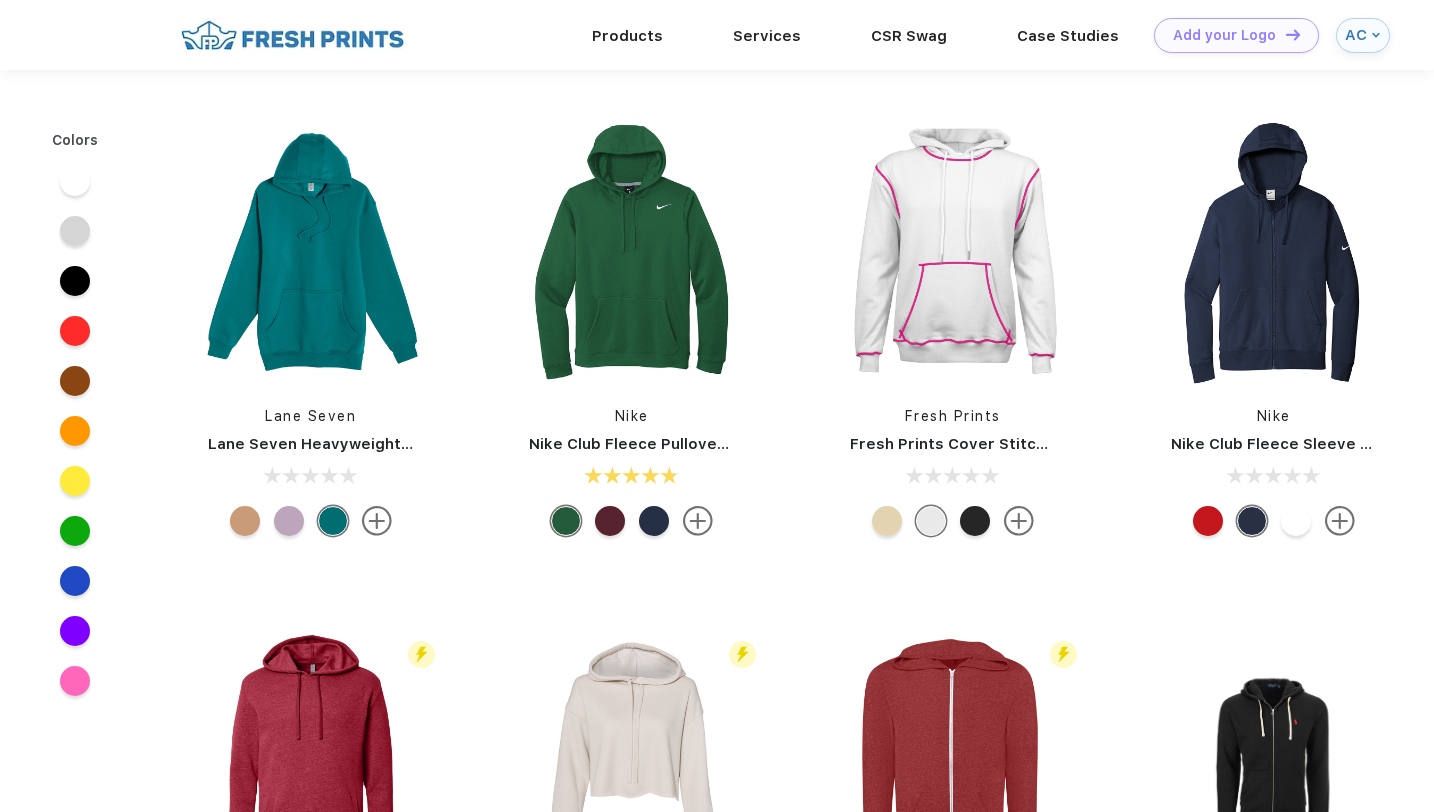 scroll, scrollTop: 473, scrollLeft: 0, axis: vertical 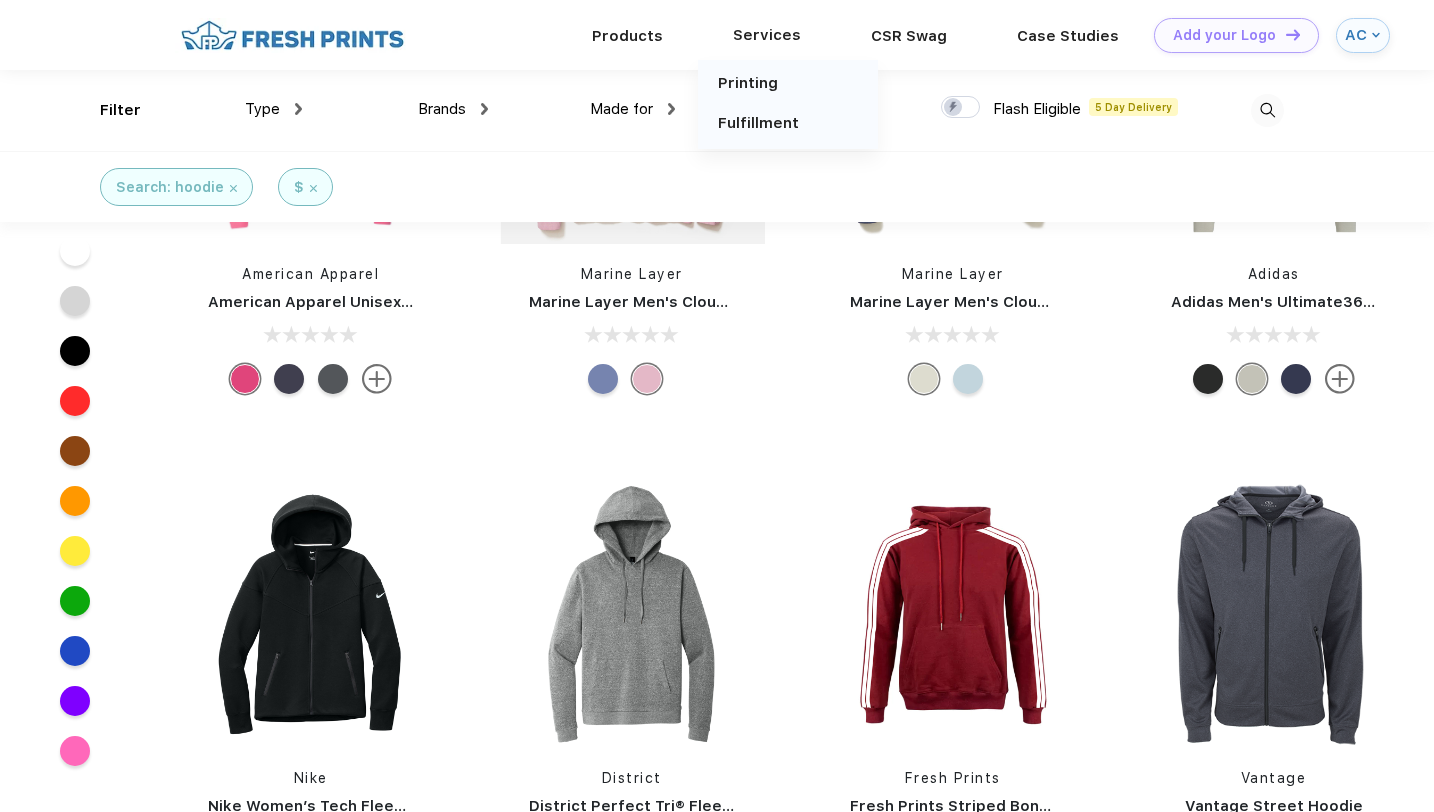 click on "Services" at bounding box center [767, 35] 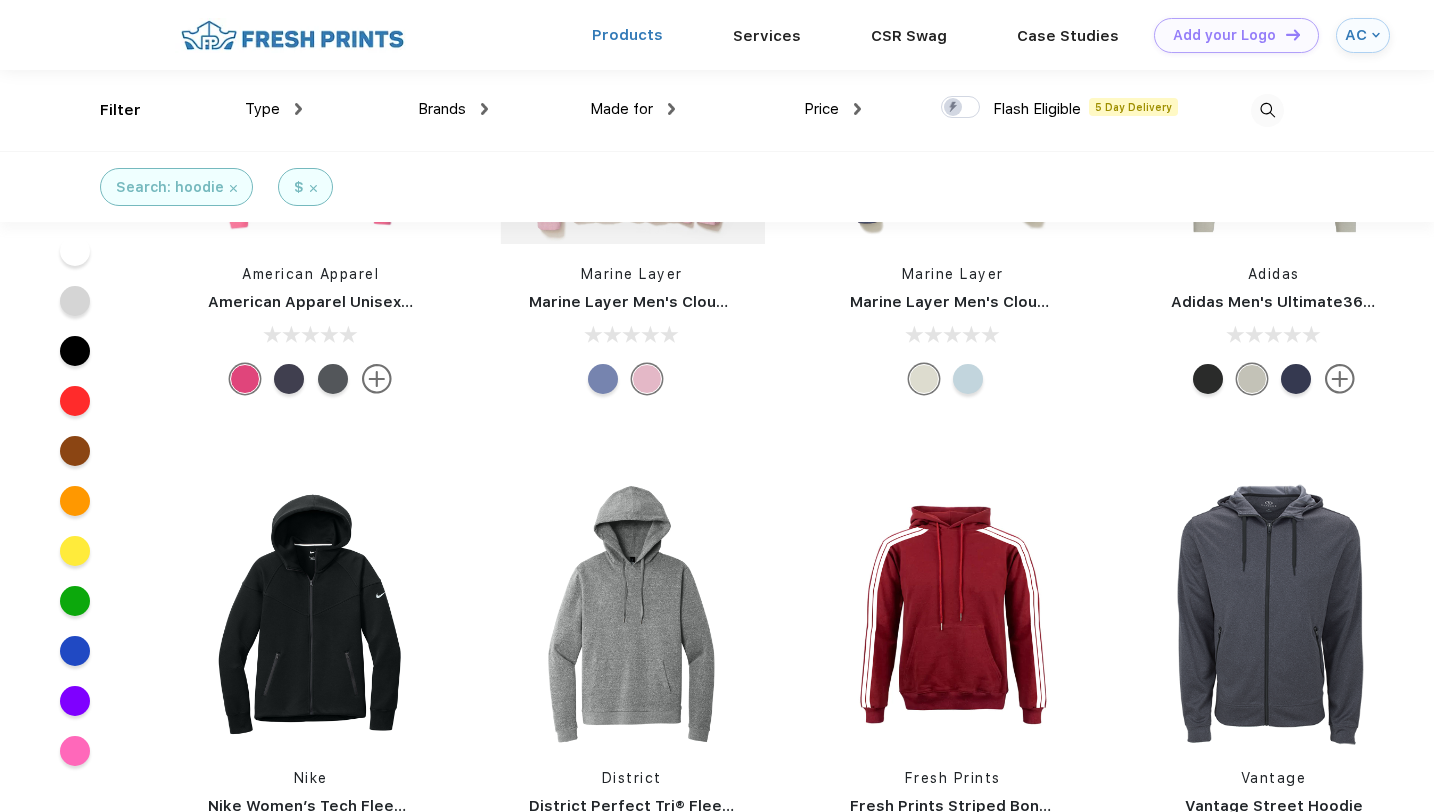 click on "Products" at bounding box center [627, 35] 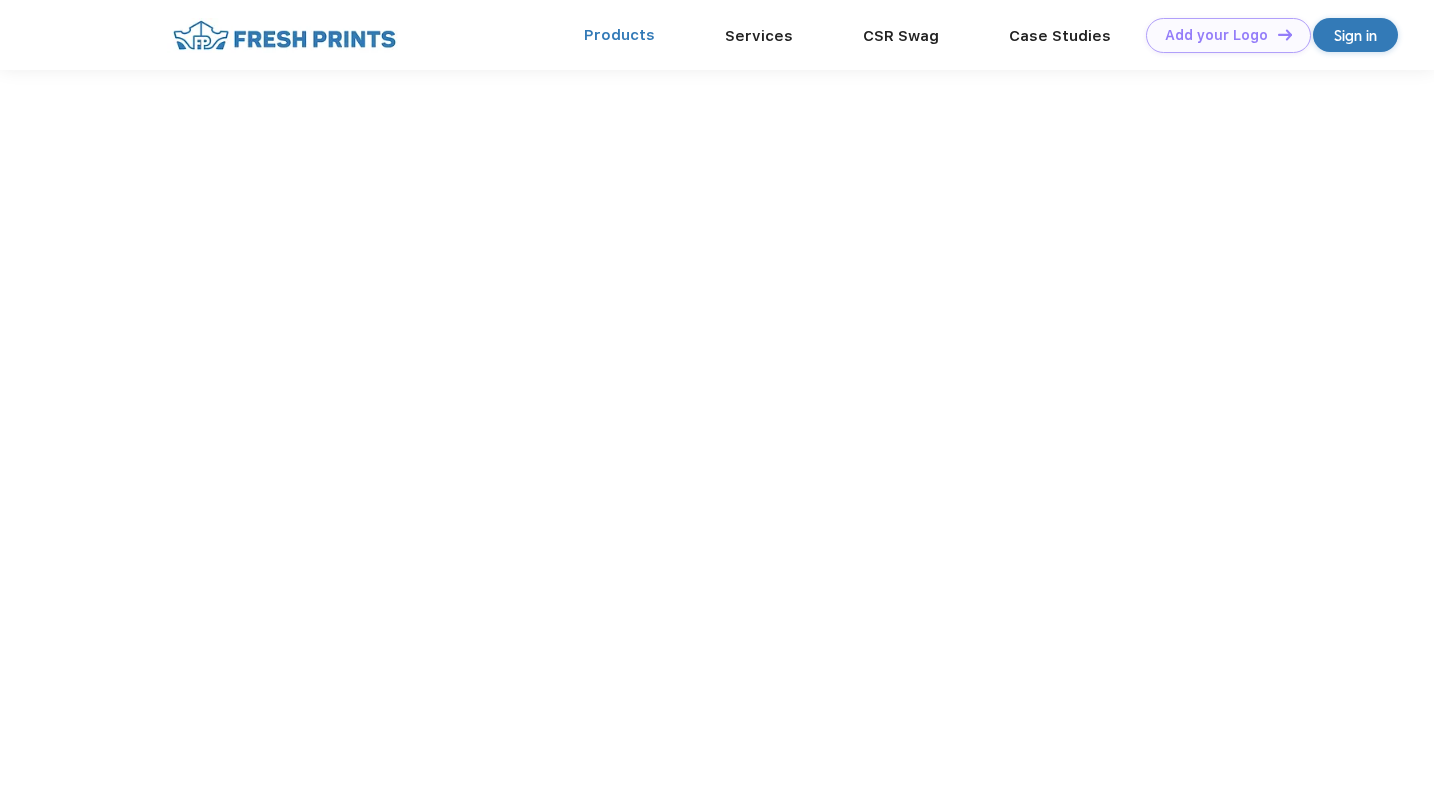 scroll, scrollTop: 0, scrollLeft: 0, axis: both 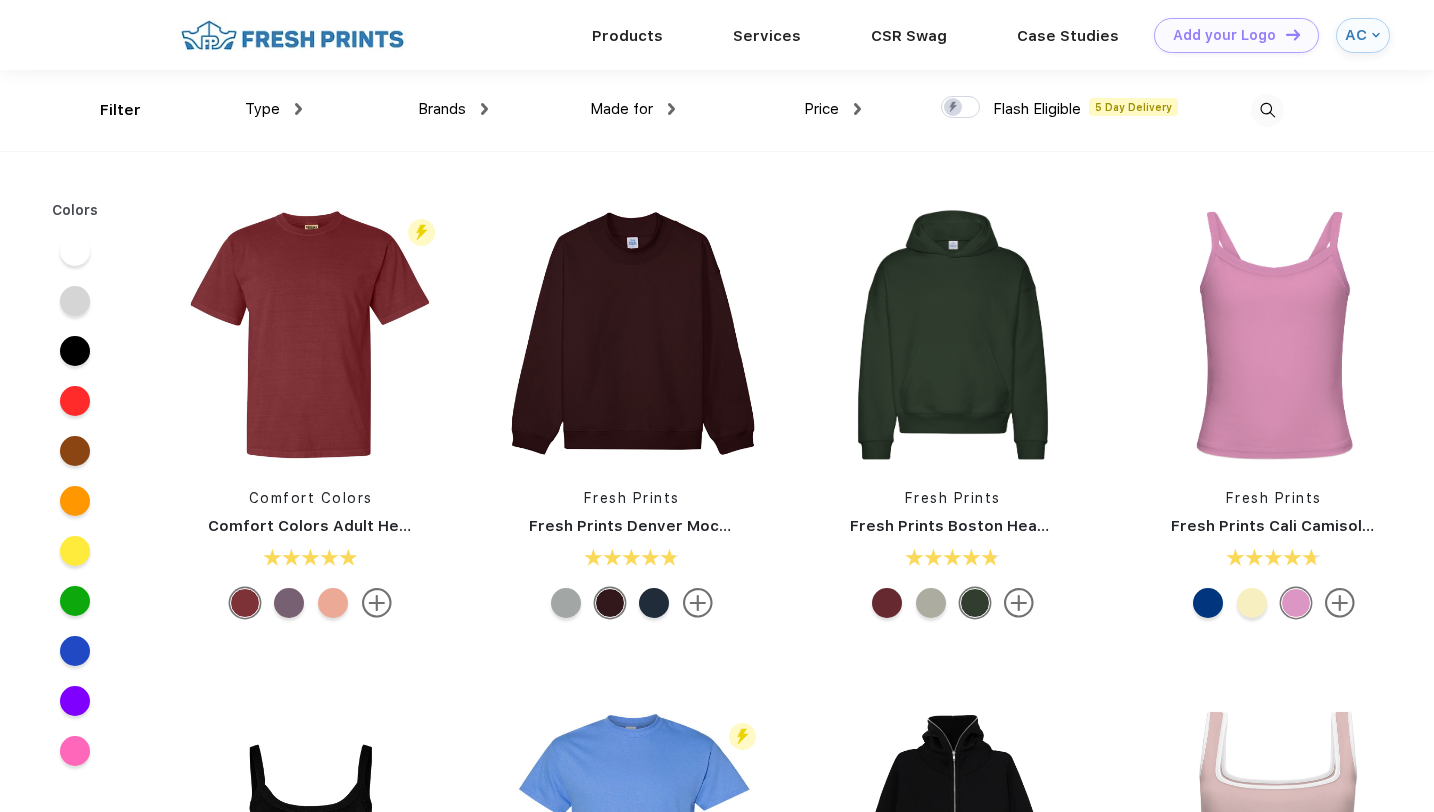 click at bounding box center [484, 109] 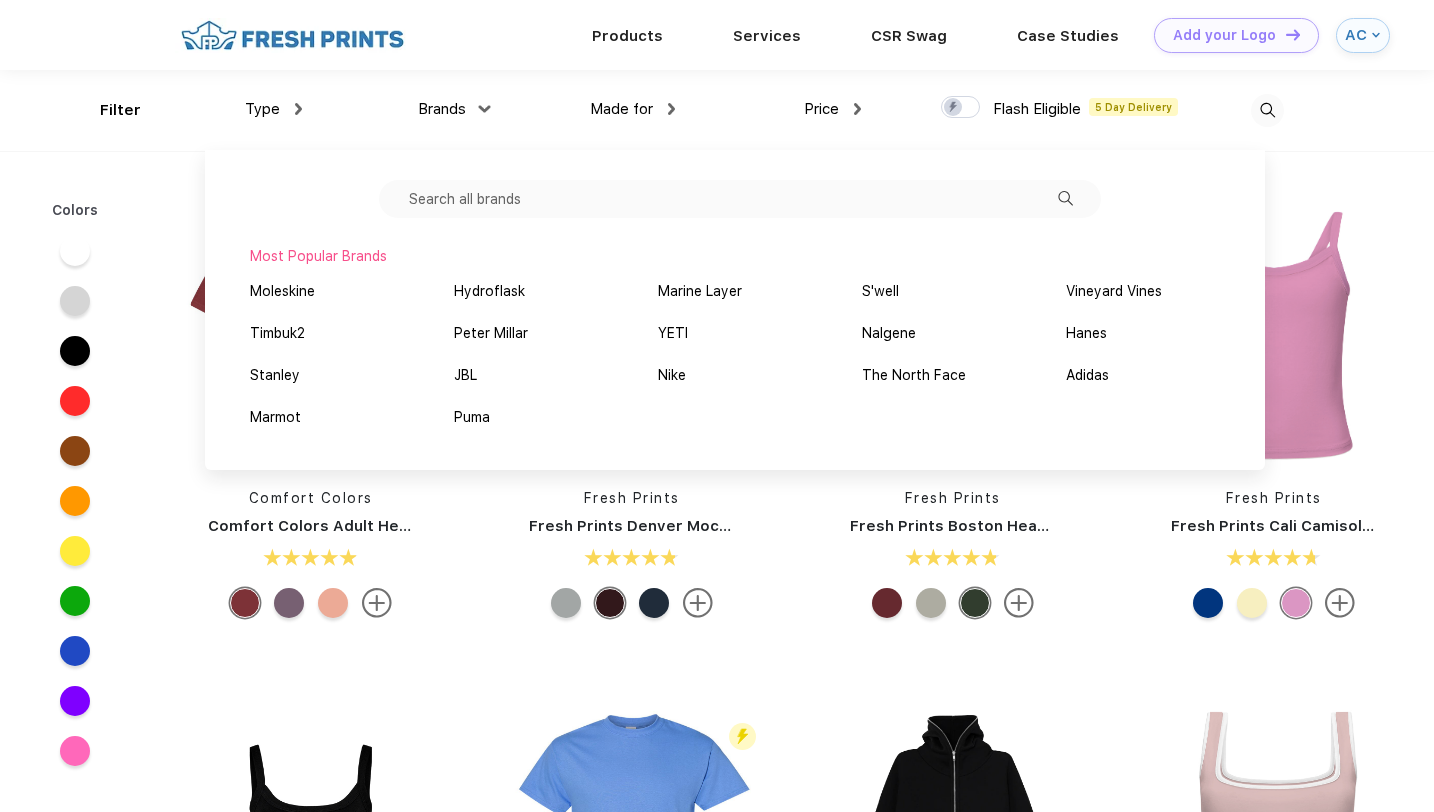 click at bounding box center [485, 108] 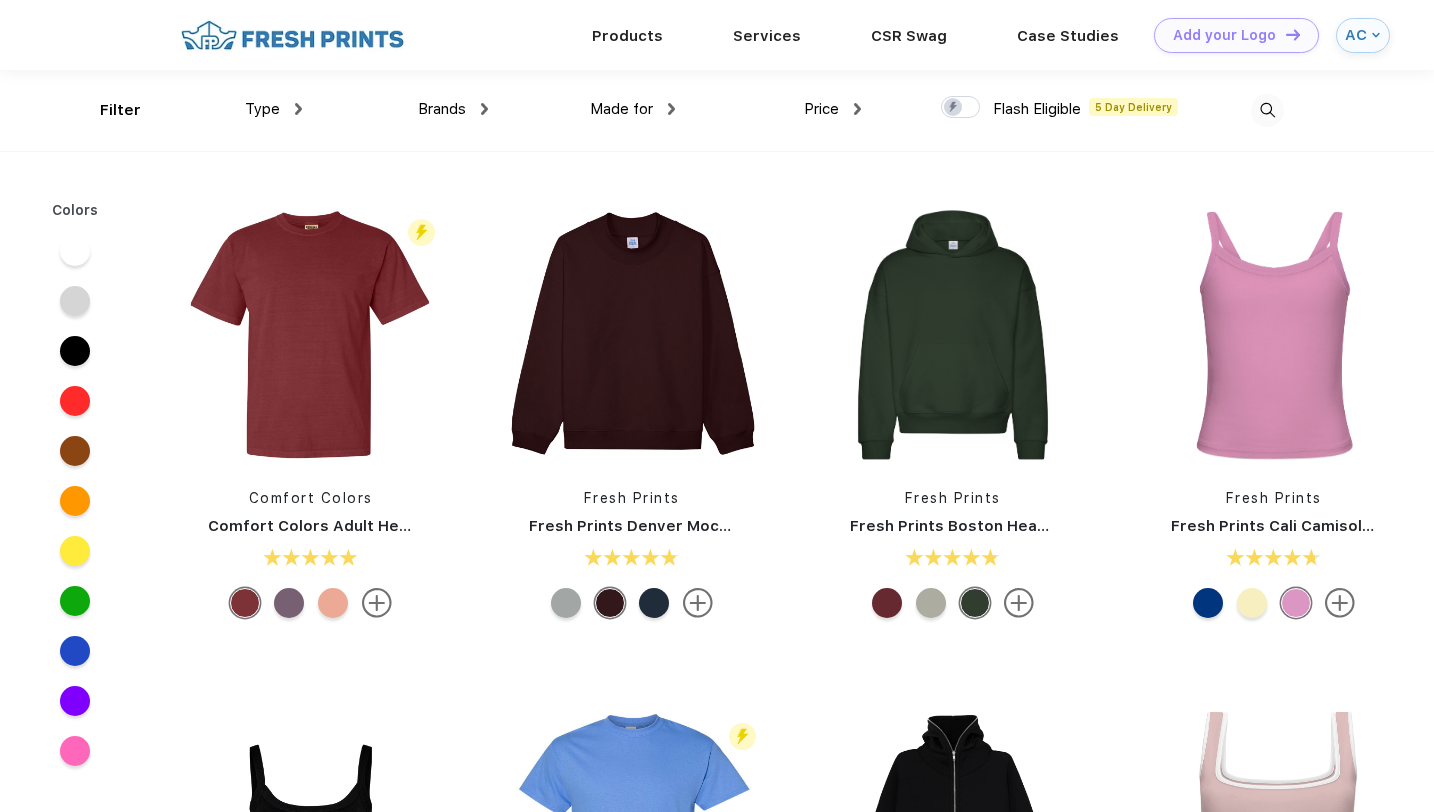 click on "Filter" at bounding box center (120, 110) 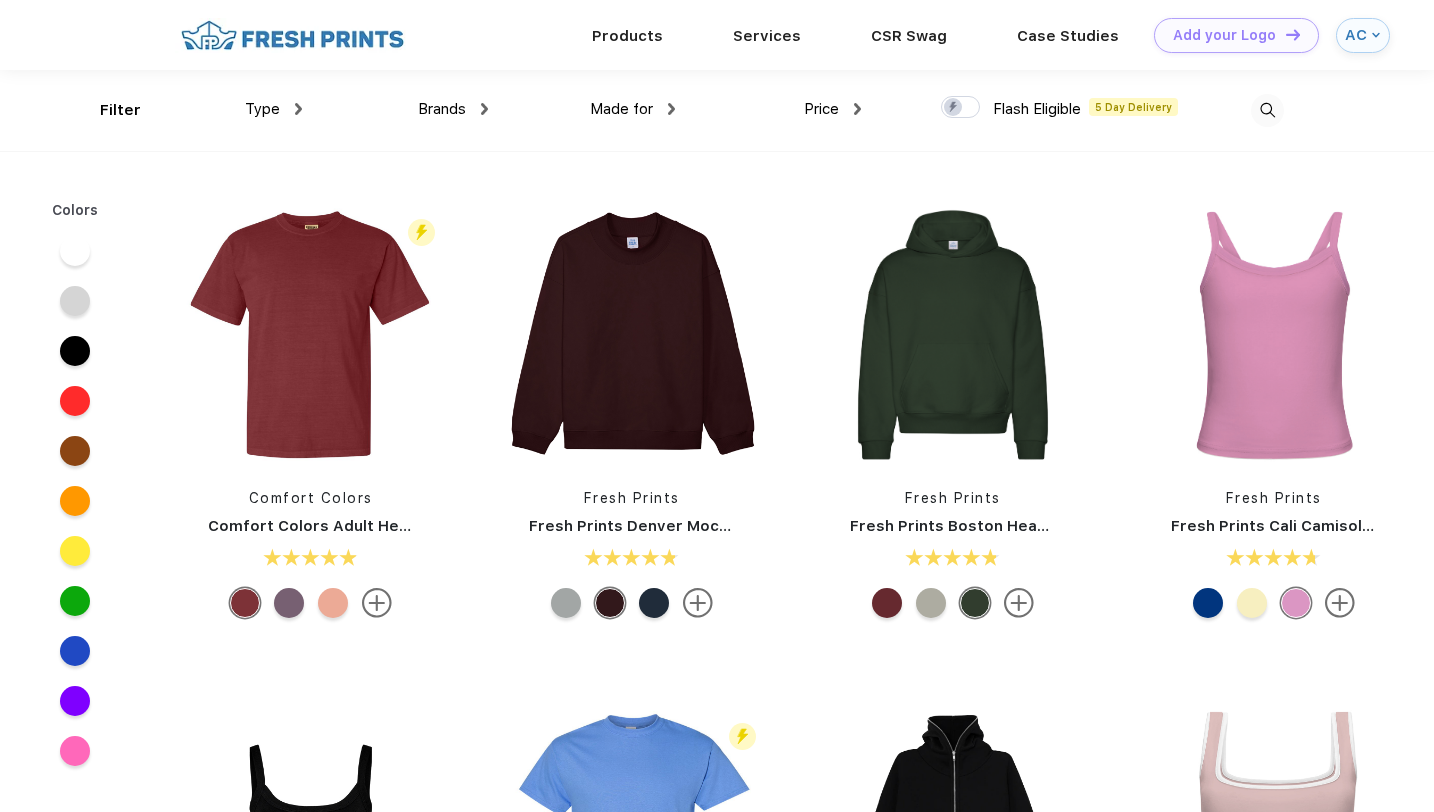 click on "Price" at bounding box center (832, 109) 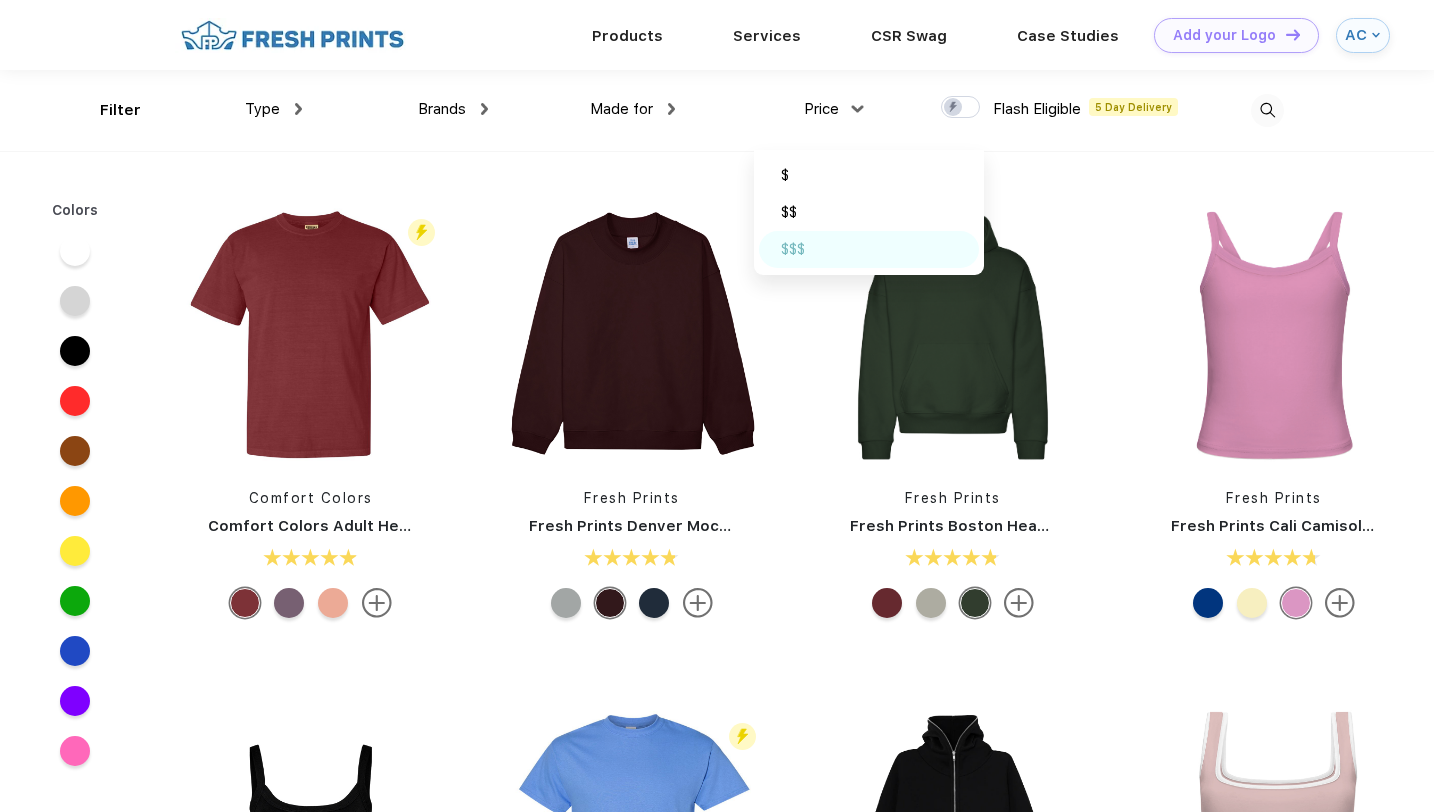 click on "$$$" at bounding box center (793, 249) 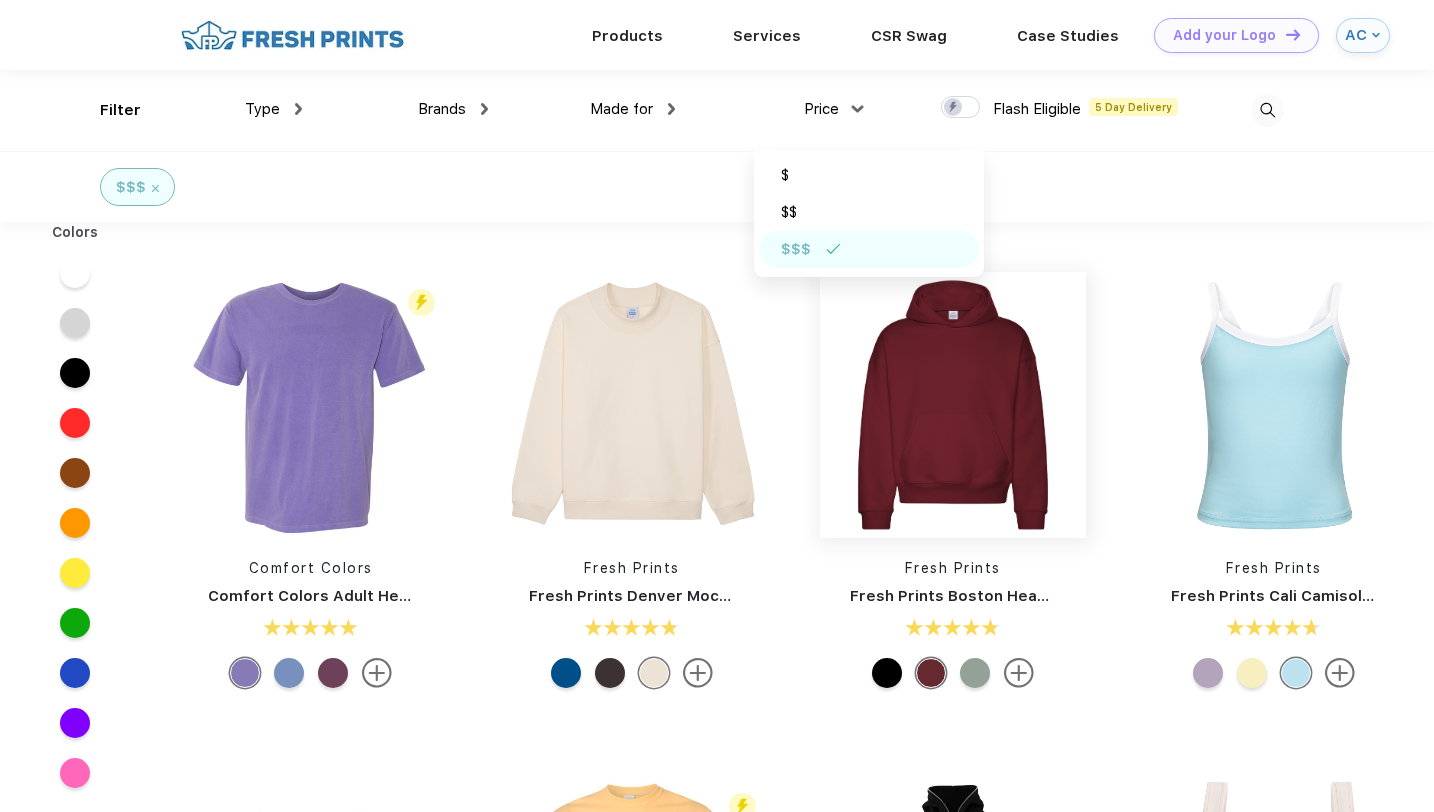 click at bounding box center [953, 405] 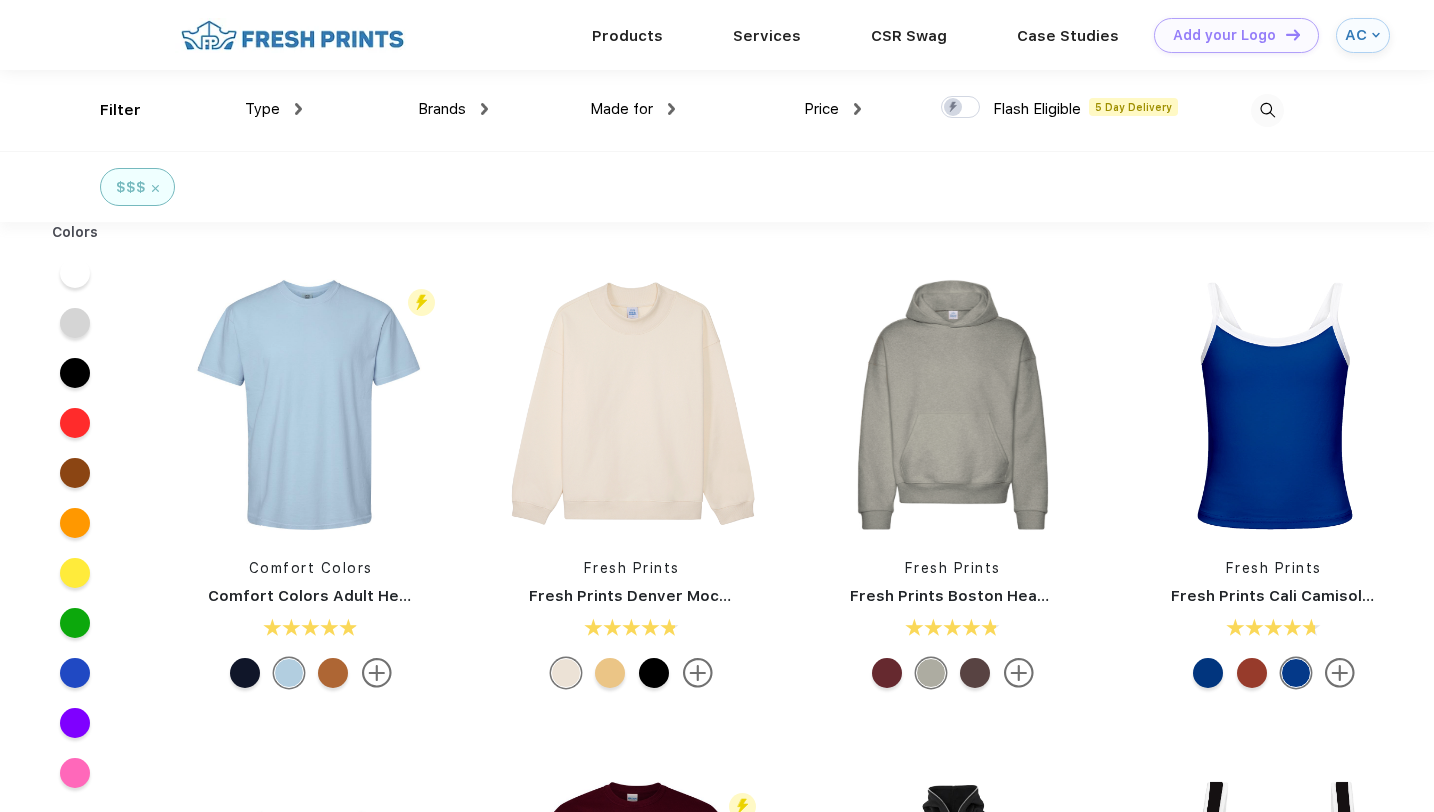 scroll, scrollTop: 0, scrollLeft: 0, axis: both 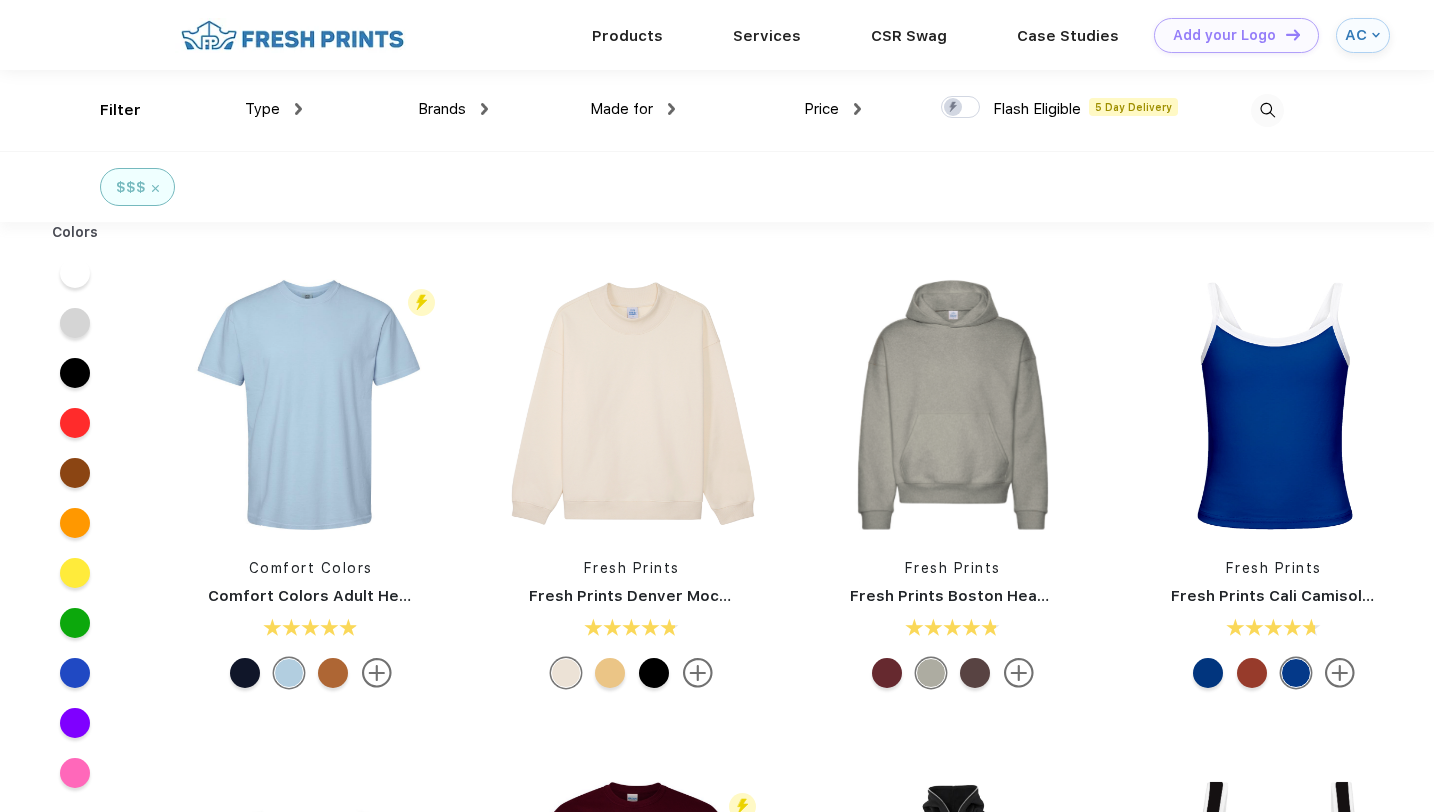 click at bounding box center [857, 109] 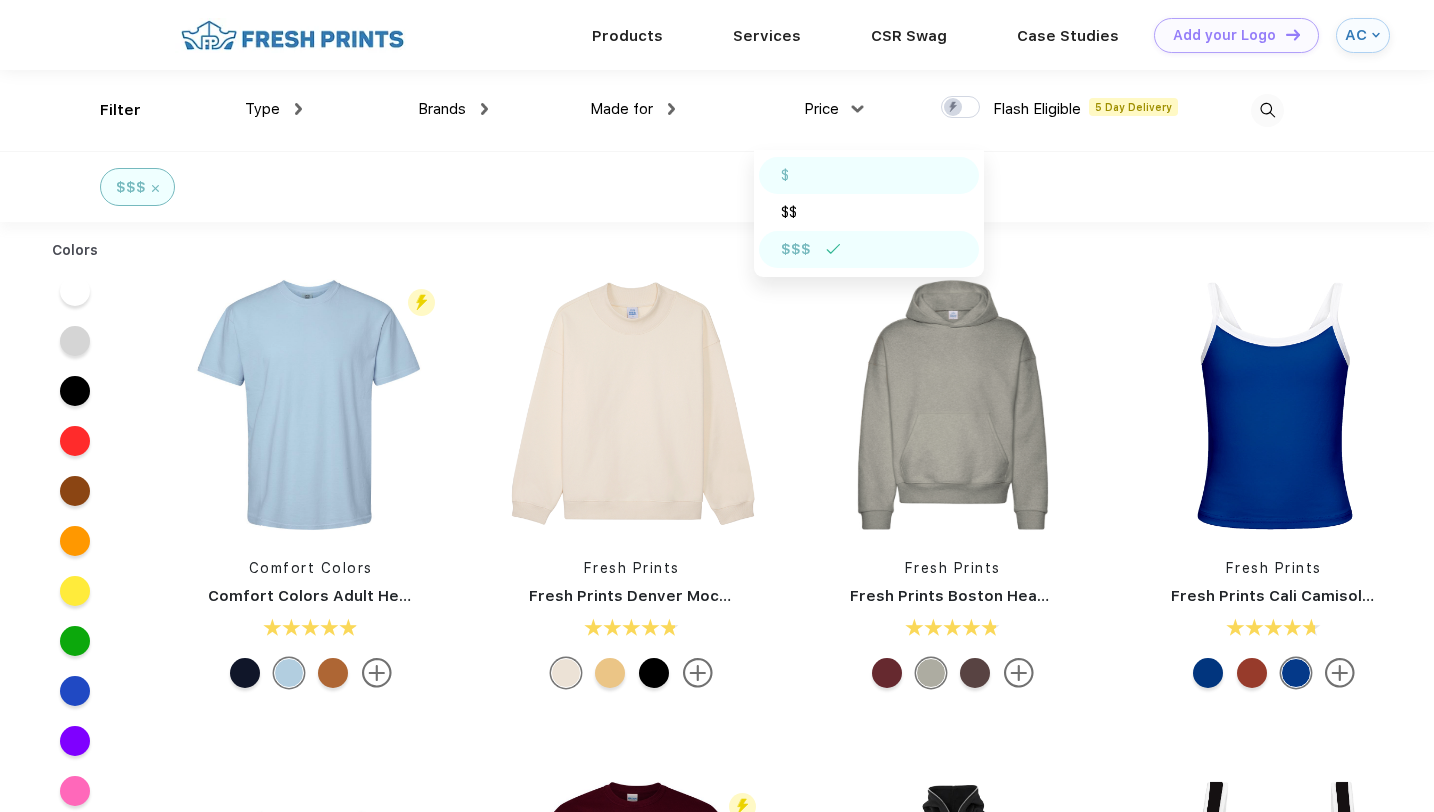 scroll, scrollTop: 1, scrollLeft: 0, axis: vertical 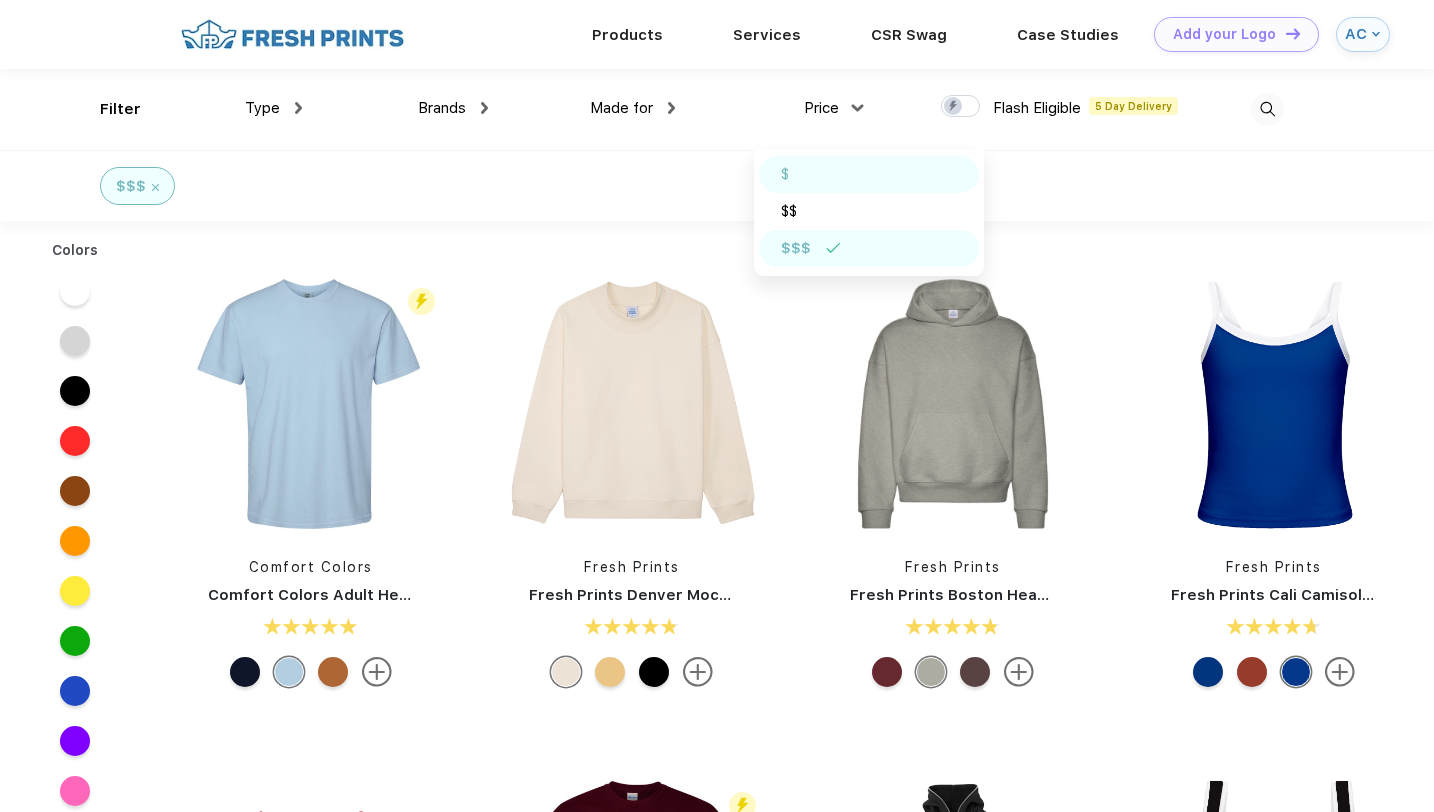 click at bounding box center (811, 174) 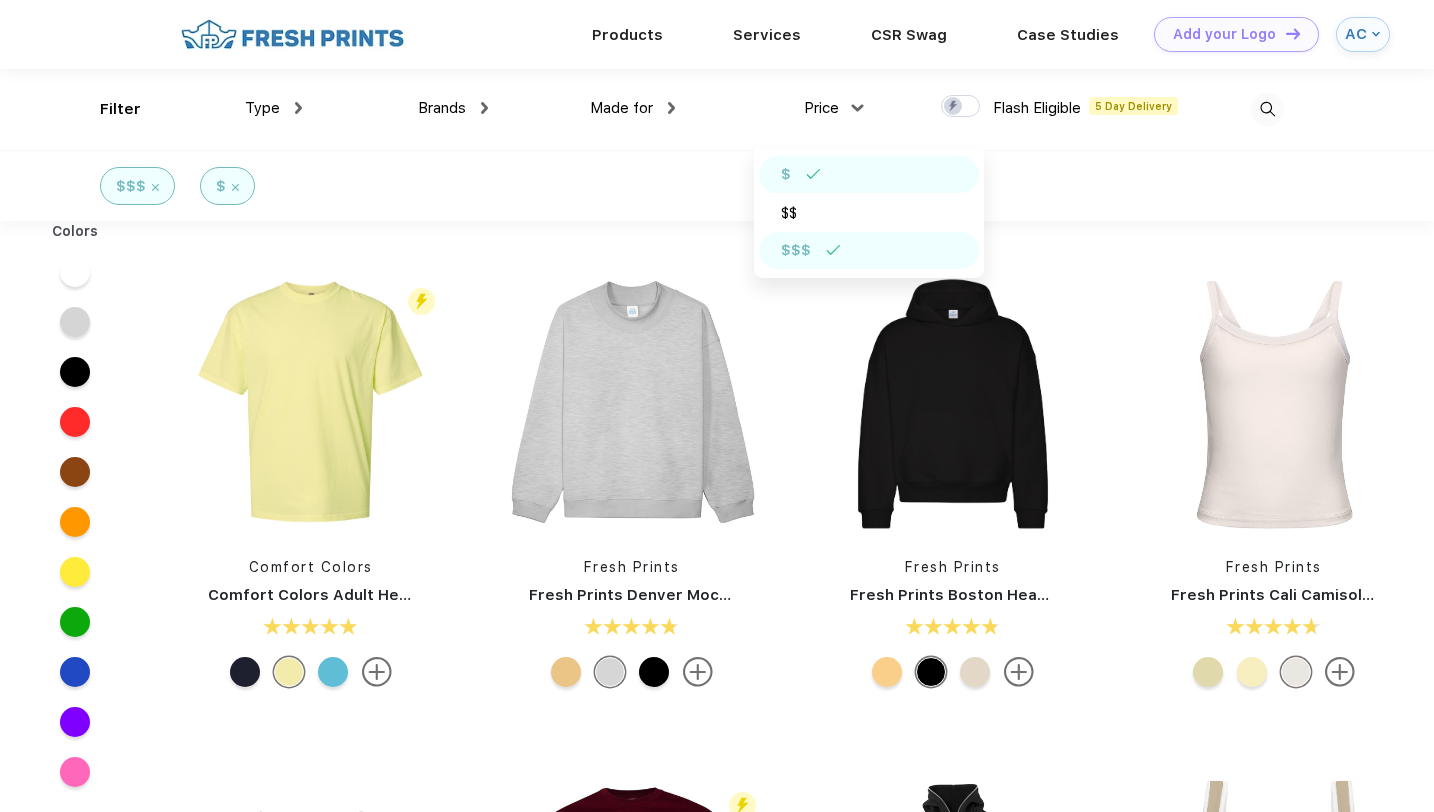 scroll, scrollTop: 0, scrollLeft: 0, axis: both 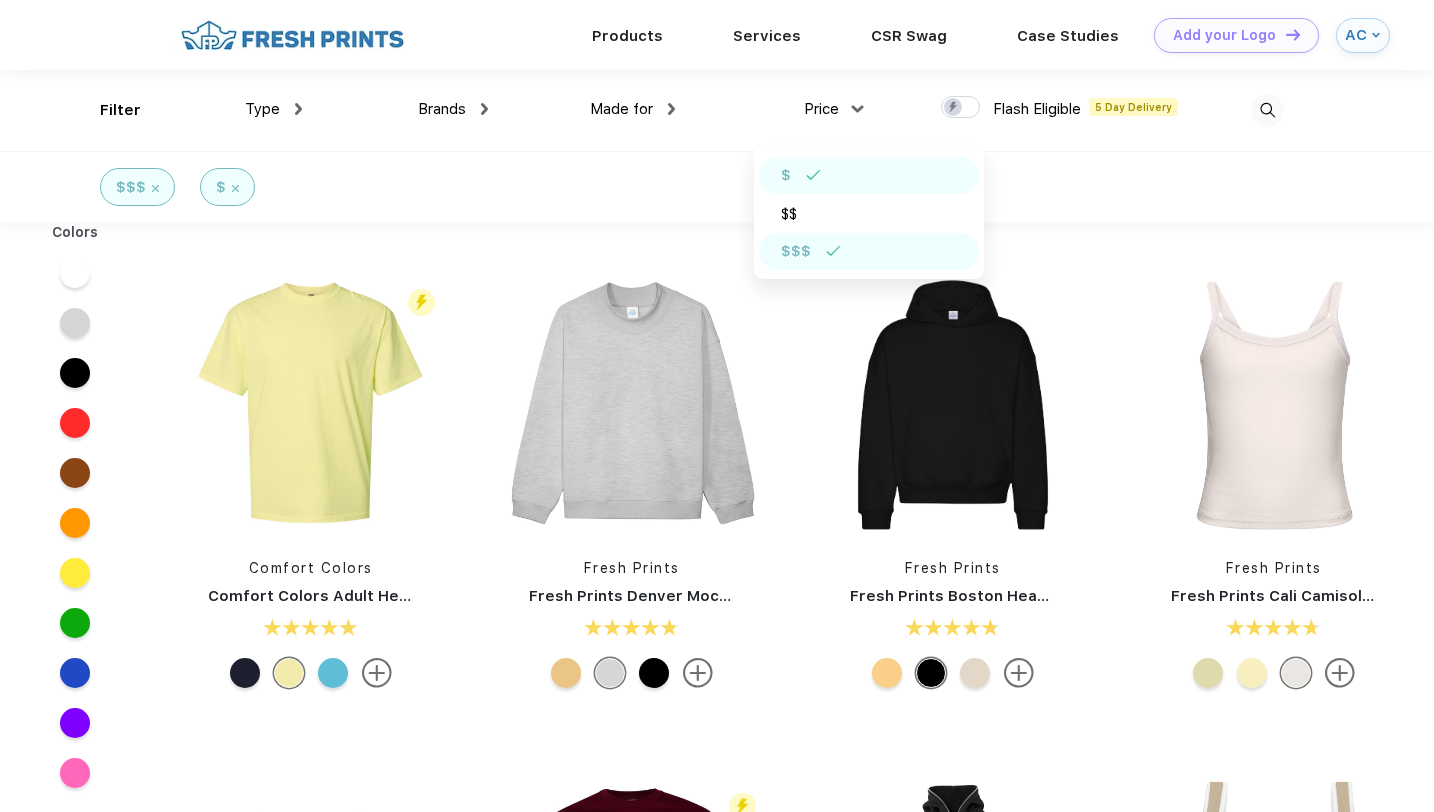 click on "$$$" at bounding box center (869, 251) 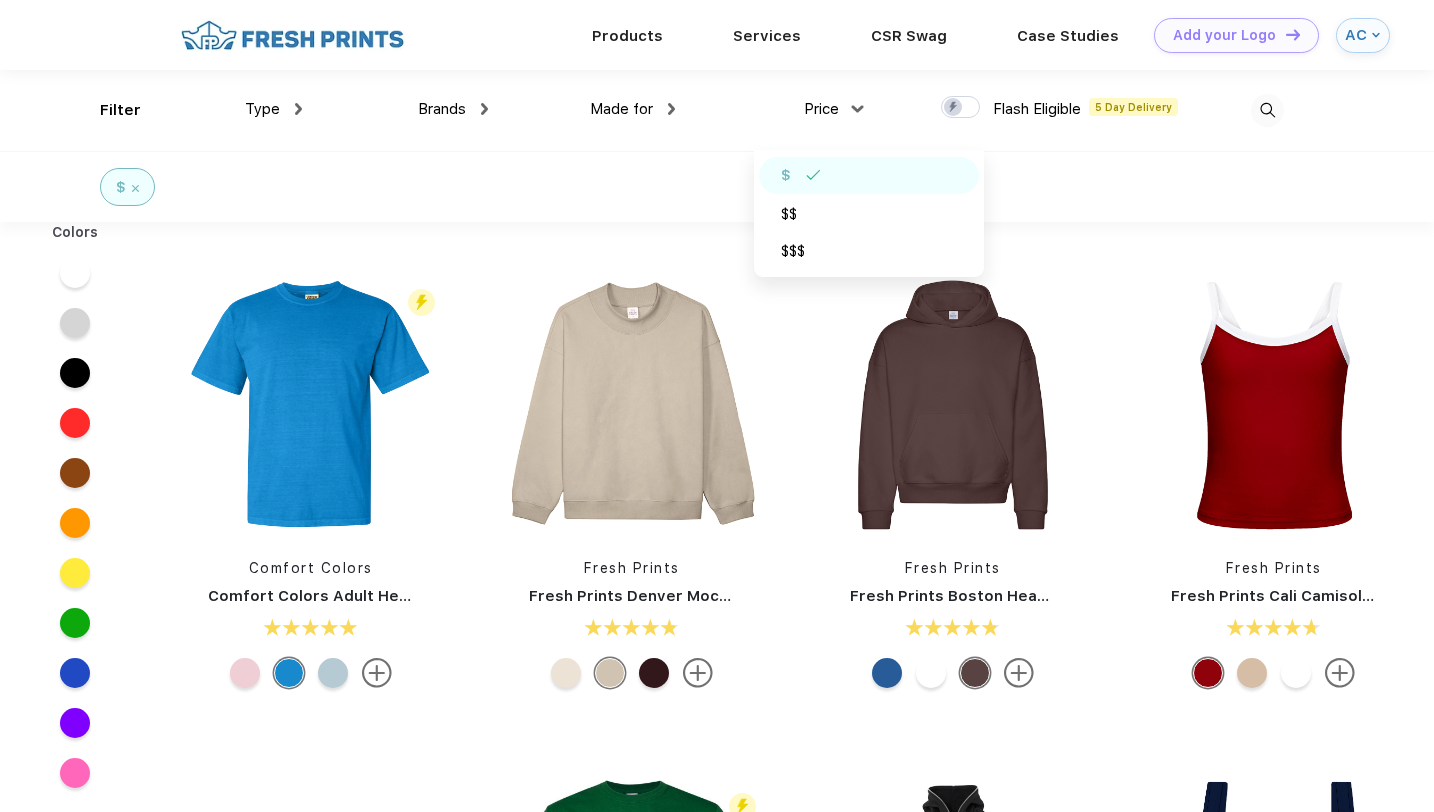 click on "$" at bounding box center (717, 186) 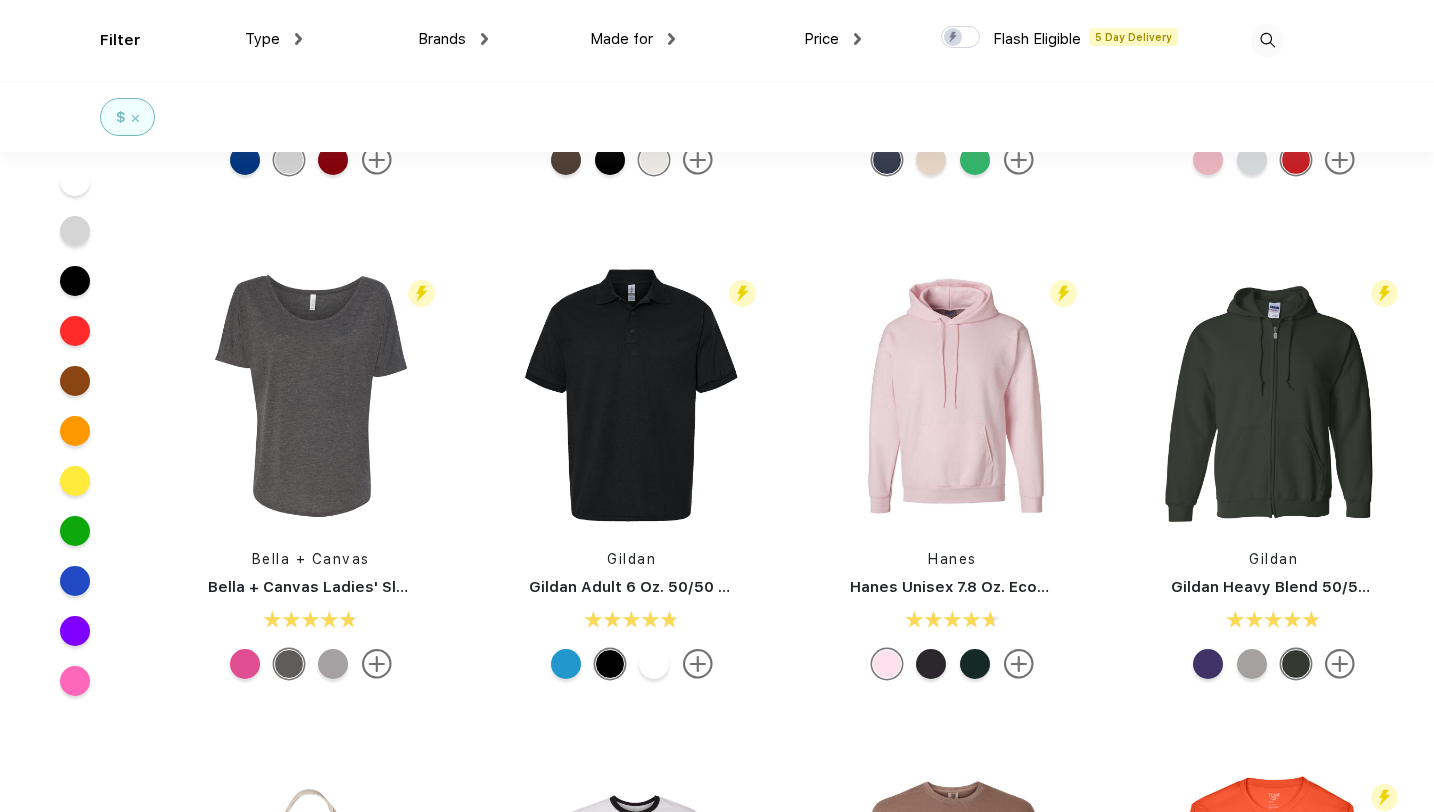 scroll, scrollTop: 5400, scrollLeft: 0, axis: vertical 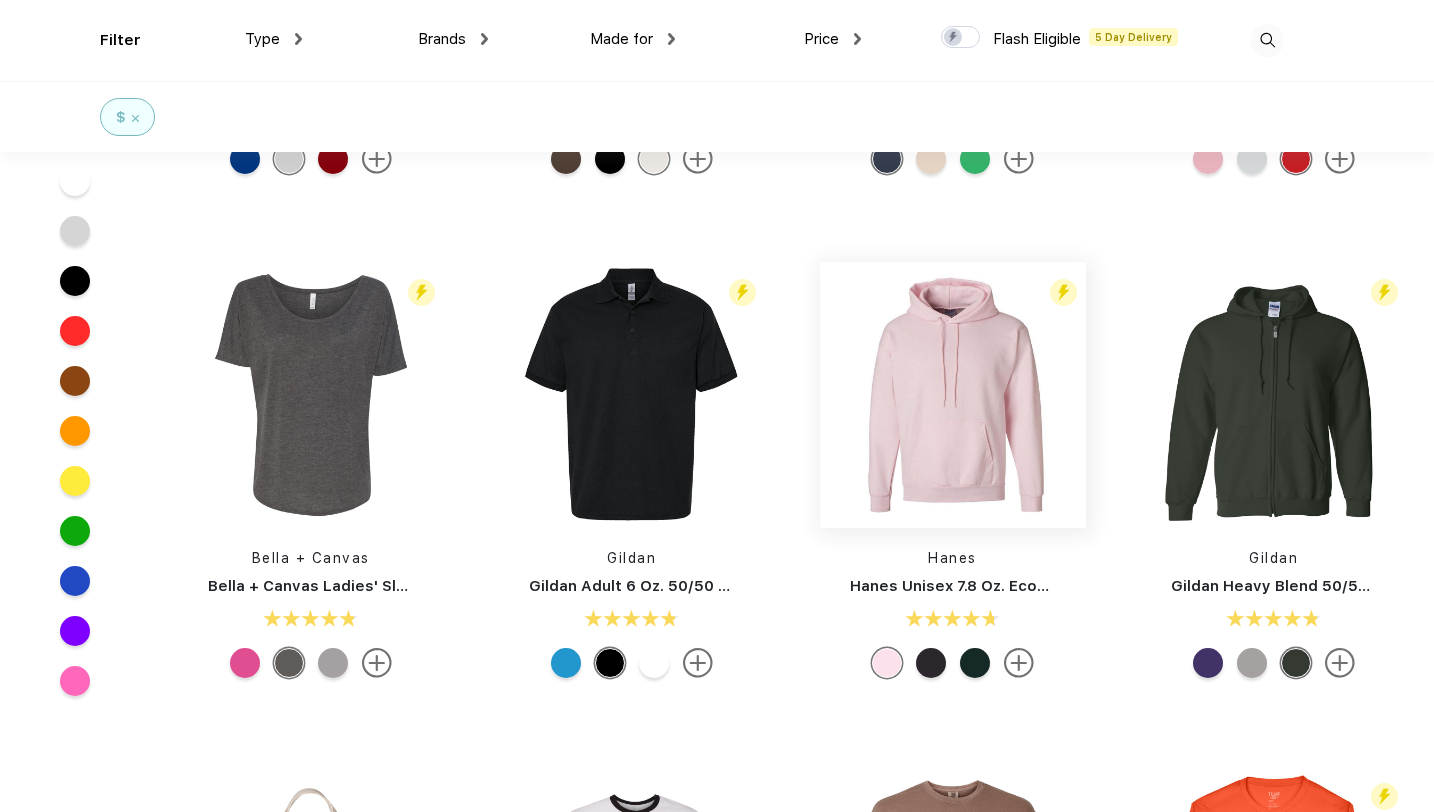 click at bounding box center [953, 395] 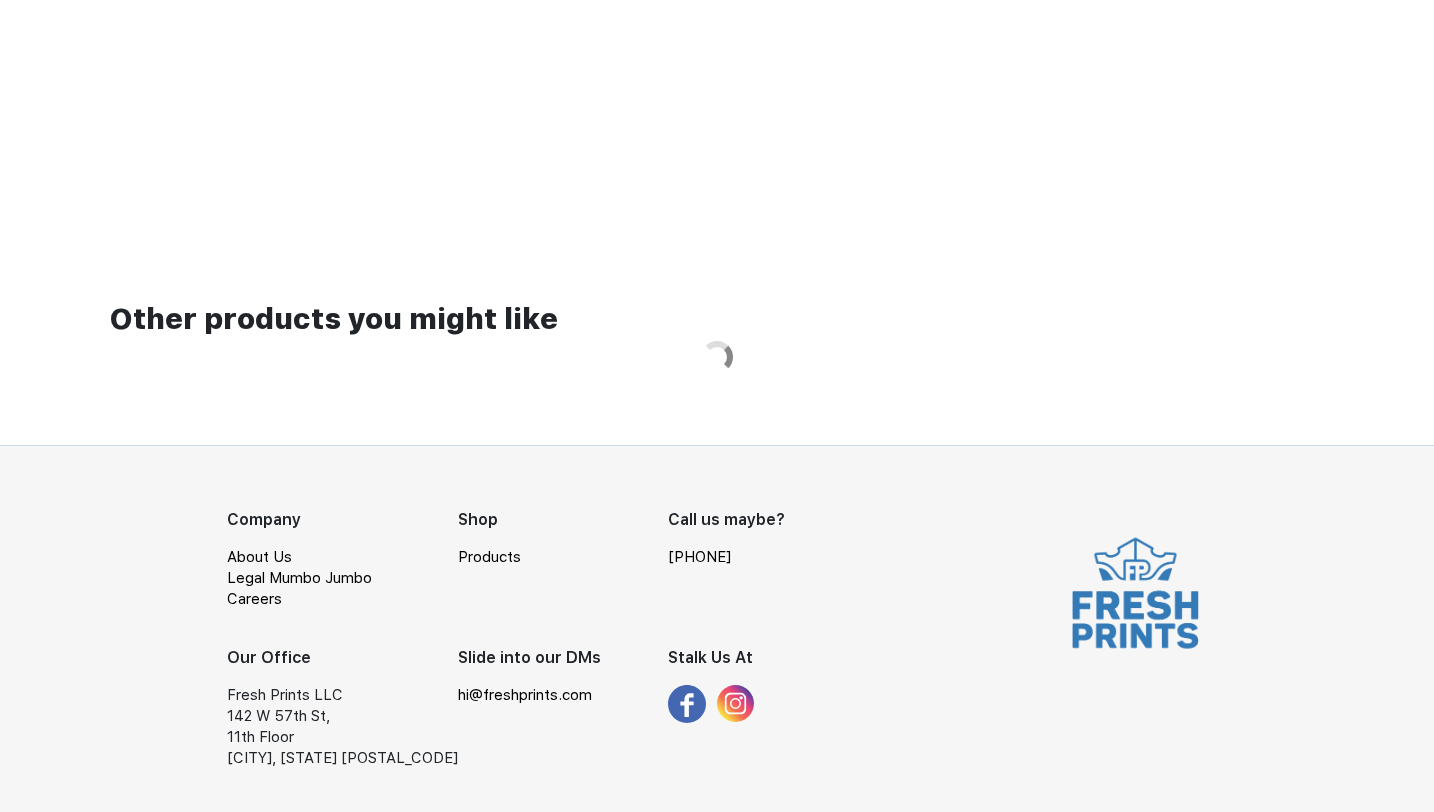 scroll, scrollTop: 0, scrollLeft: 0, axis: both 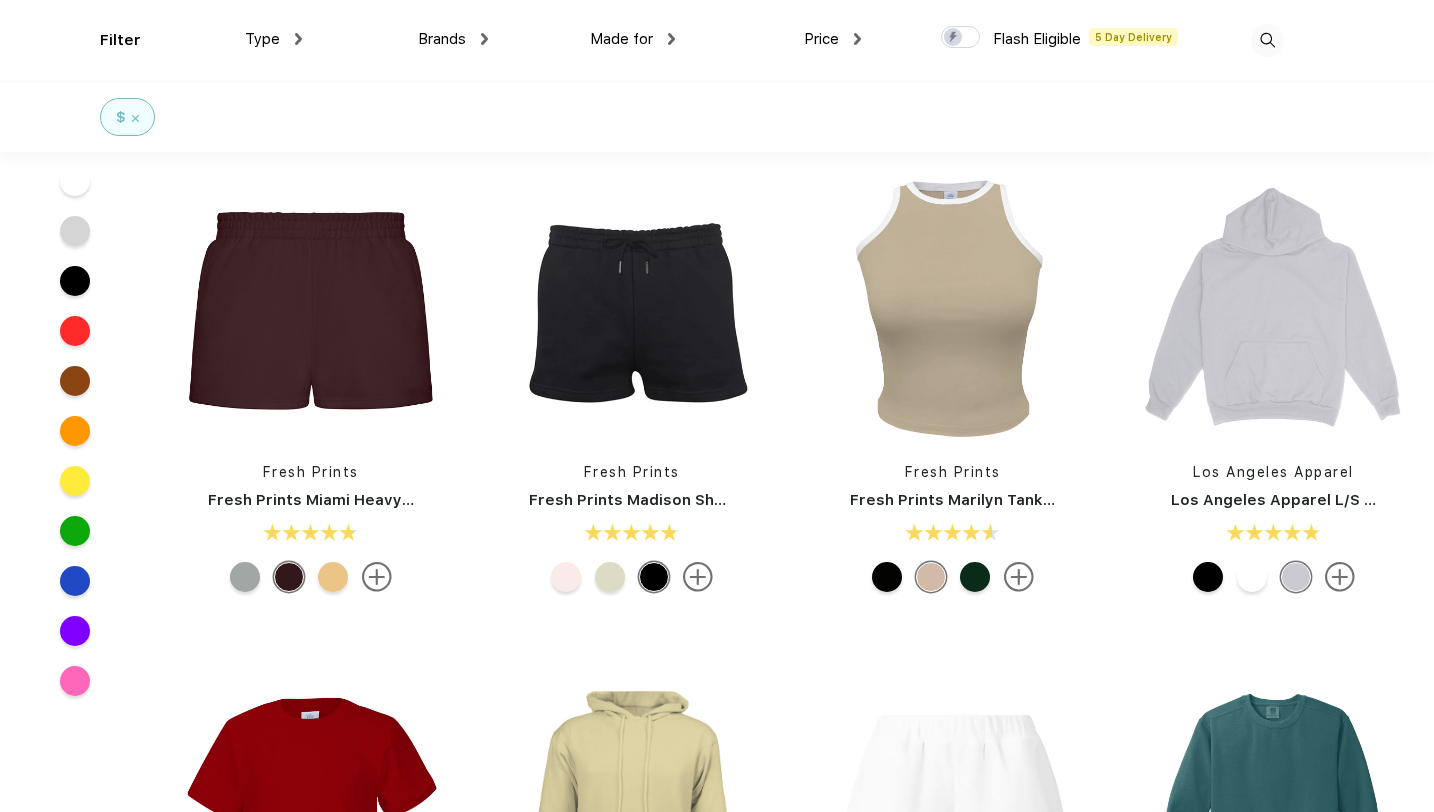 click at bounding box center [1267, 40] 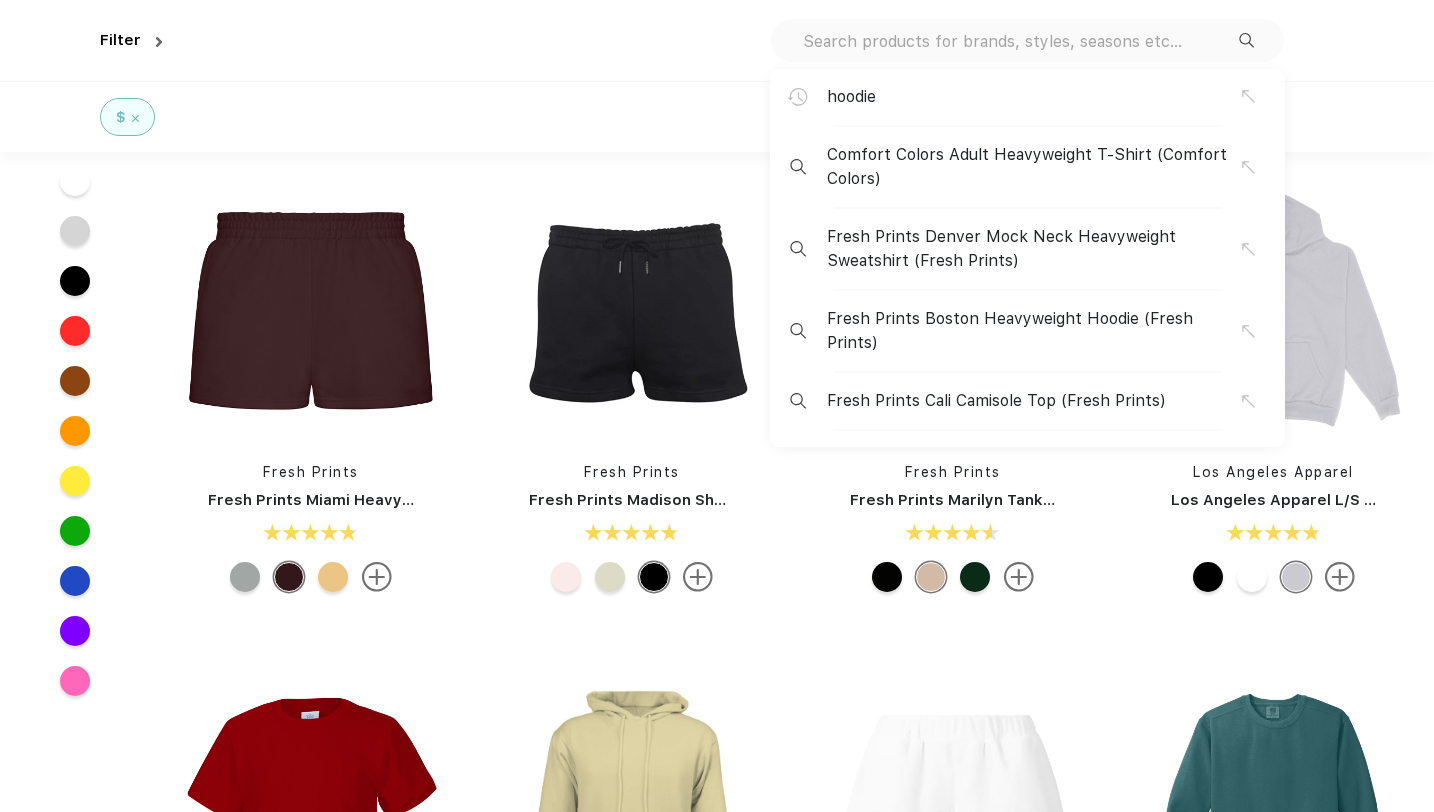 click at bounding box center (1020, 41) 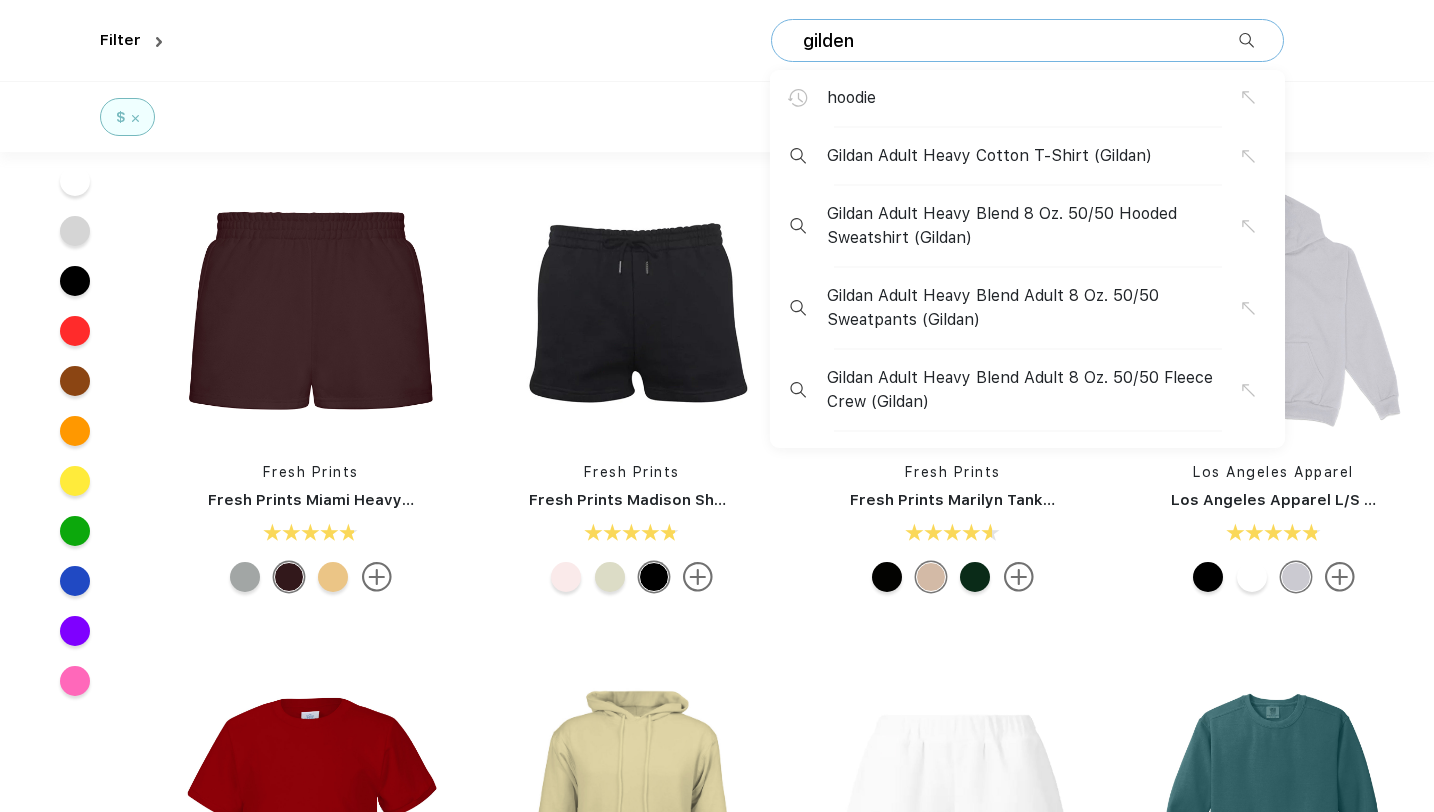 type on "gilden" 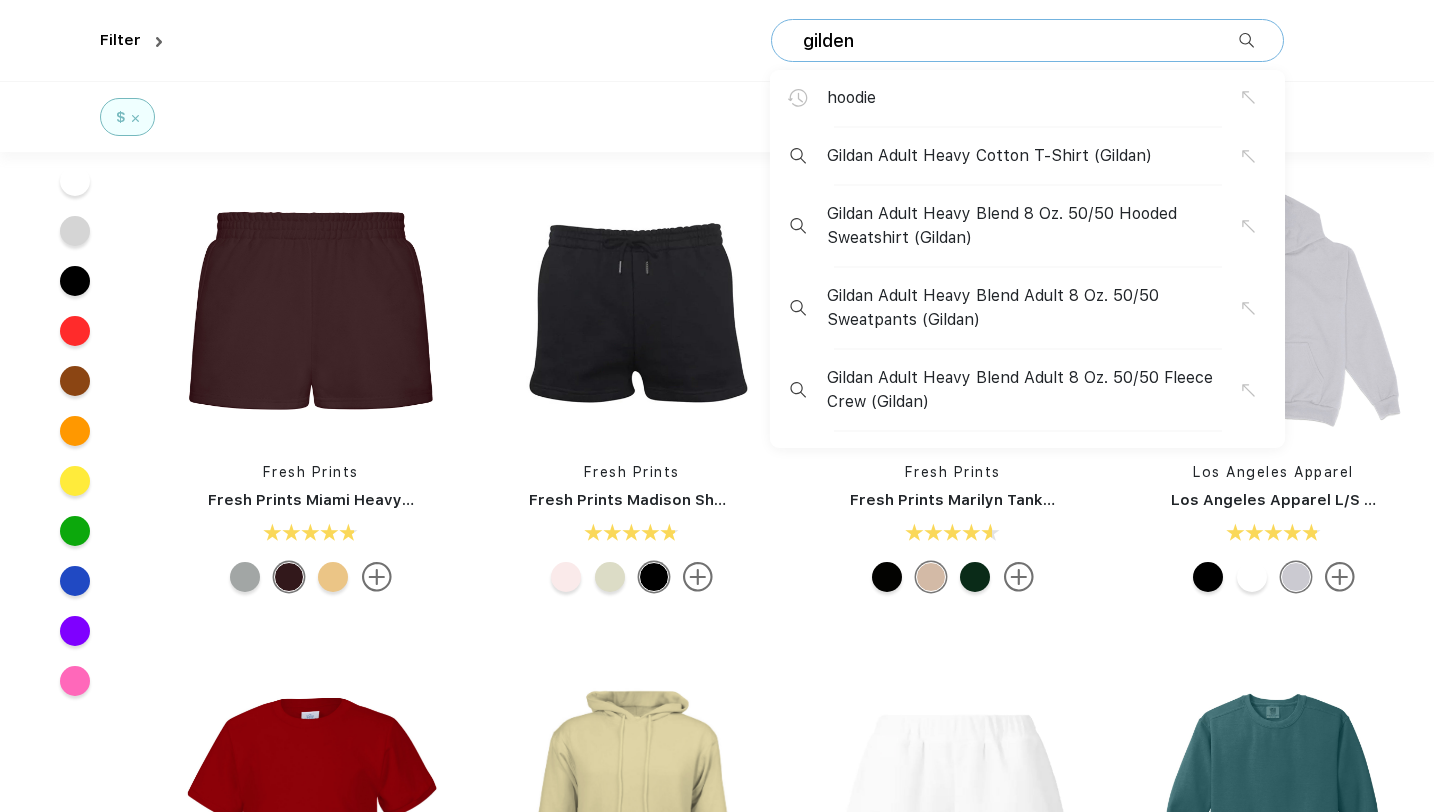 scroll, scrollTop: 0, scrollLeft: 0, axis: both 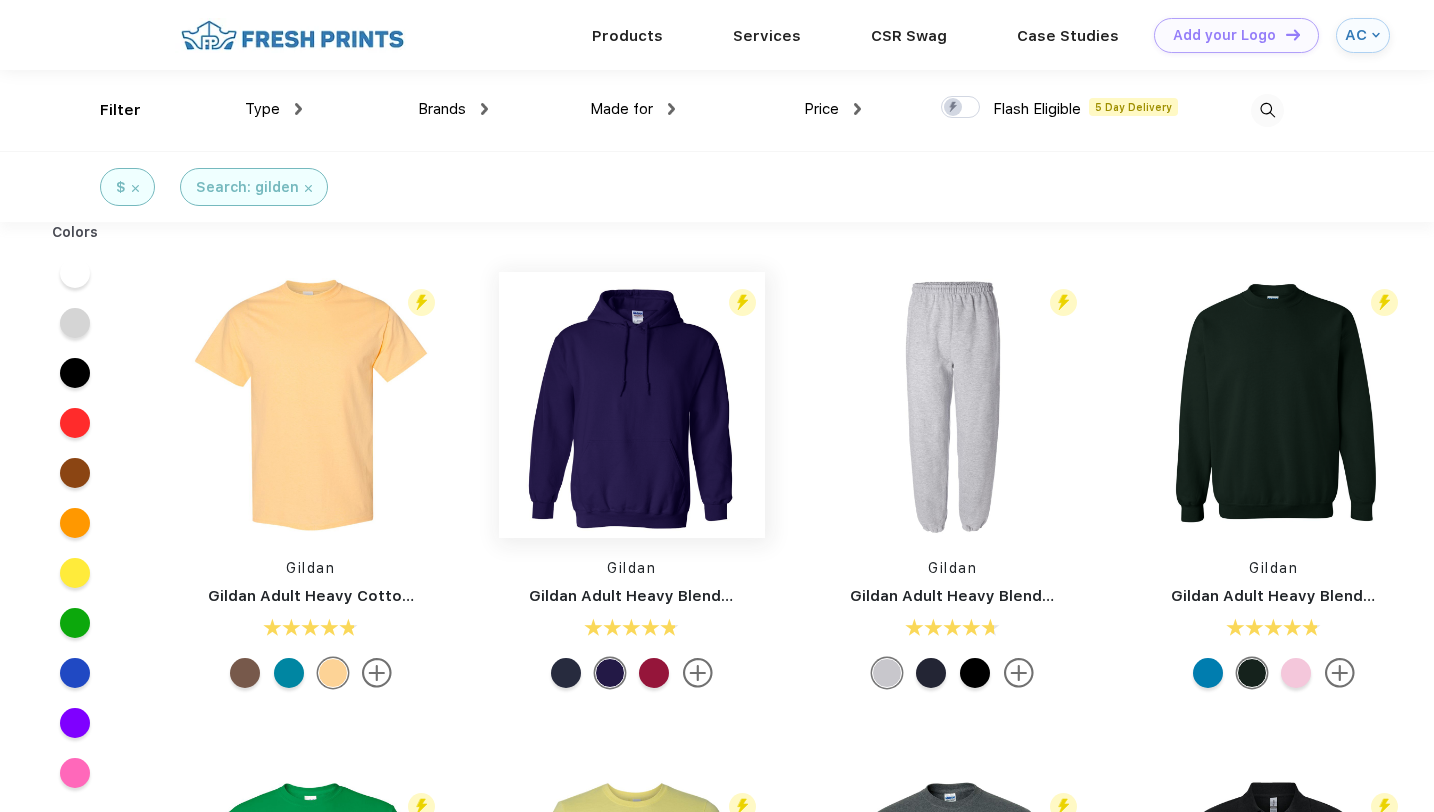click at bounding box center (632, 405) 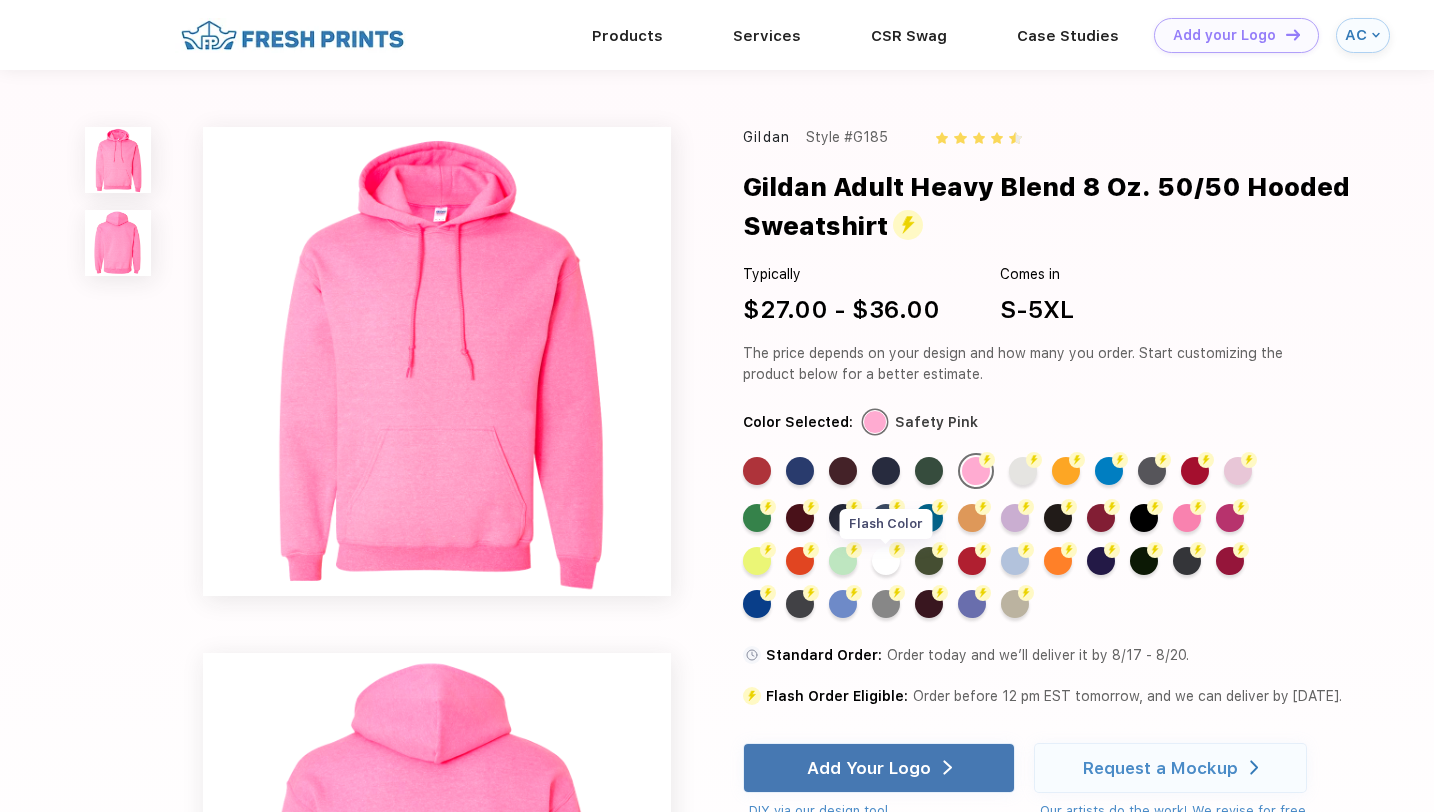 click on "Flash Color" at bounding box center [886, 561] 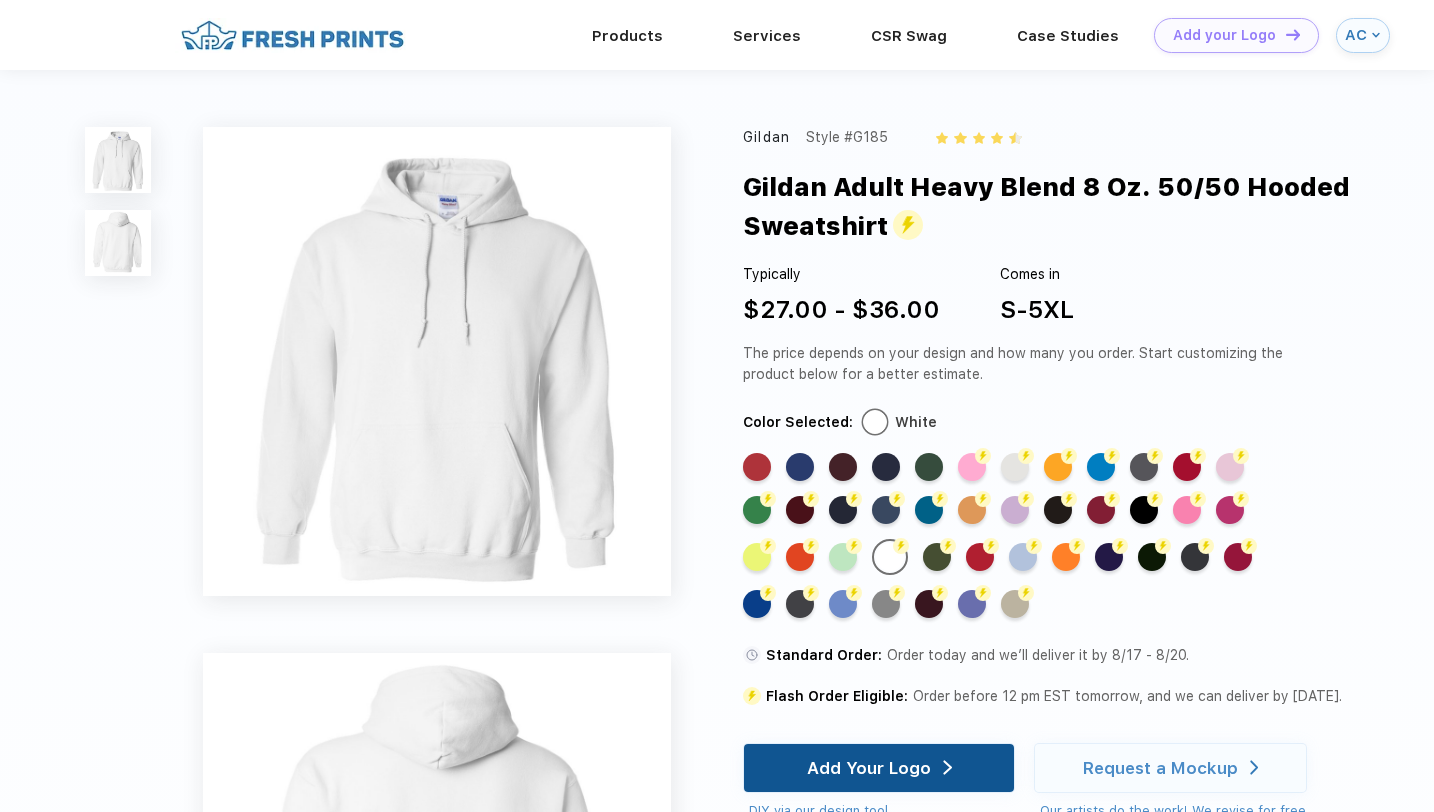 click on "Add Your Logo" at bounding box center (869, 768) 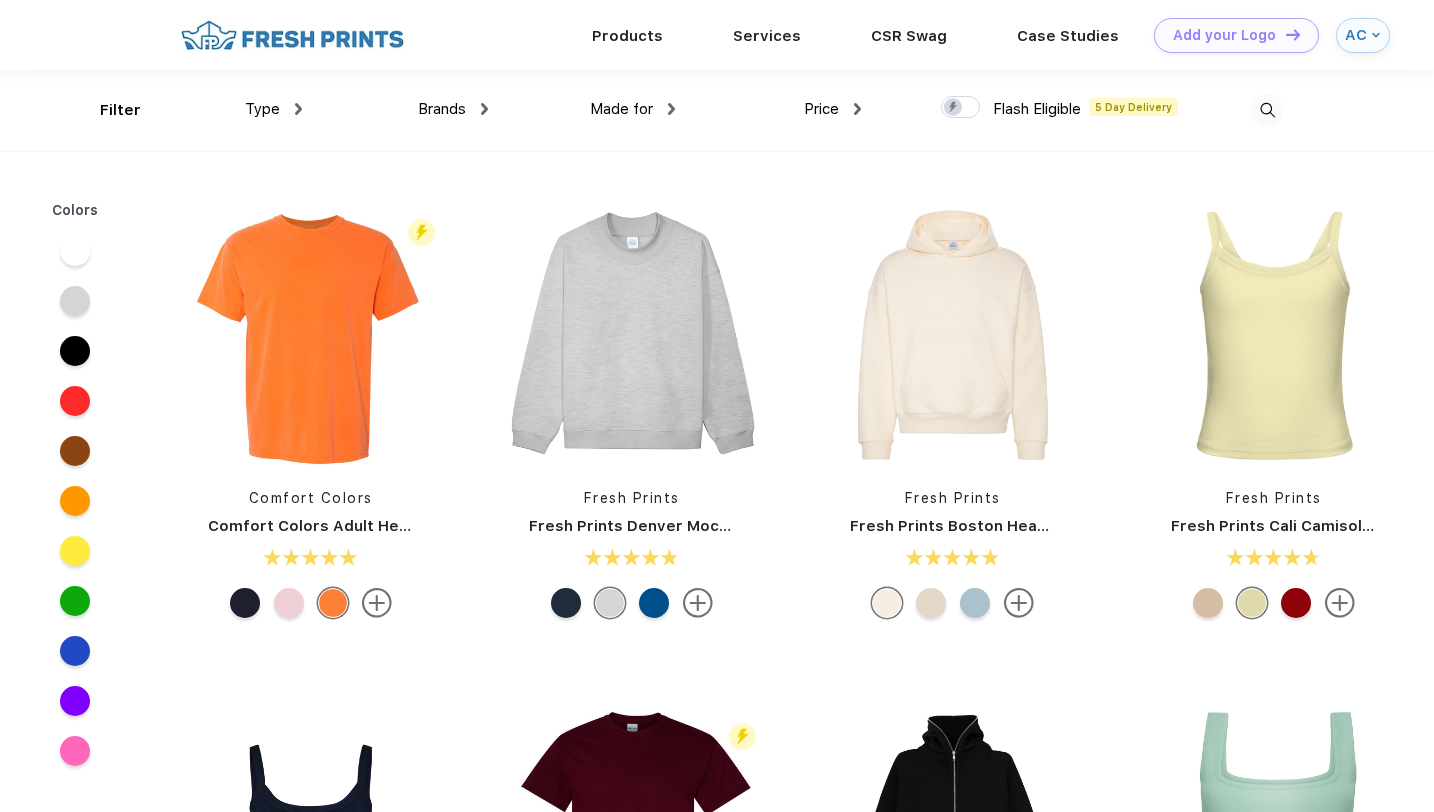 scroll, scrollTop: 0, scrollLeft: 0, axis: both 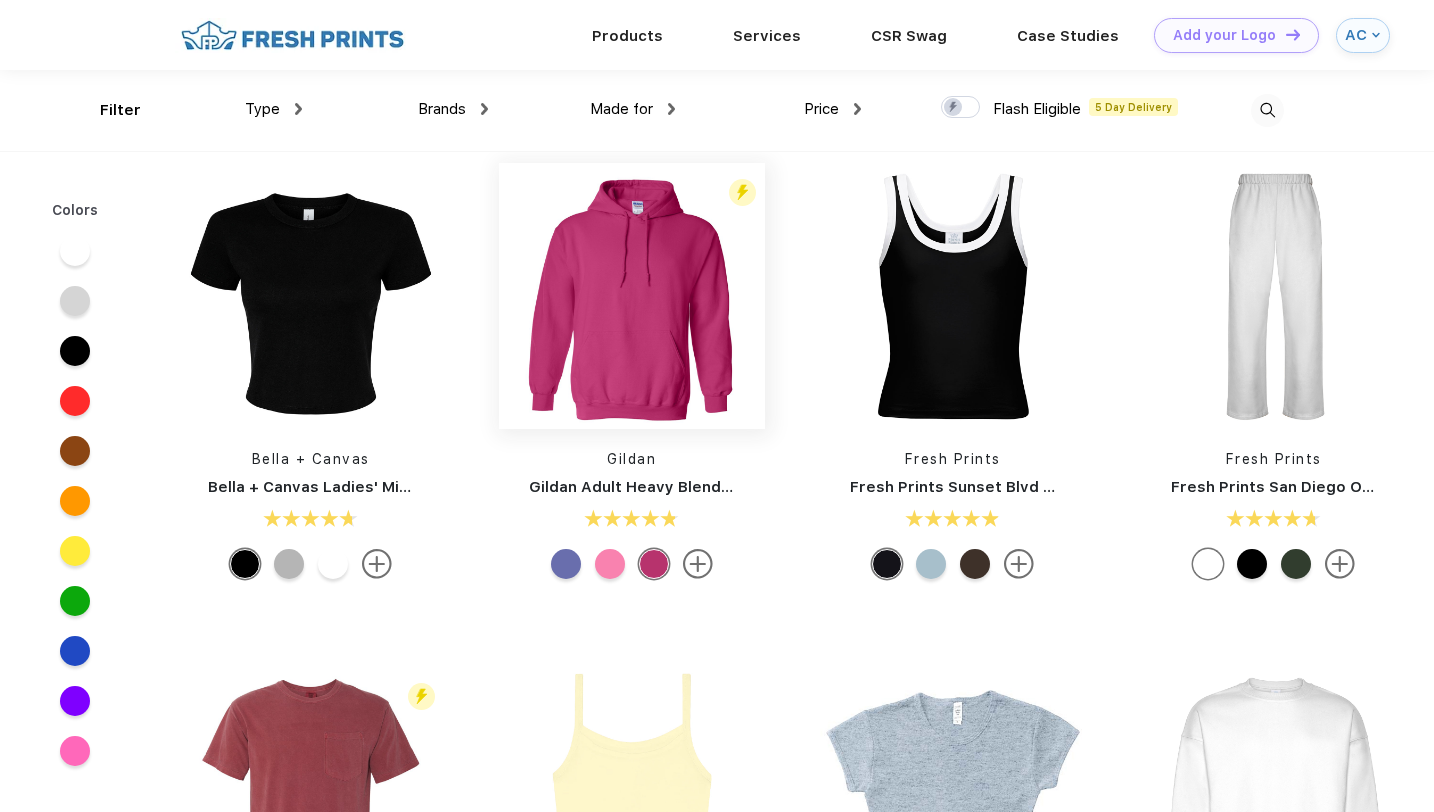 click at bounding box center [632, 296] 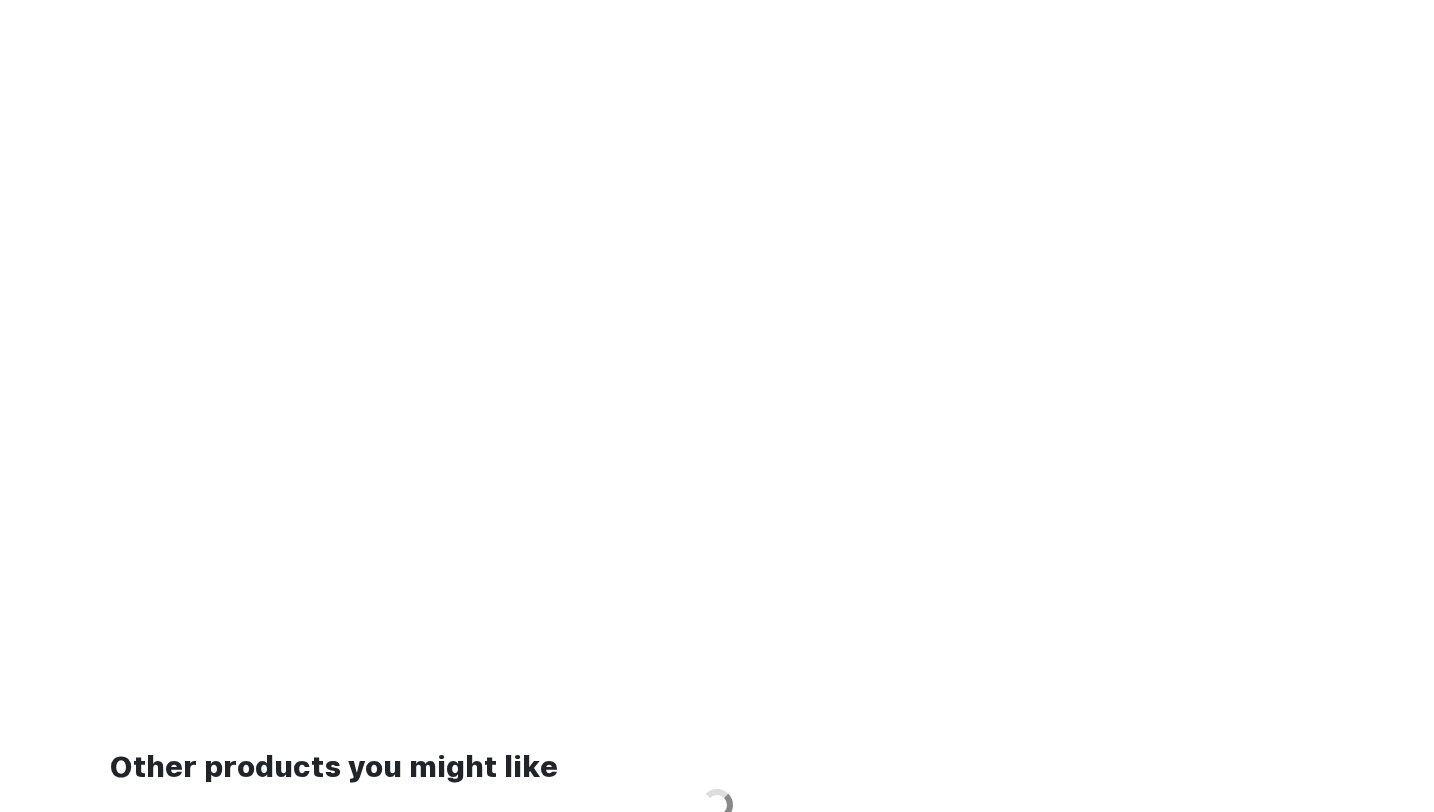scroll, scrollTop: 0, scrollLeft: 0, axis: both 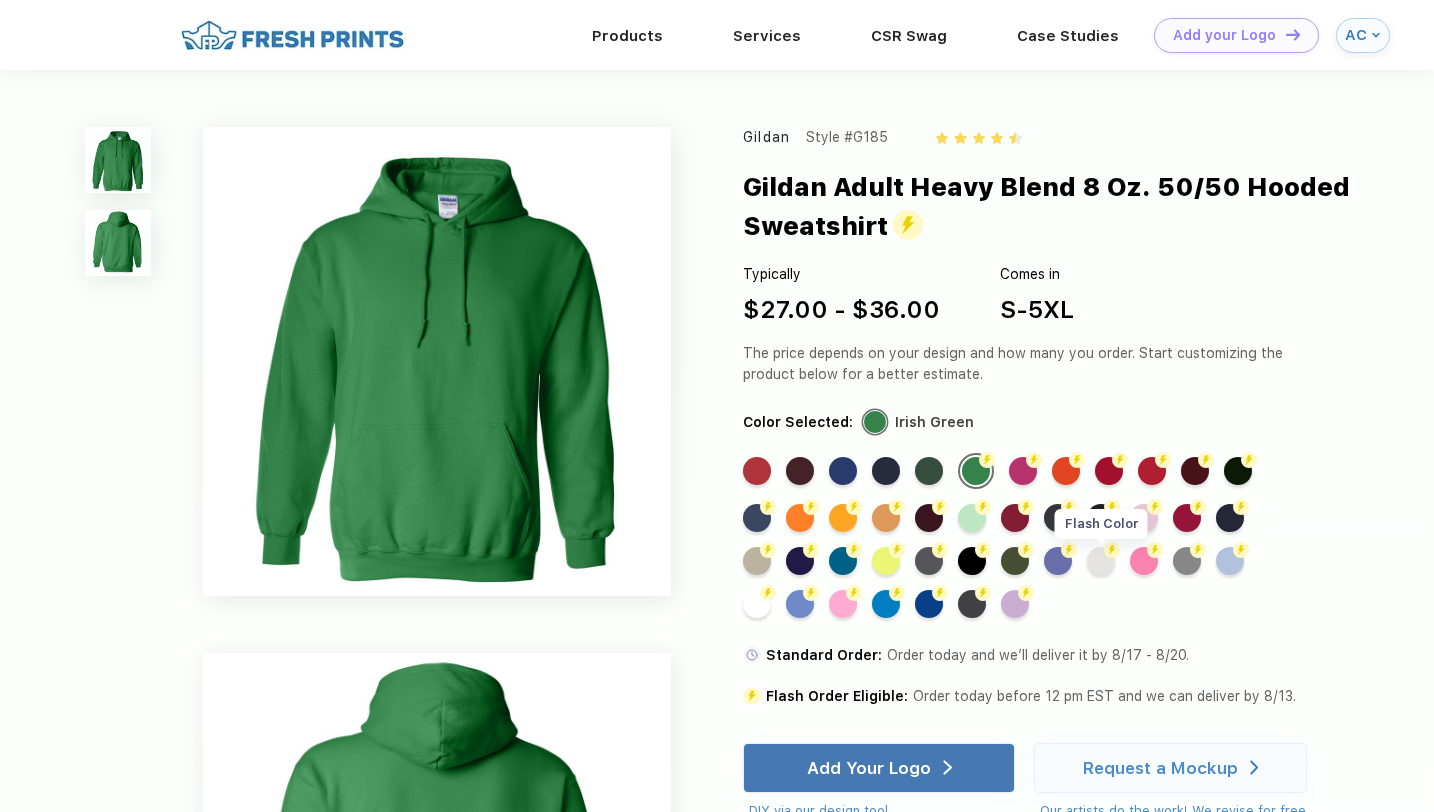 click on "Flash Color" at bounding box center (1101, 561) 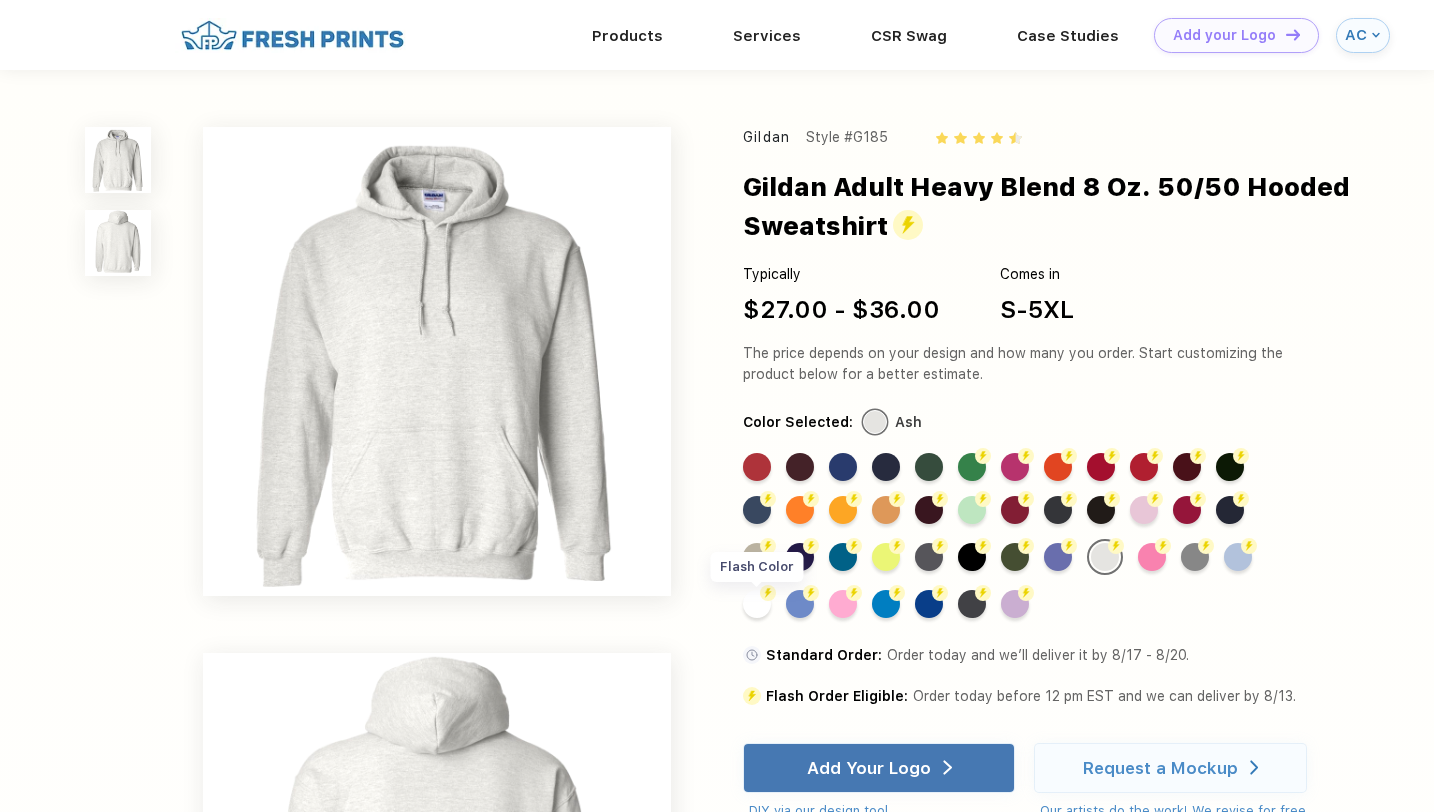 click on "Flash Color" at bounding box center (757, 604) 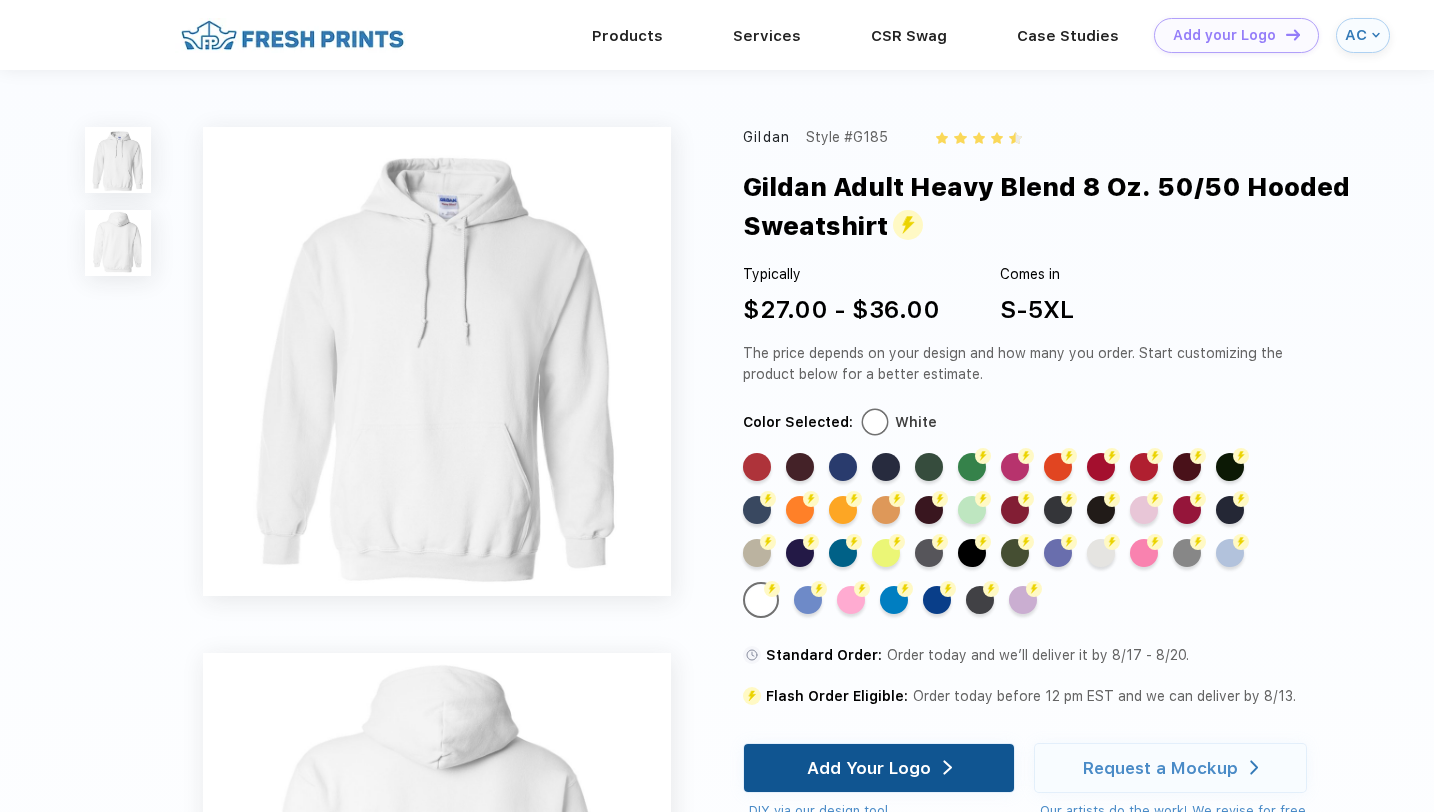 click on "Add Your Logo" at bounding box center [869, 768] 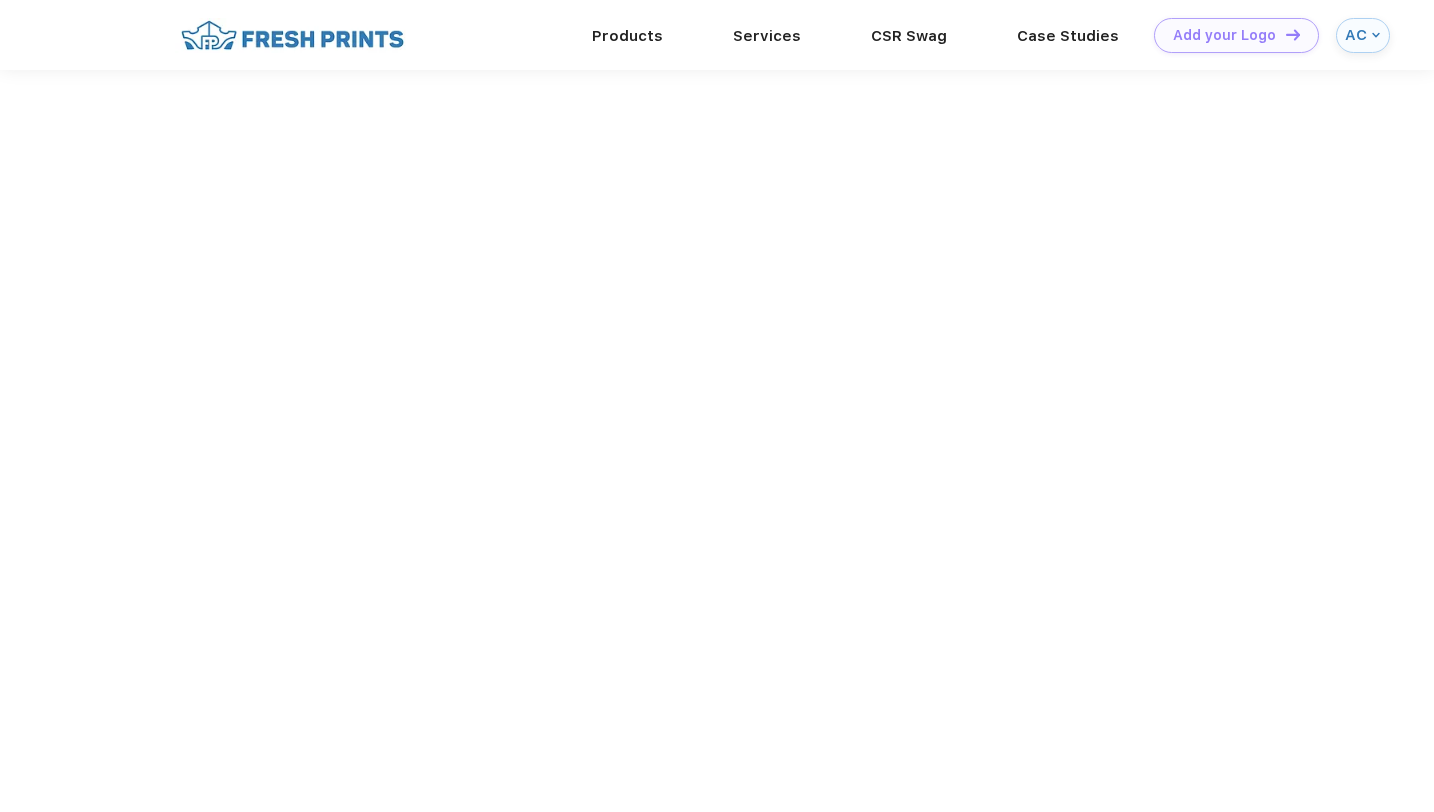 scroll, scrollTop: 0, scrollLeft: 0, axis: both 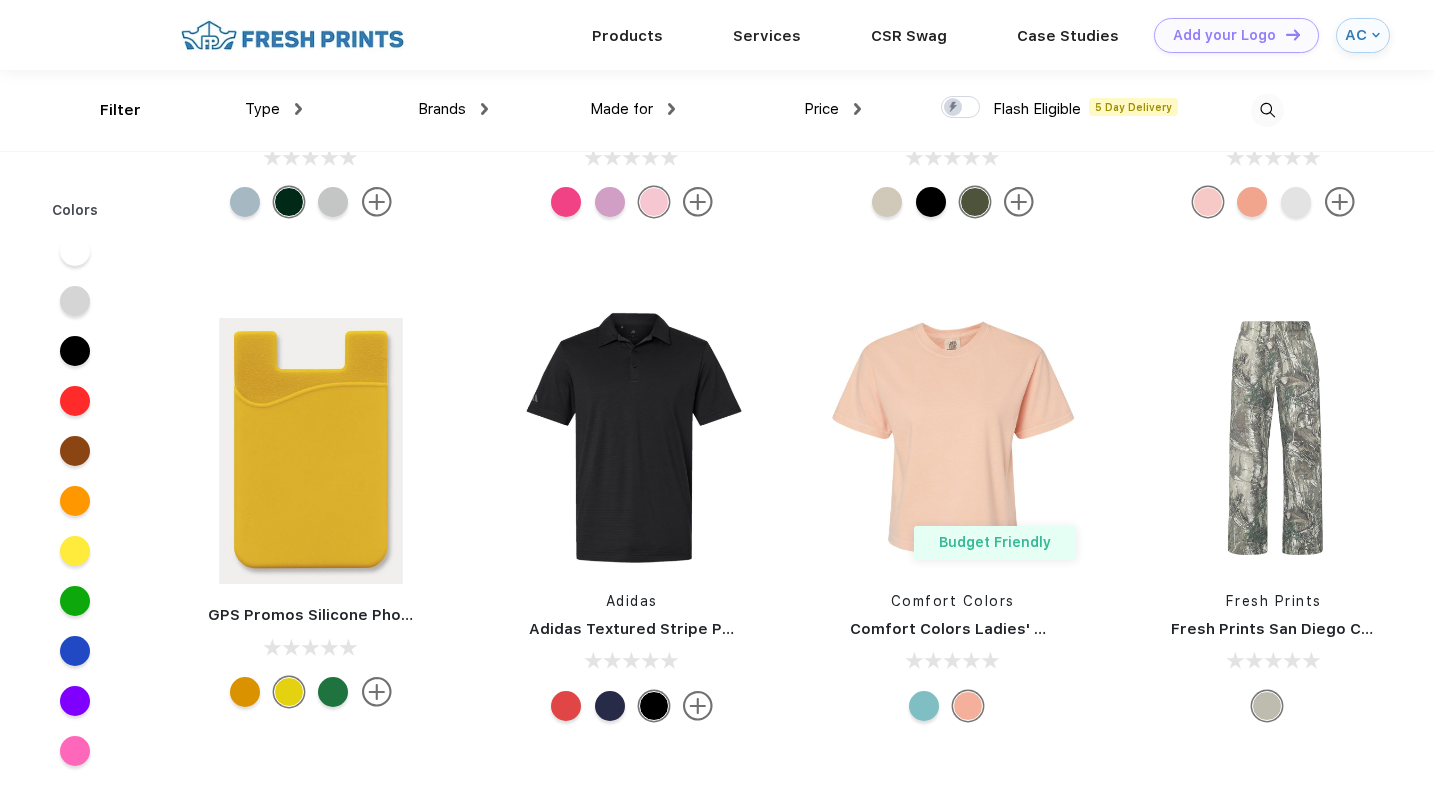 click at bounding box center (1267, 110) 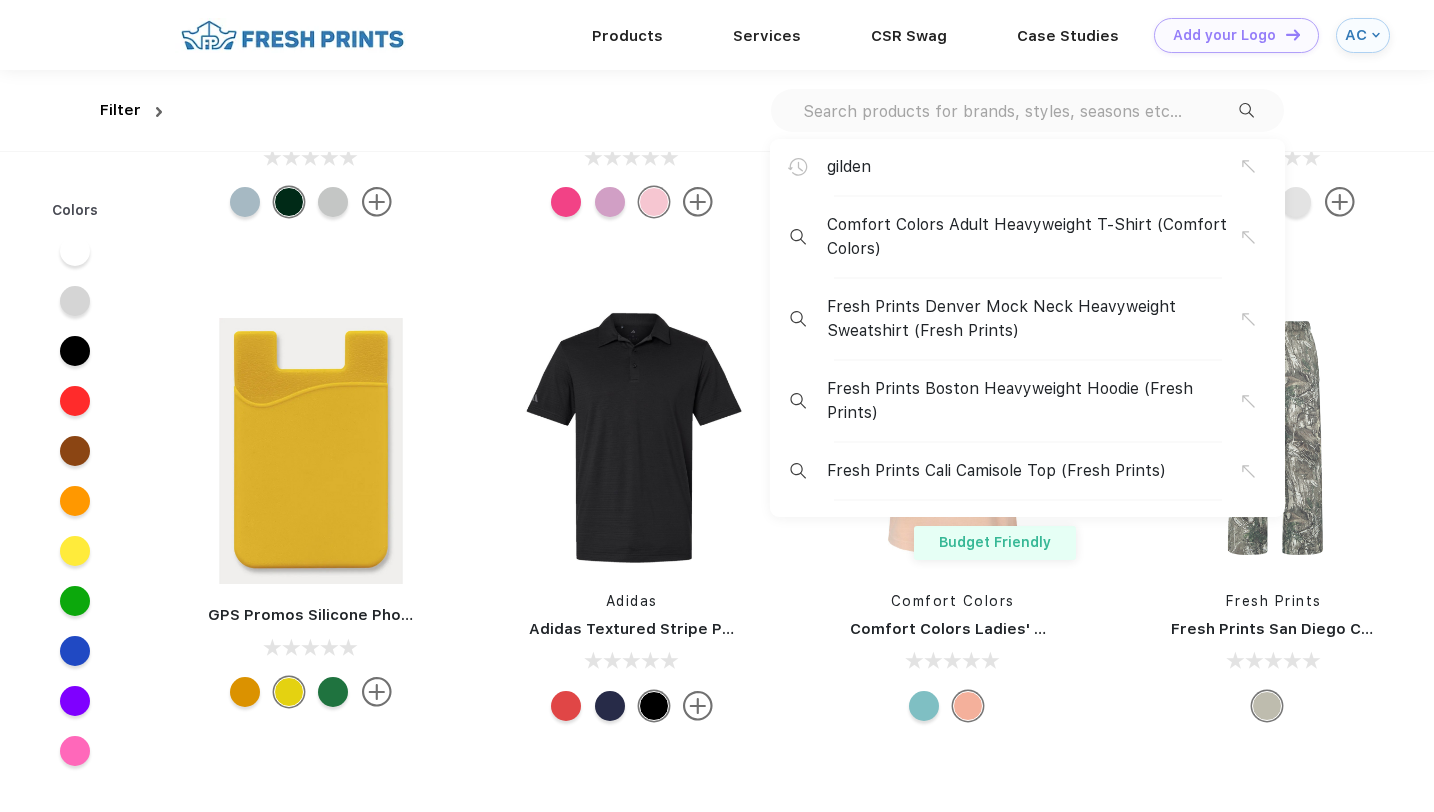 click at bounding box center (1020, 111) 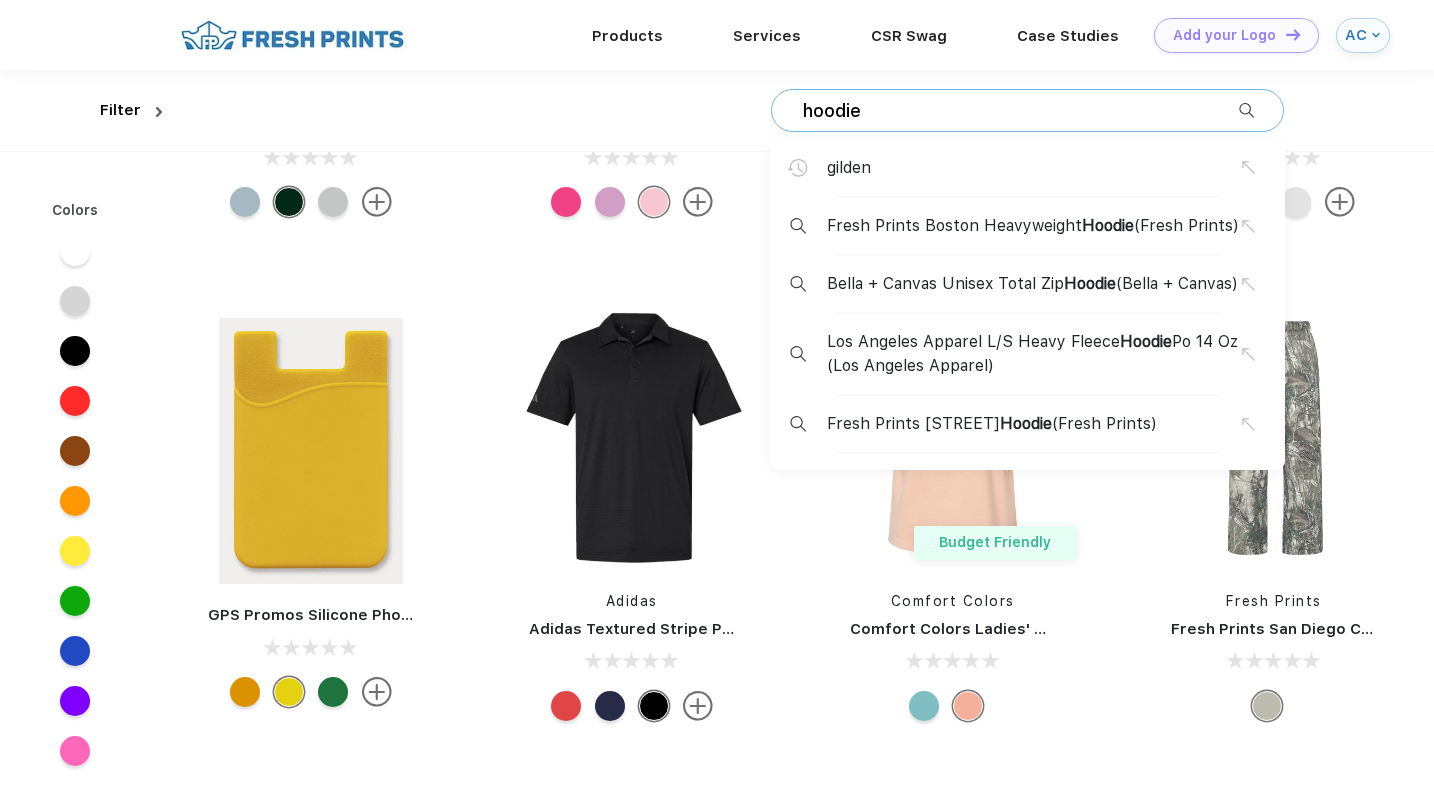 type on "hoodie" 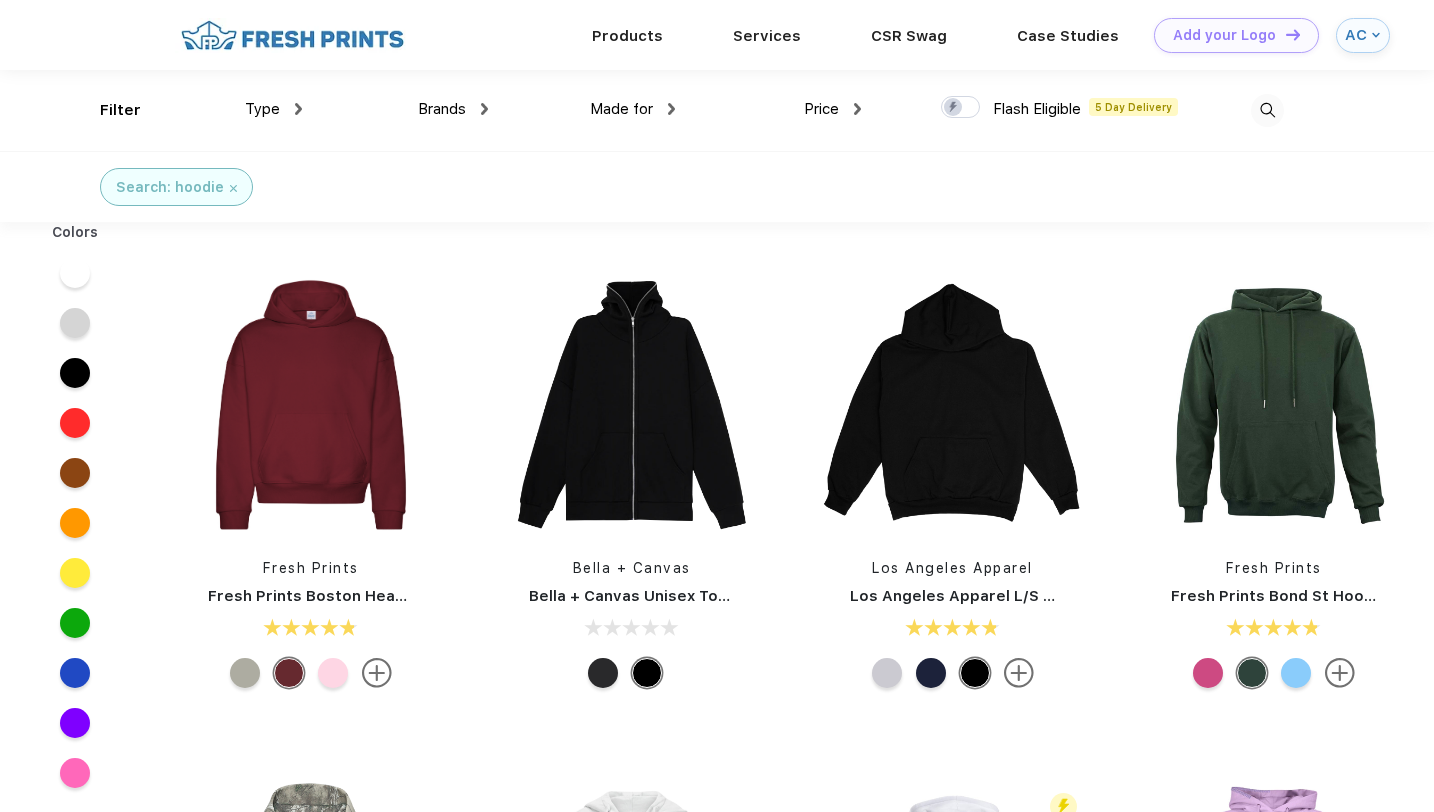scroll, scrollTop: 0, scrollLeft: 0, axis: both 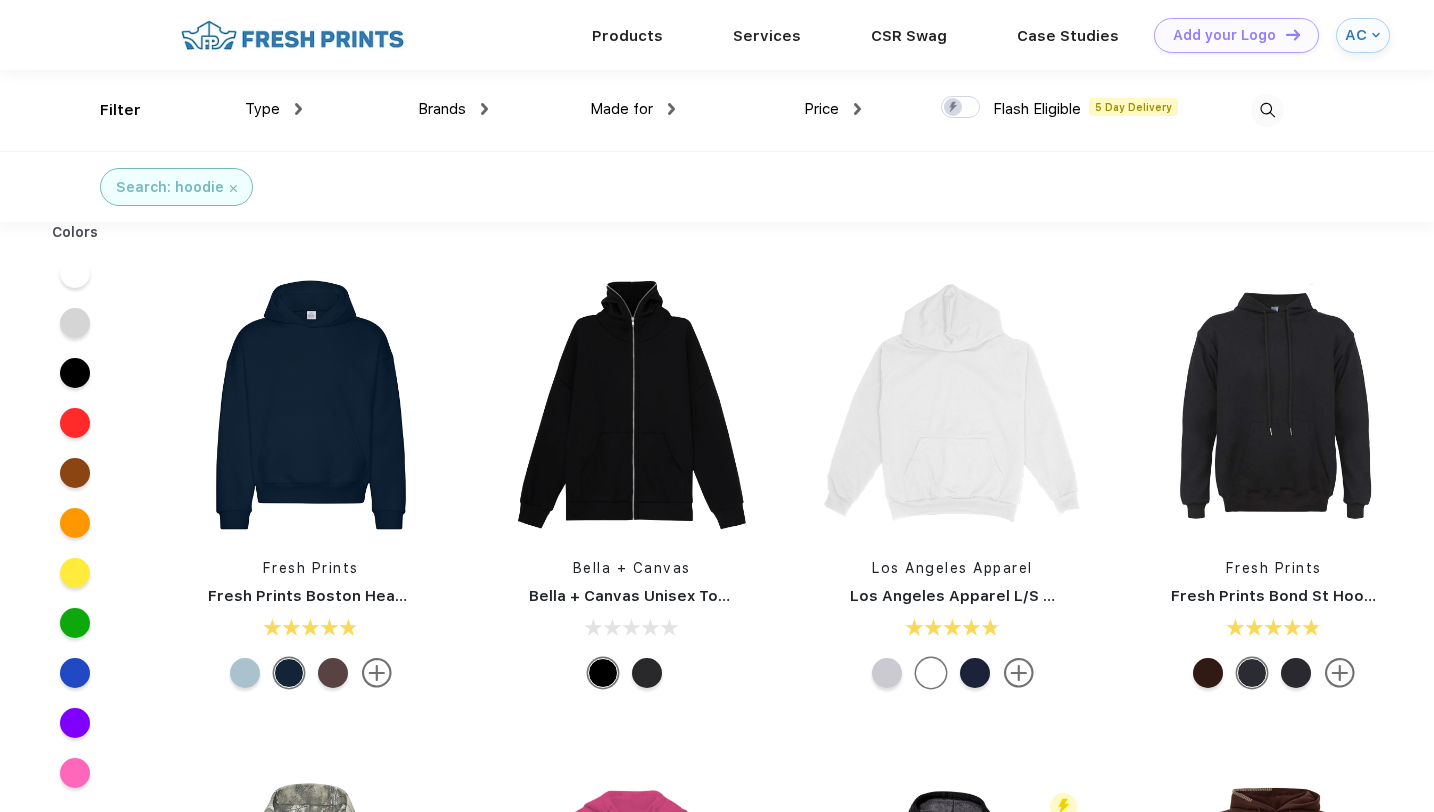 click at bounding box center [233, 188] 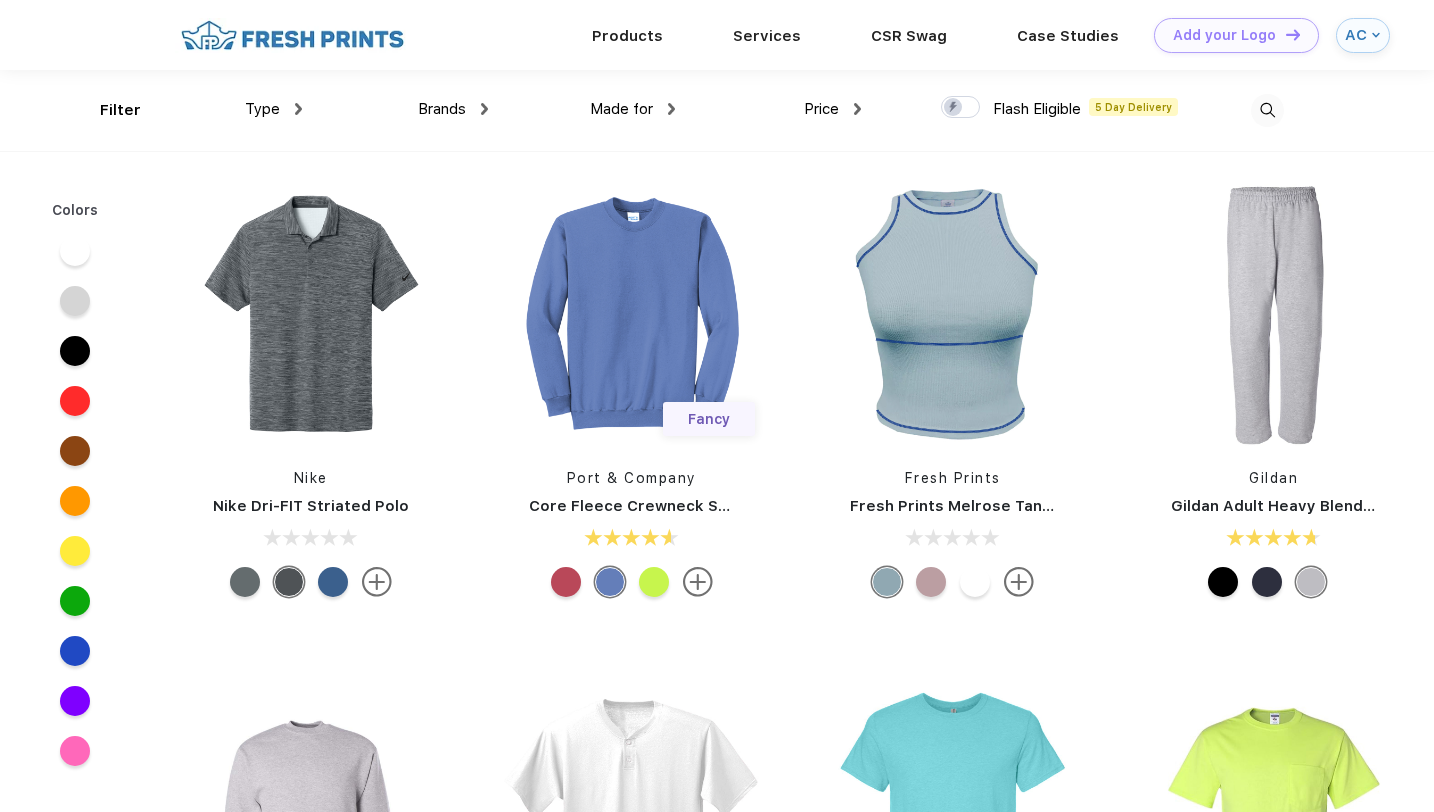 scroll, scrollTop: 26111, scrollLeft: 0, axis: vertical 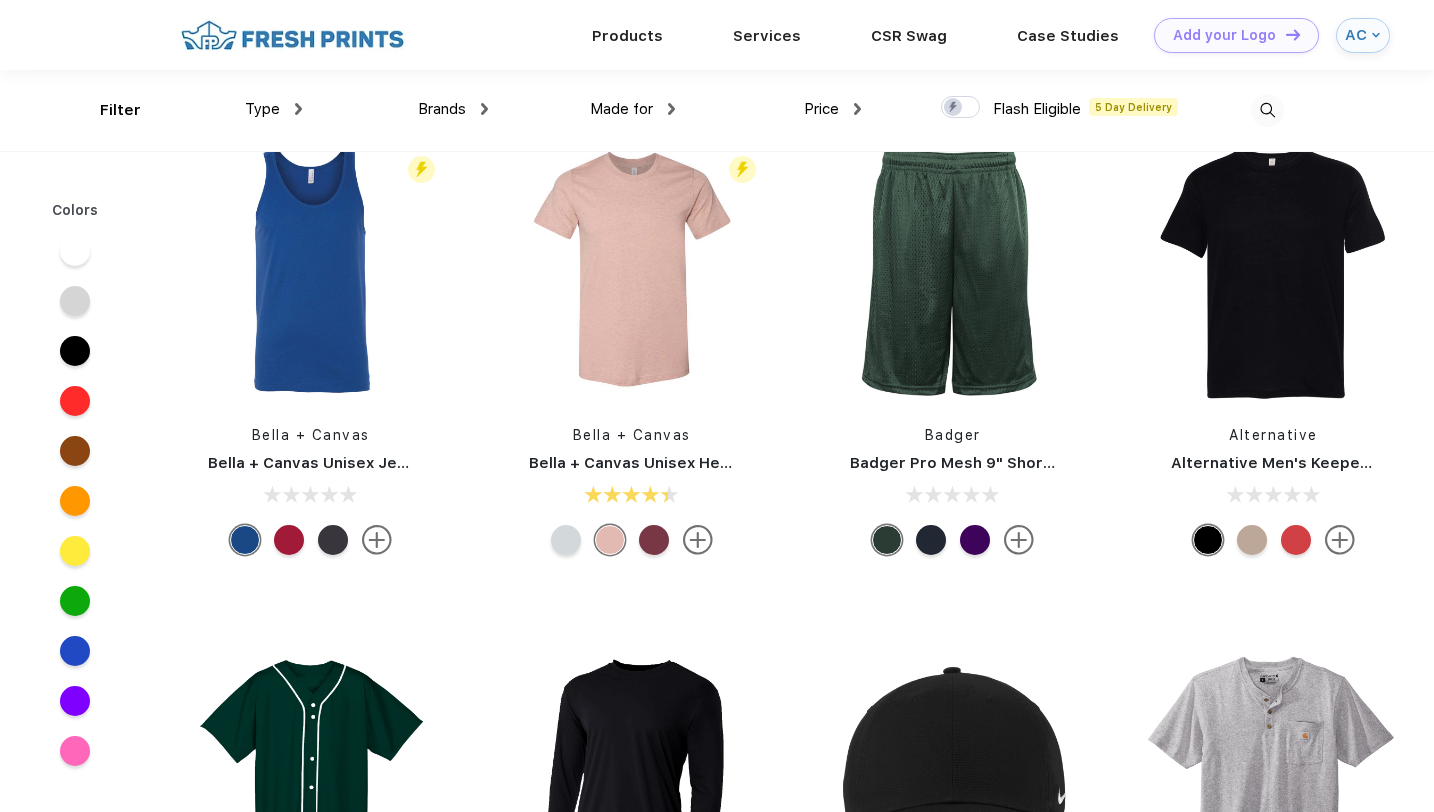 click at bounding box center [298, 109] 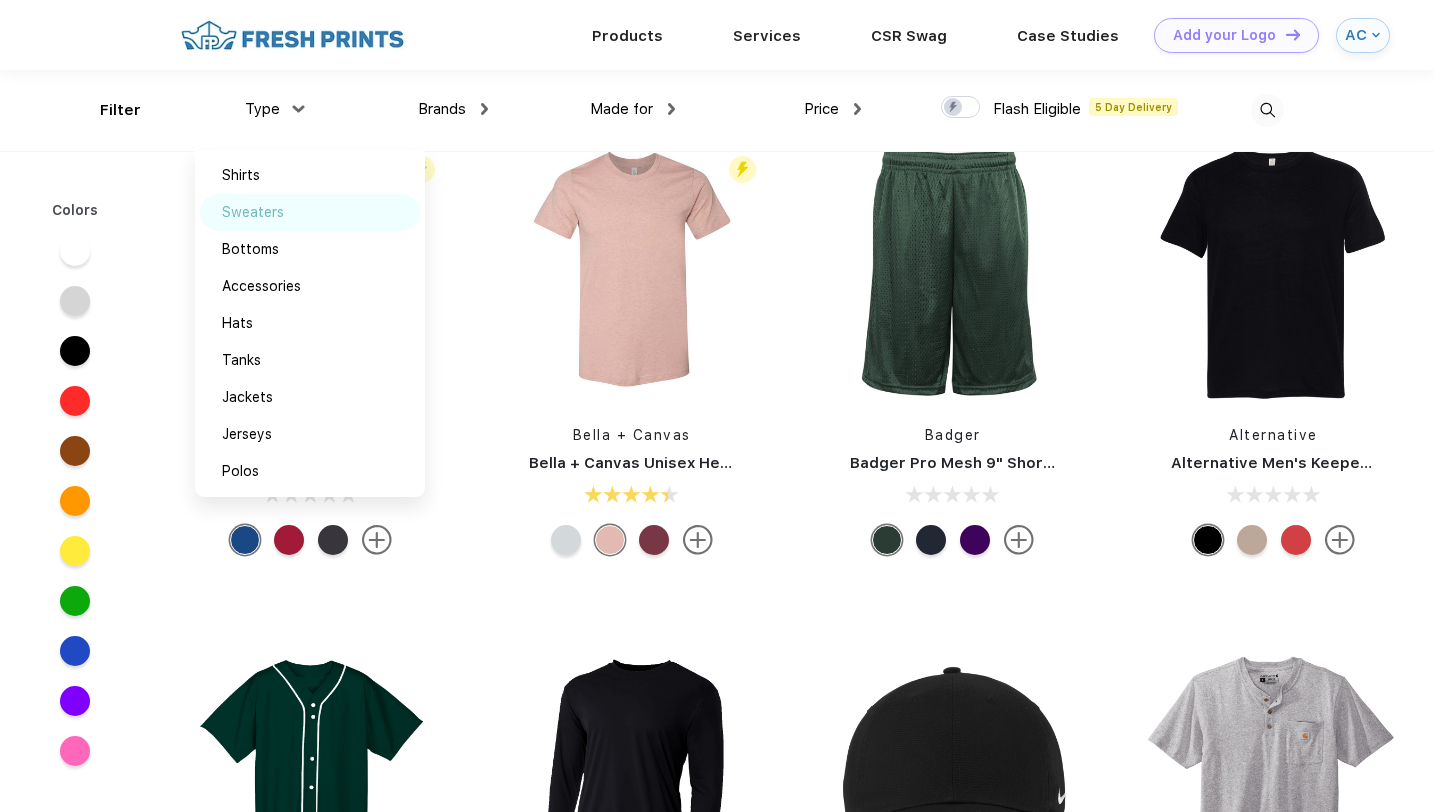 click on "Sweaters" at bounding box center (253, 212) 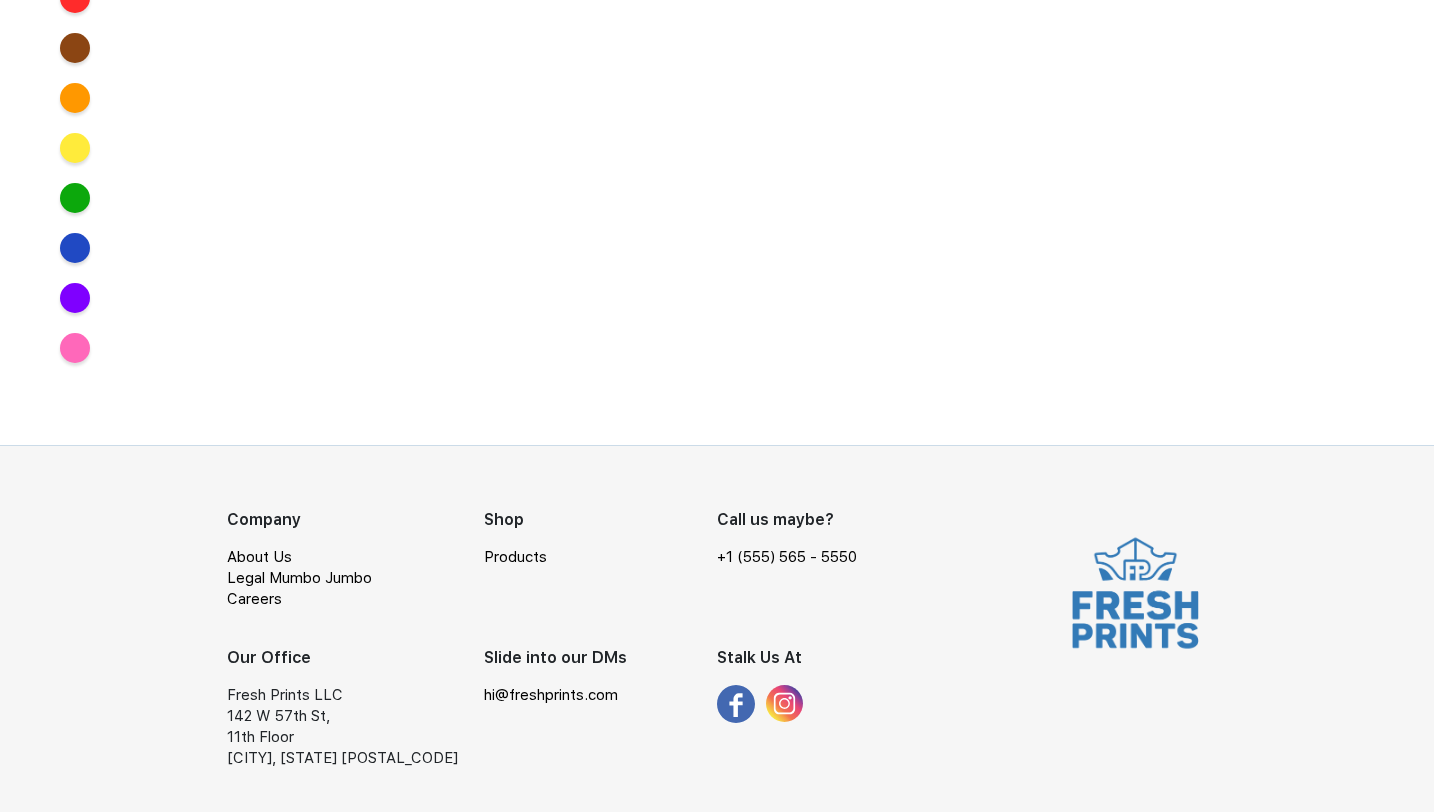 scroll, scrollTop: 0, scrollLeft: 0, axis: both 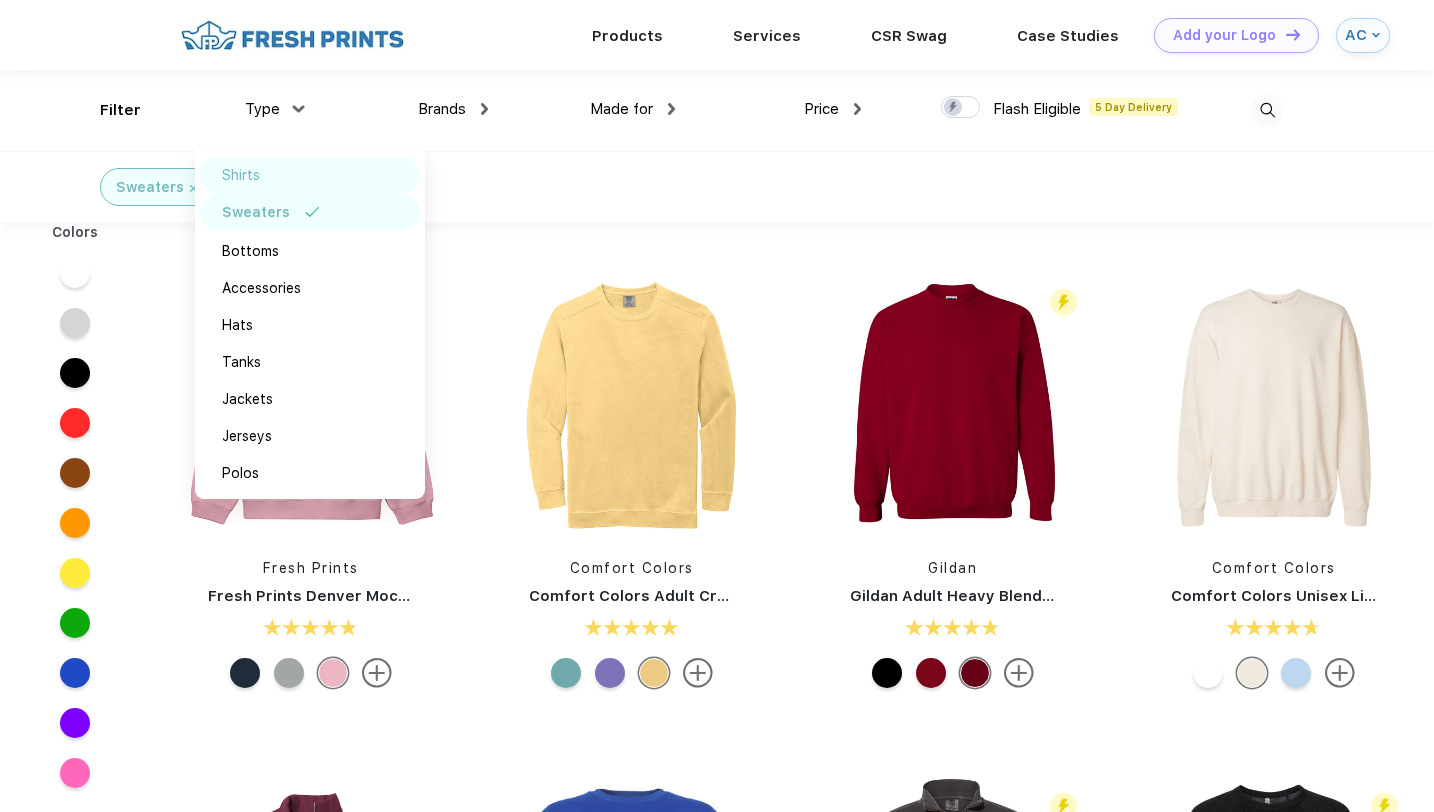 click on "Shirts" at bounding box center (310, 175) 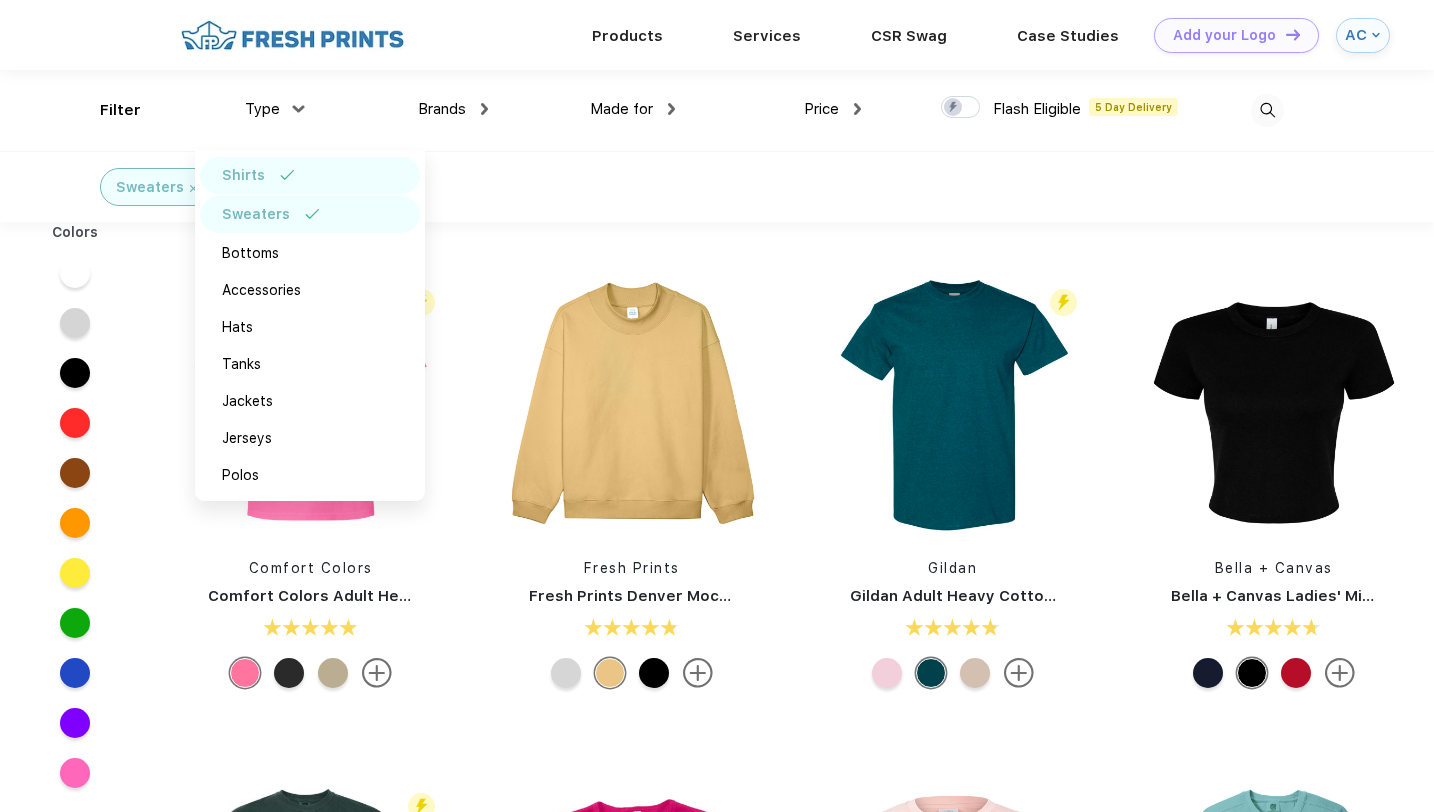 click on "Sweaters   Shirts" at bounding box center [717, 186] 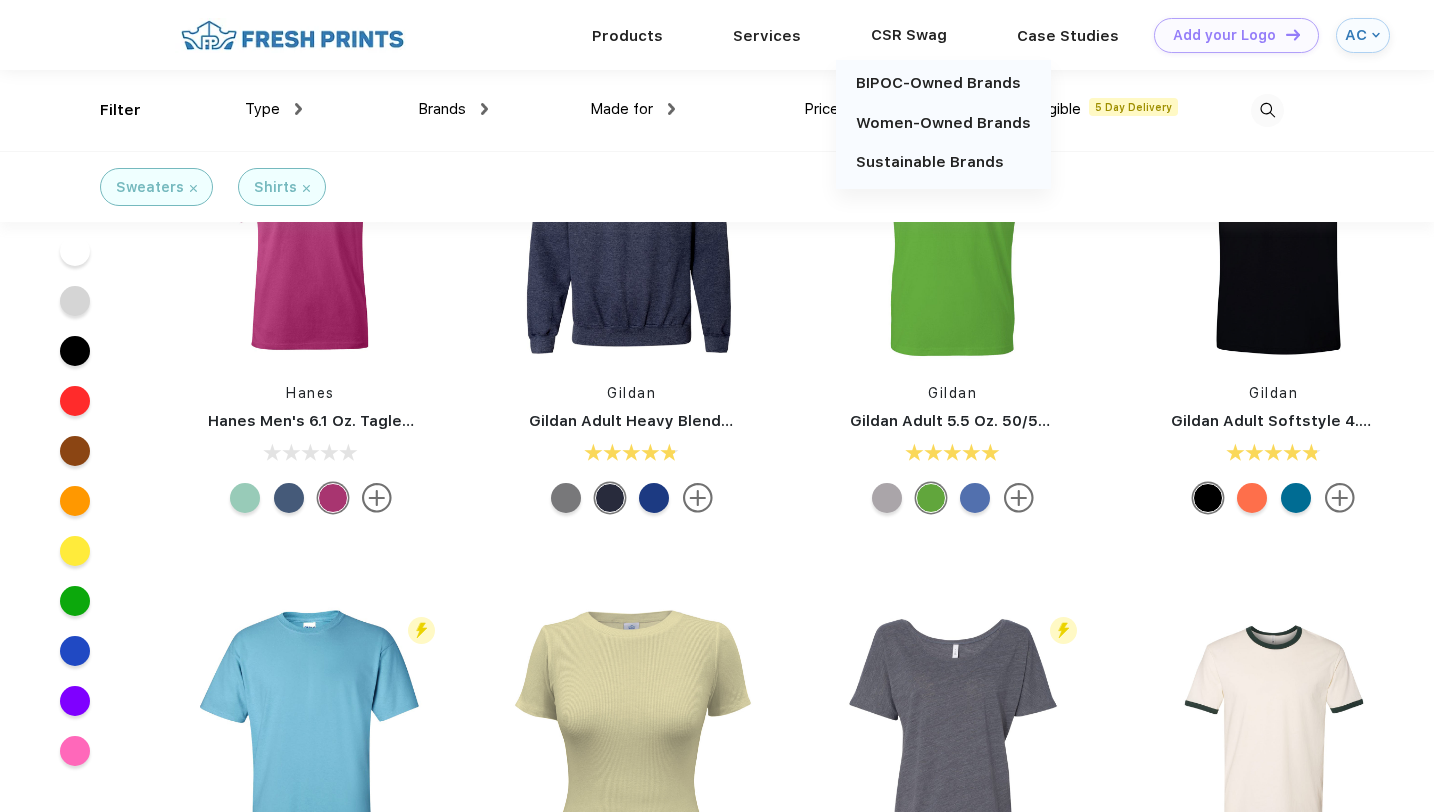 scroll, scrollTop: 861, scrollLeft: 0, axis: vertical 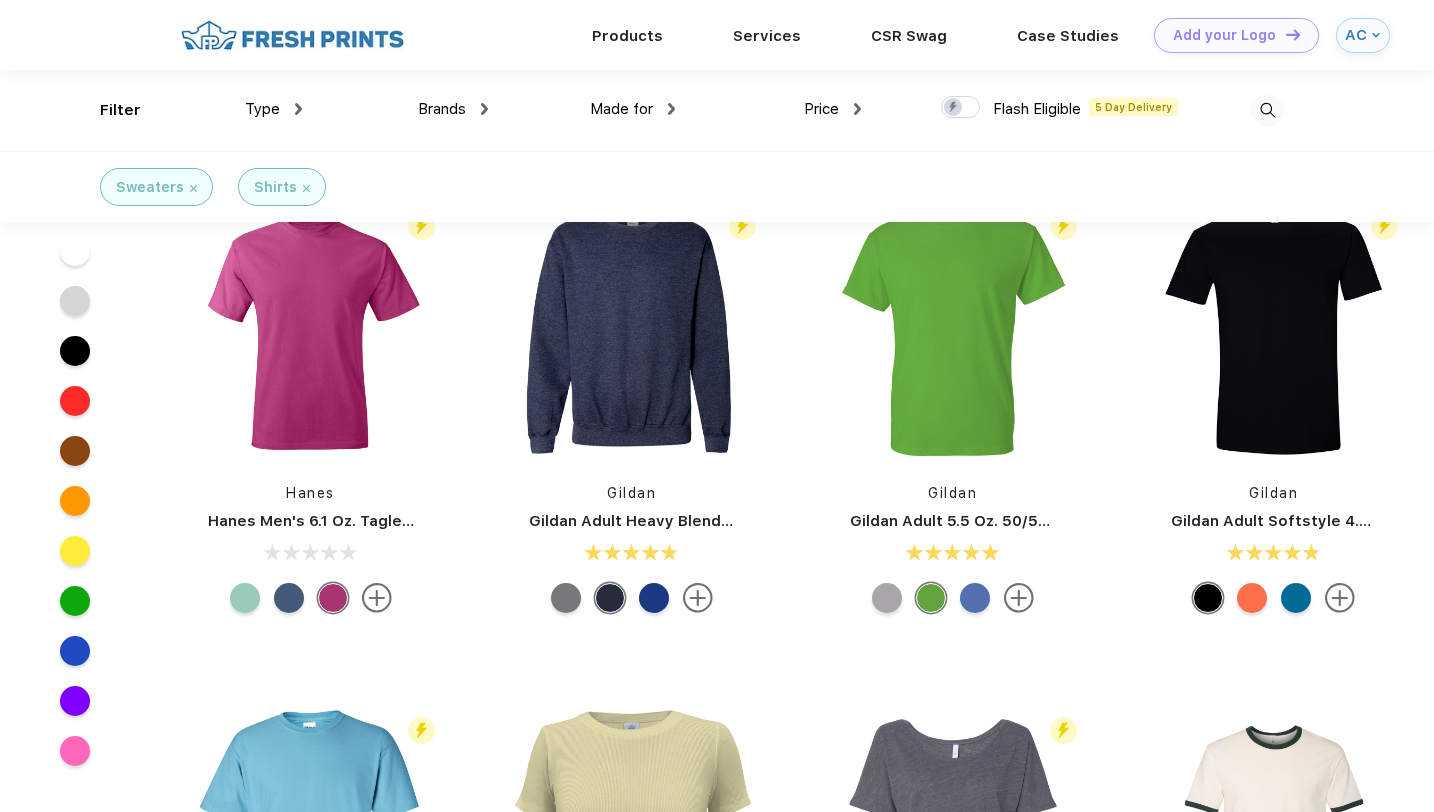 click at bounding box center (1267, 110) 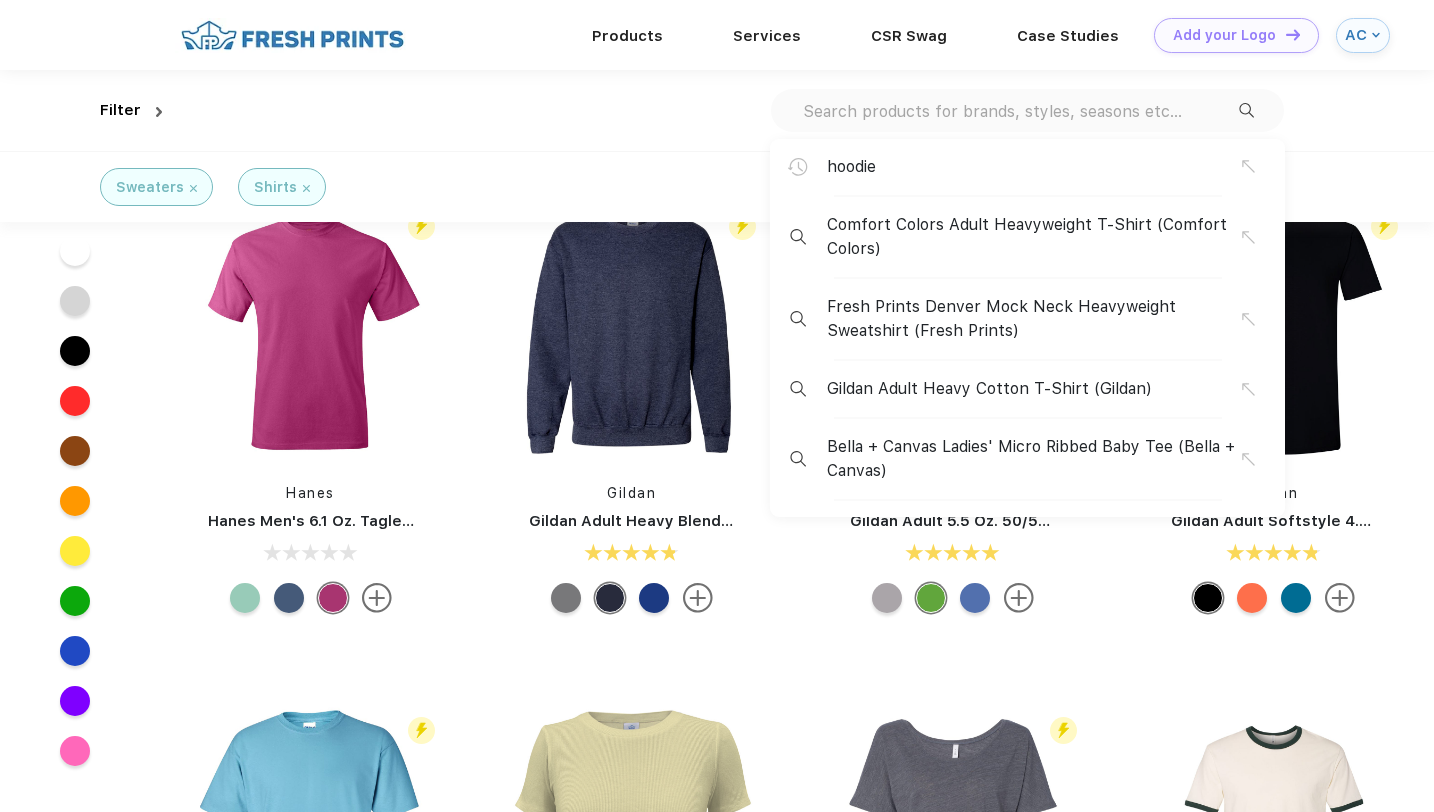 click on "hoodie Comfort Colors Adult Heavyweight T-Shirt (Comfort Colors) Fresh Prints Denver Mock Neck Heavyweight Sweatshirt (Fresh Prints) Gildan Adult Heavy Cotton T-Shirt (Gildan) Bella + Canvas Ladies' Micro Ribbed Baby Tee (Bella + Canvas)" at bounding box center (1027, 110) 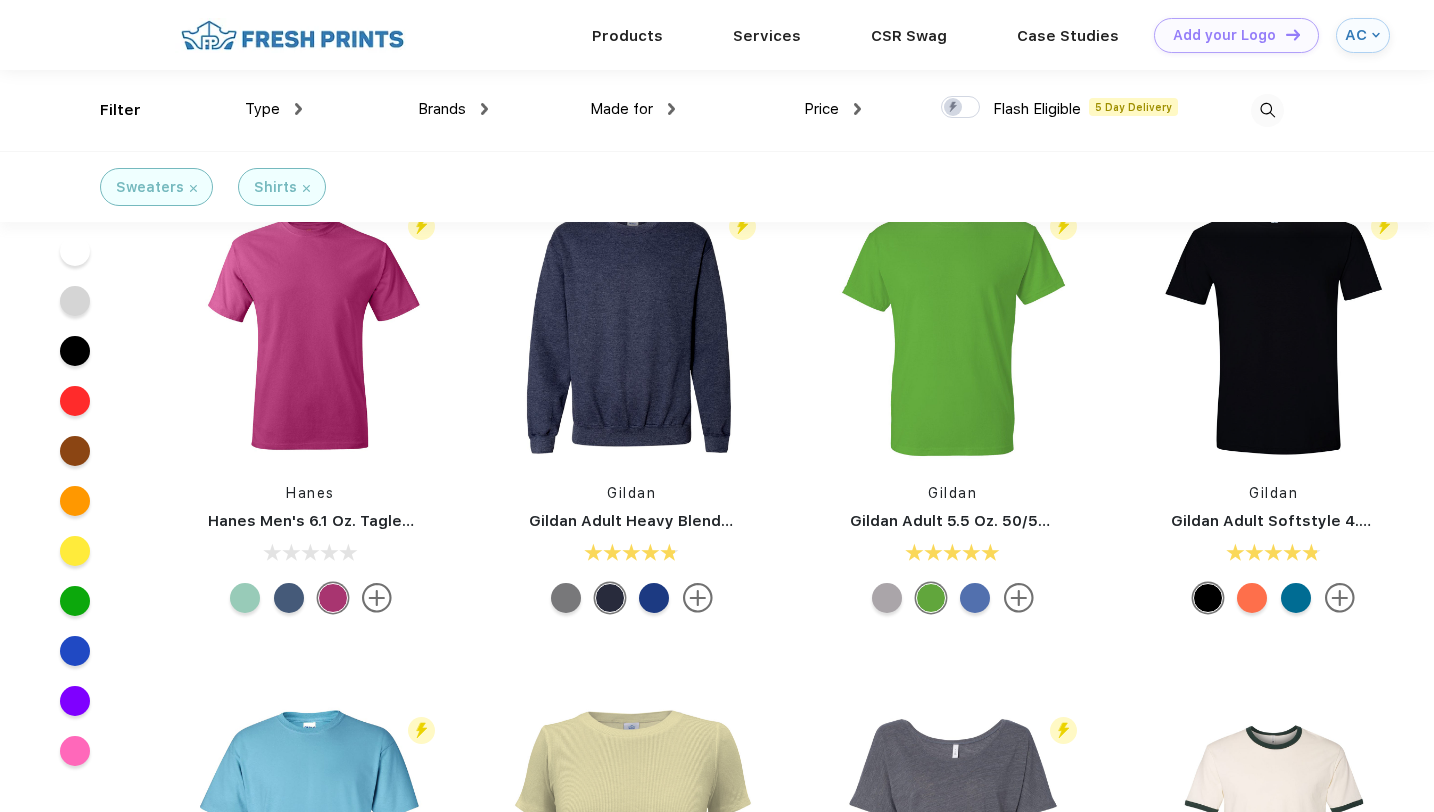 click at bounding box center (1267, 110) 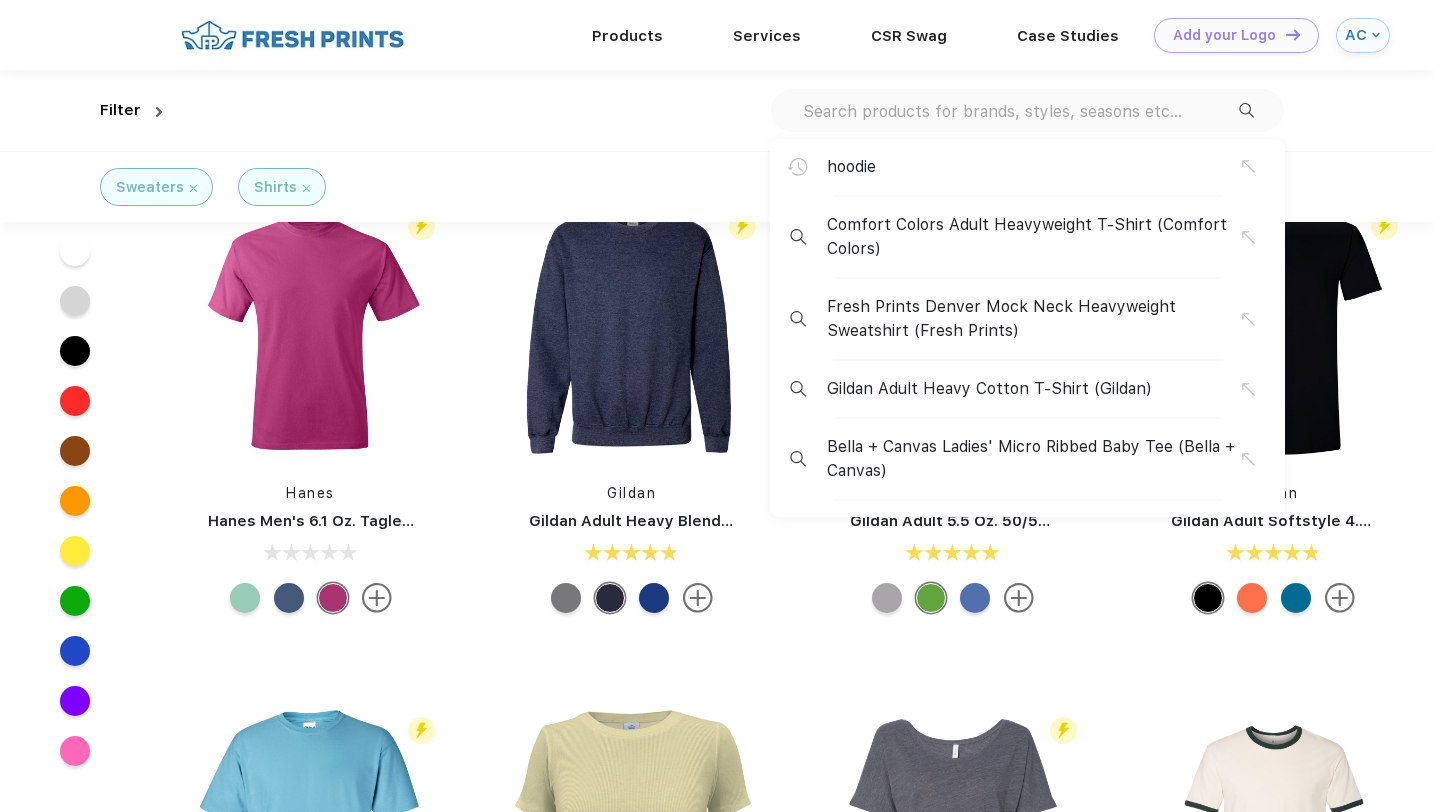 click on "hoodie" at bounding box center (1034, 167) 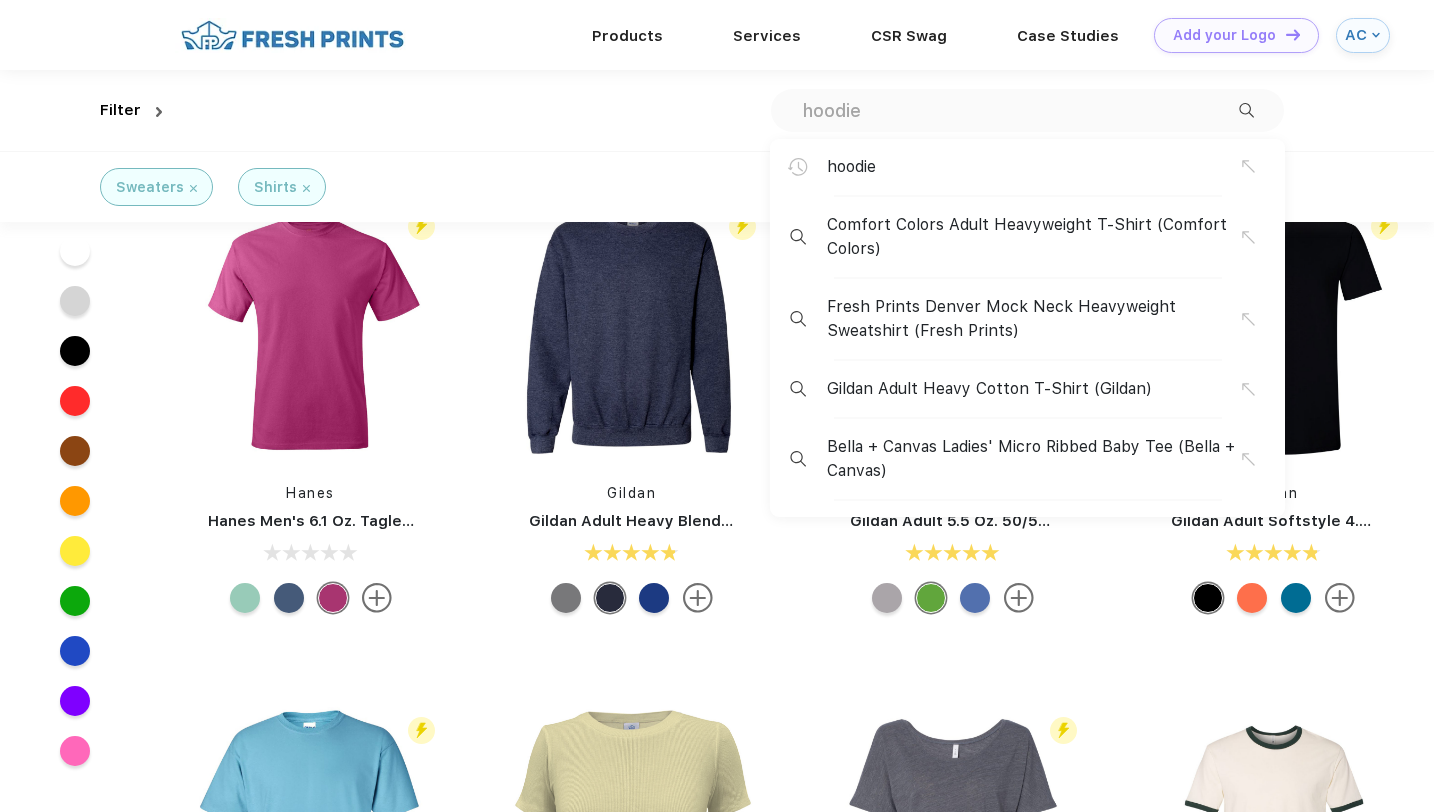 scroll, scrollTop: 0, scrollLeft: 0, axis: both 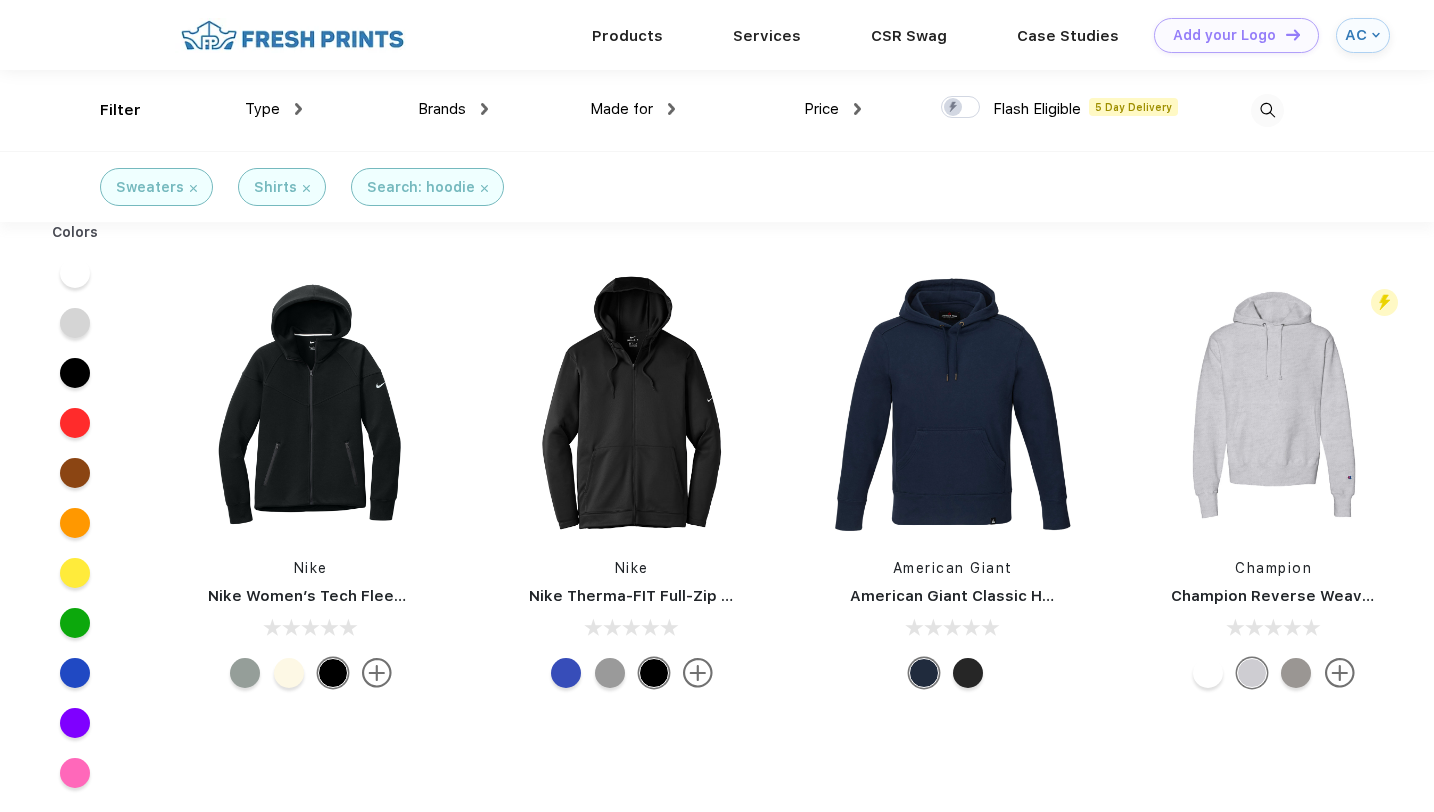 click at bounding box center (1267, 110) 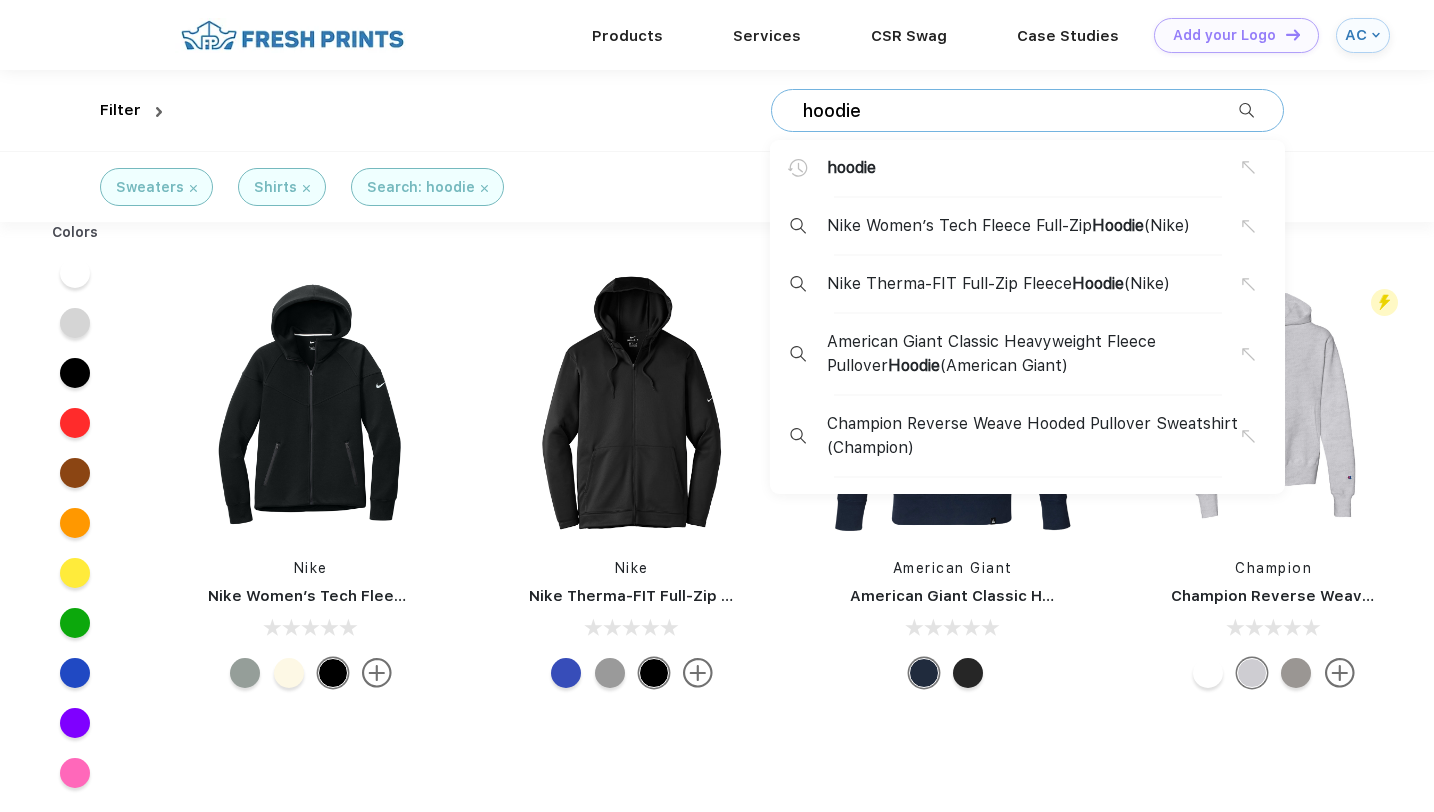 click on "Sweaters   Shirts   Search: hoodie" at bounding box center [717, 186] 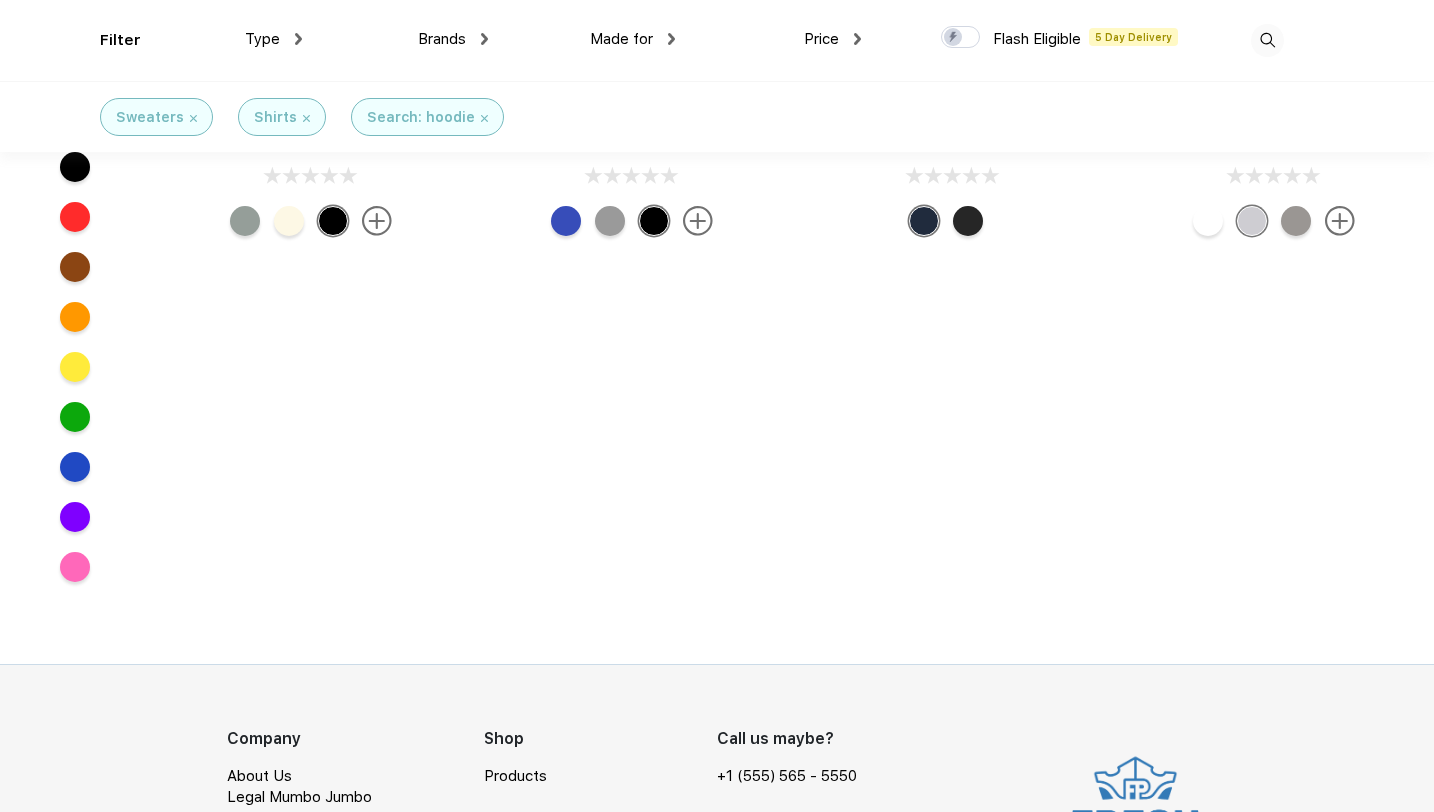 scroll, scrollTop: 0, scrollLeft: 0, axis: both 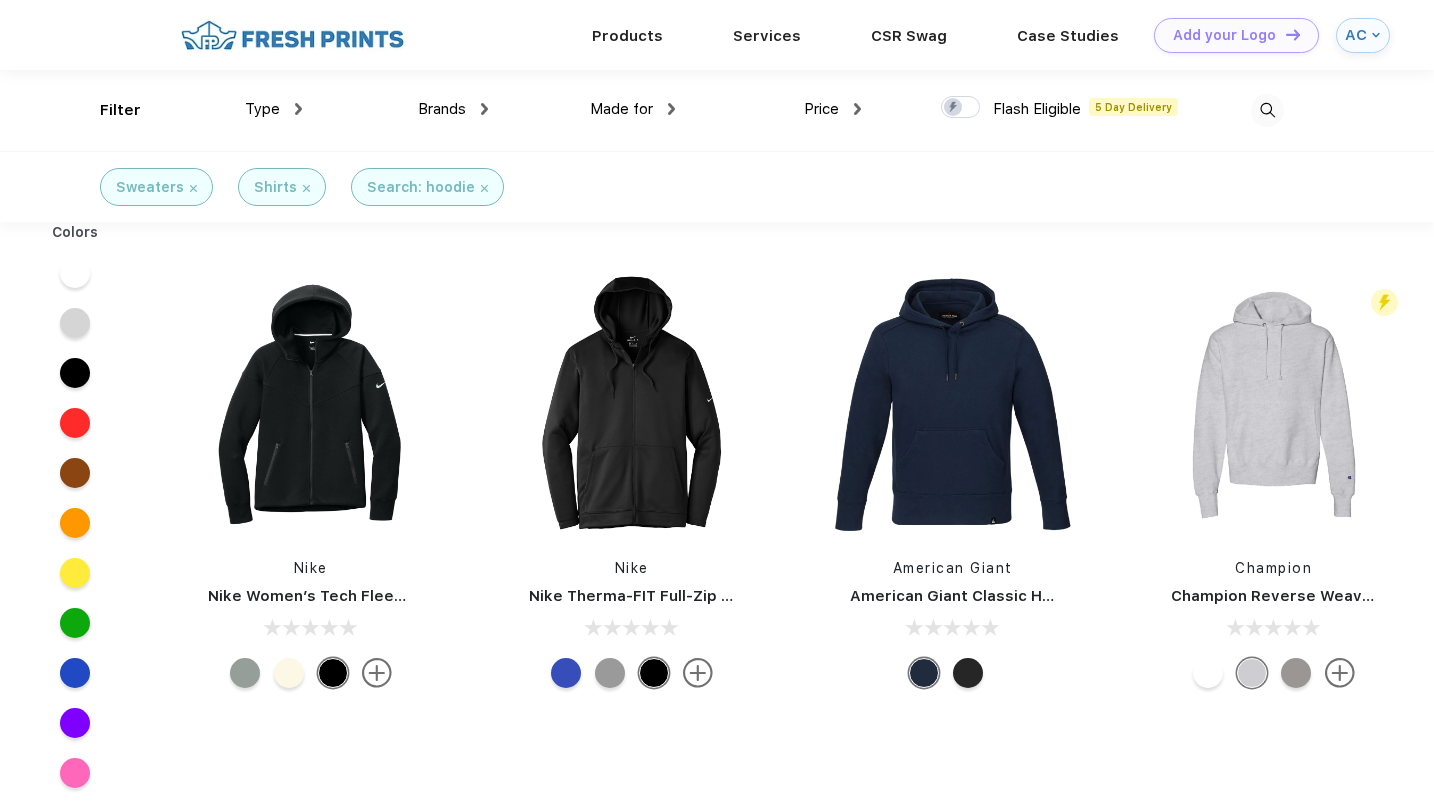 click at bounding box center [306, 188] 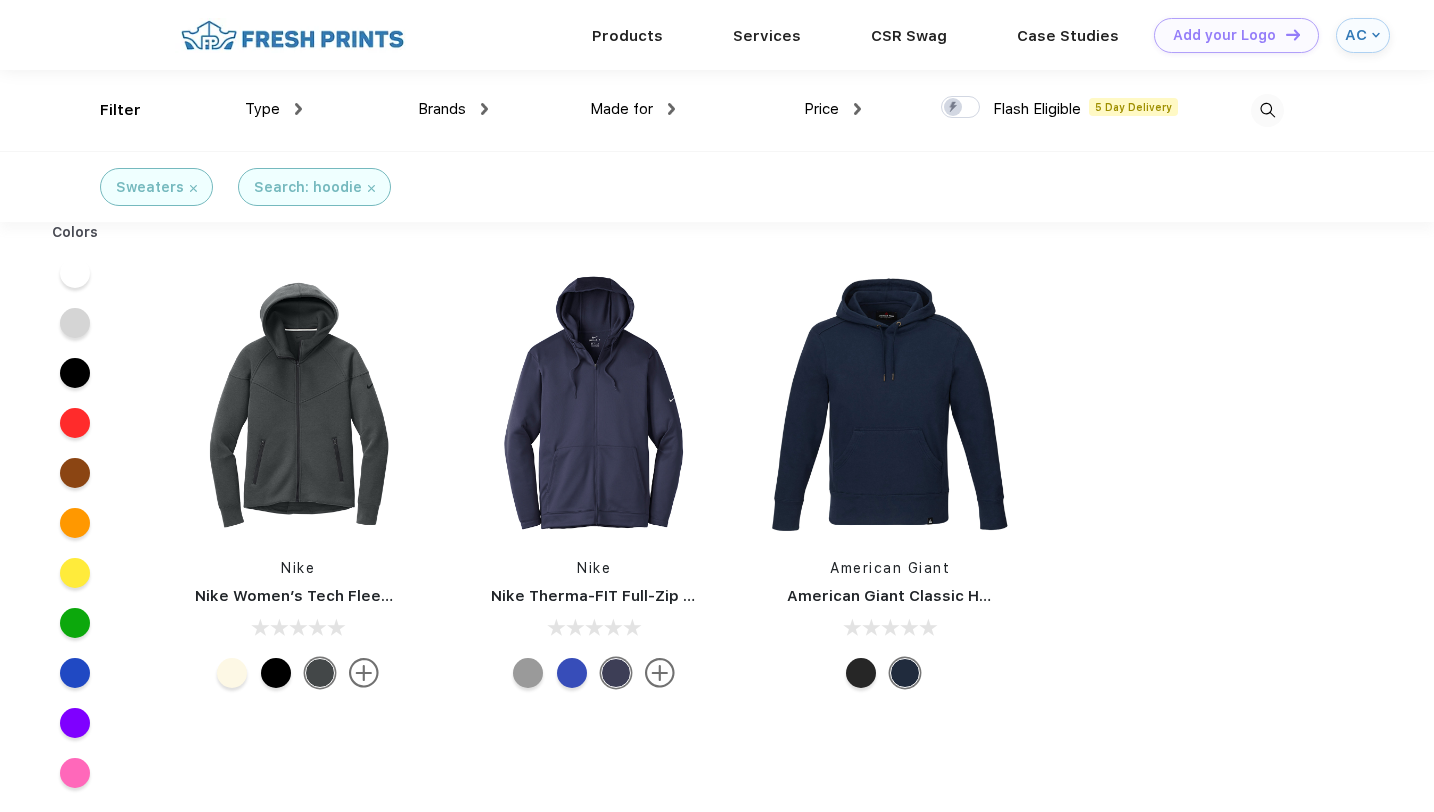 click on "Sweaters" at bounding box center [156, 187] 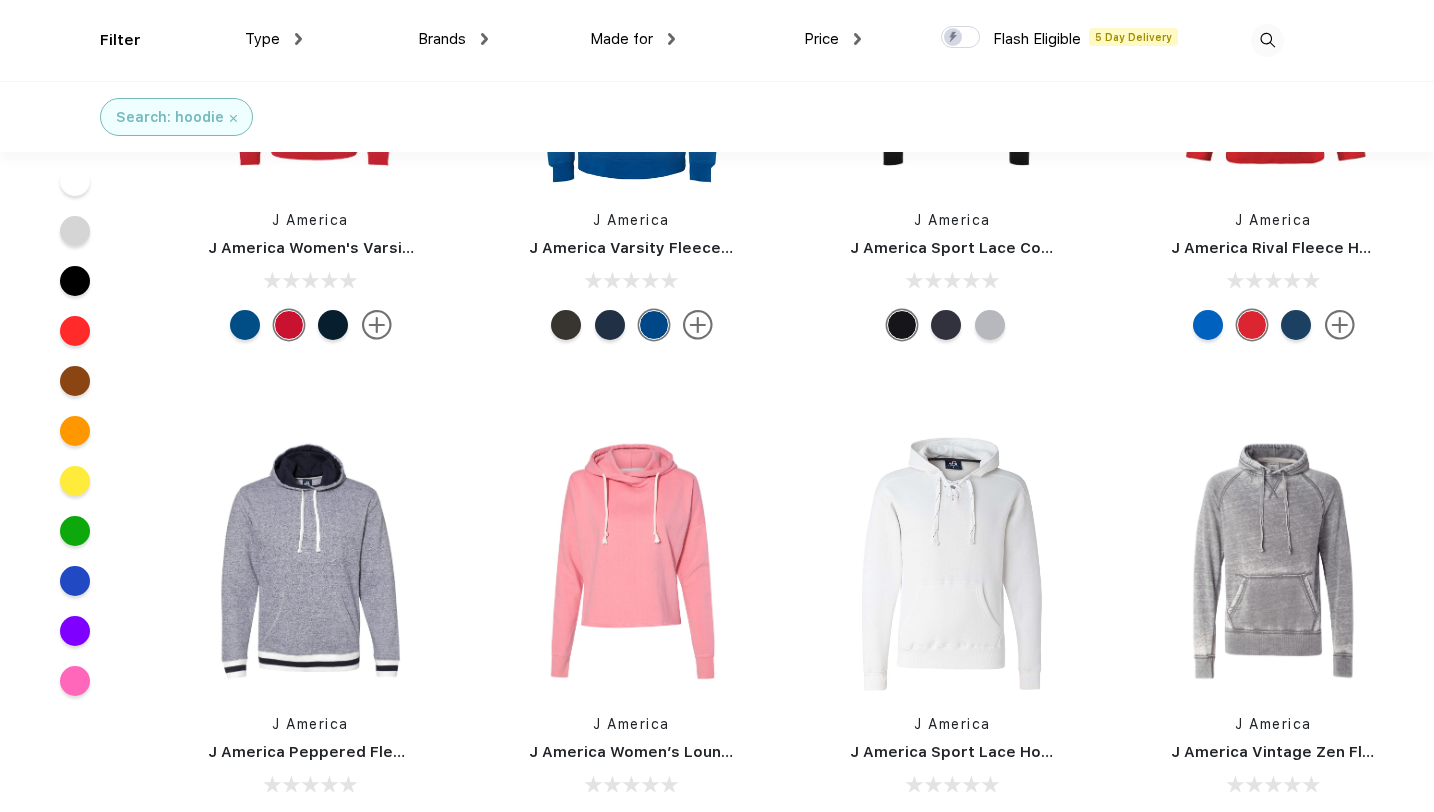 scroll, scrollTop: 21863, scrollLeft: 0, axis: vertical 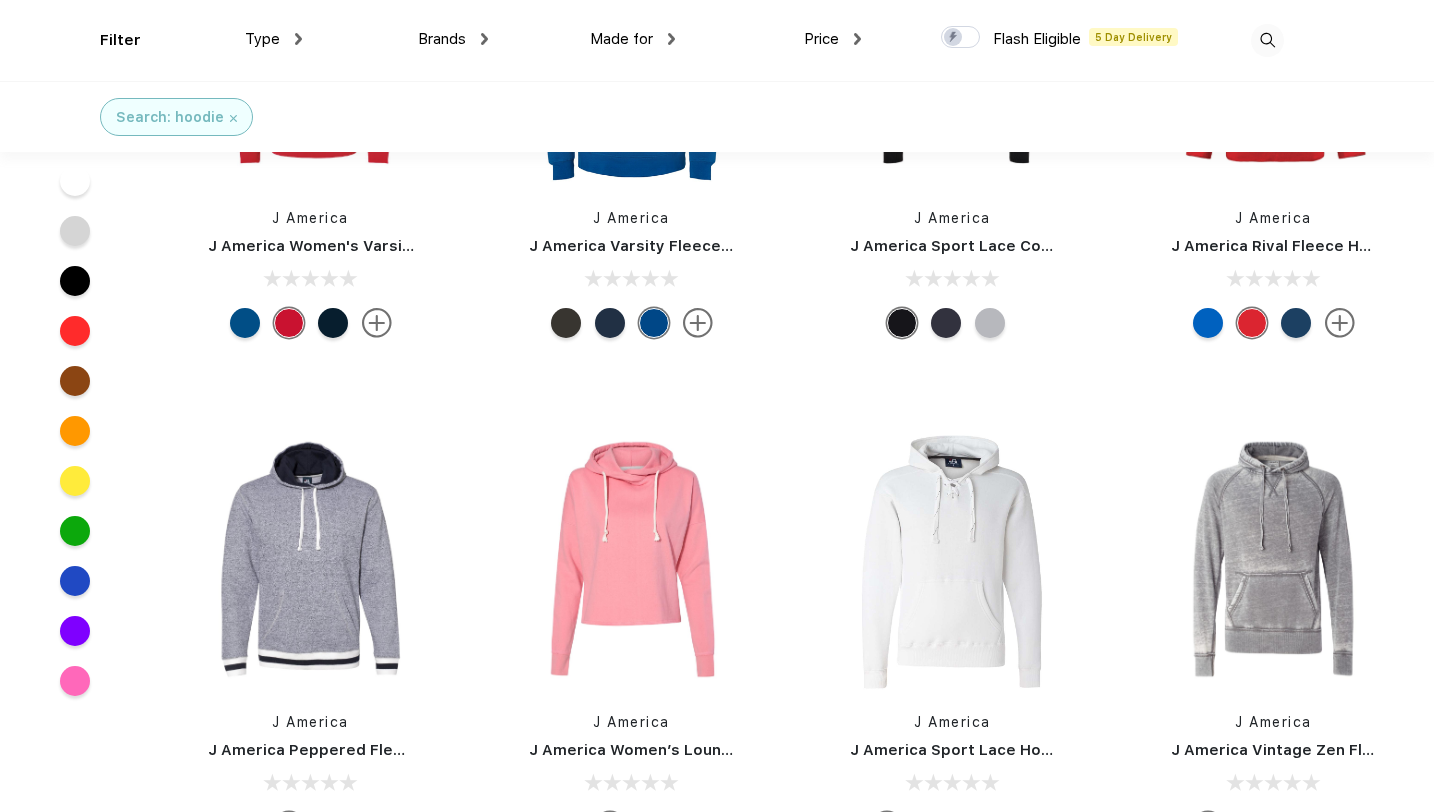 click at bounding box center (1267, 40) 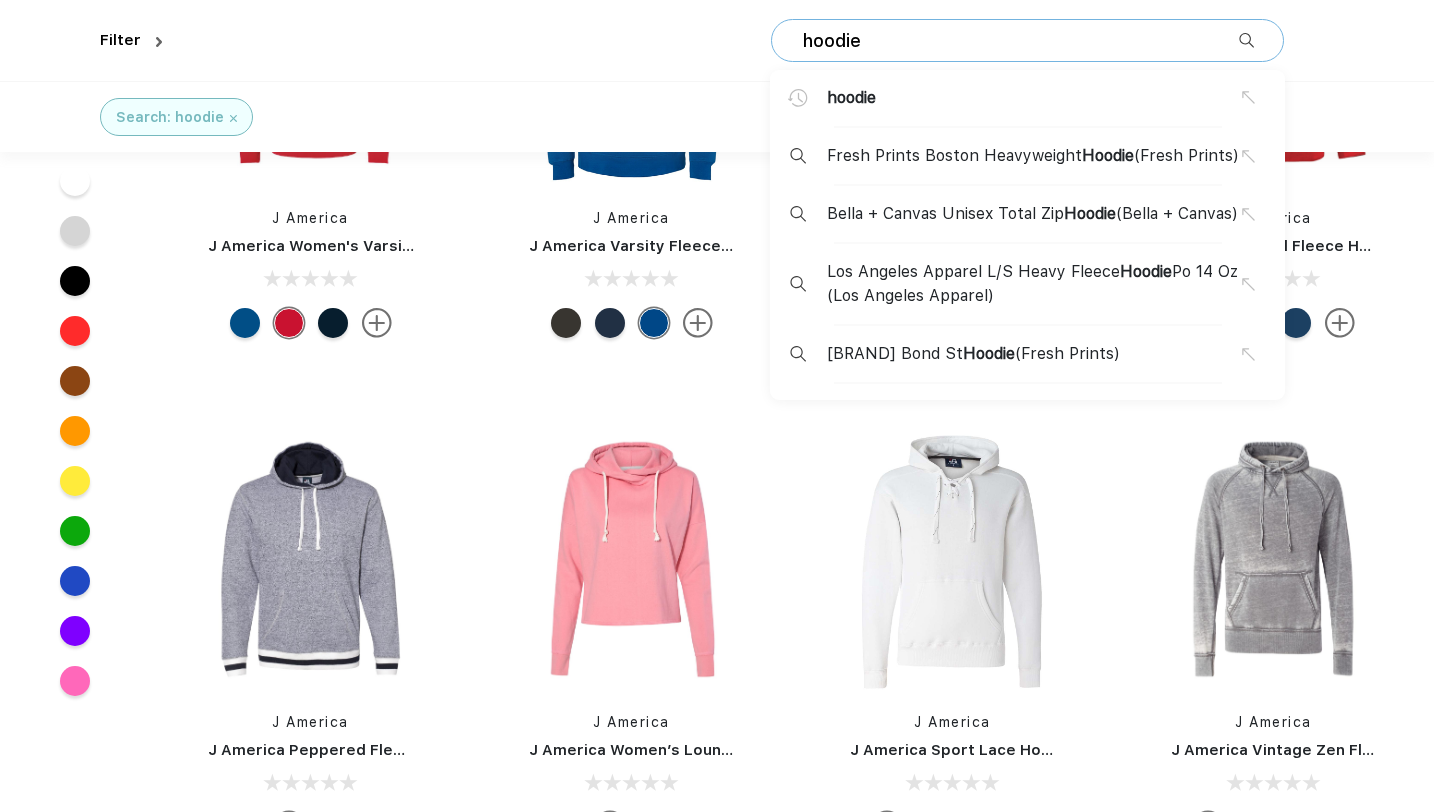 click on "hoodie" at bounding box center [1020, 41] 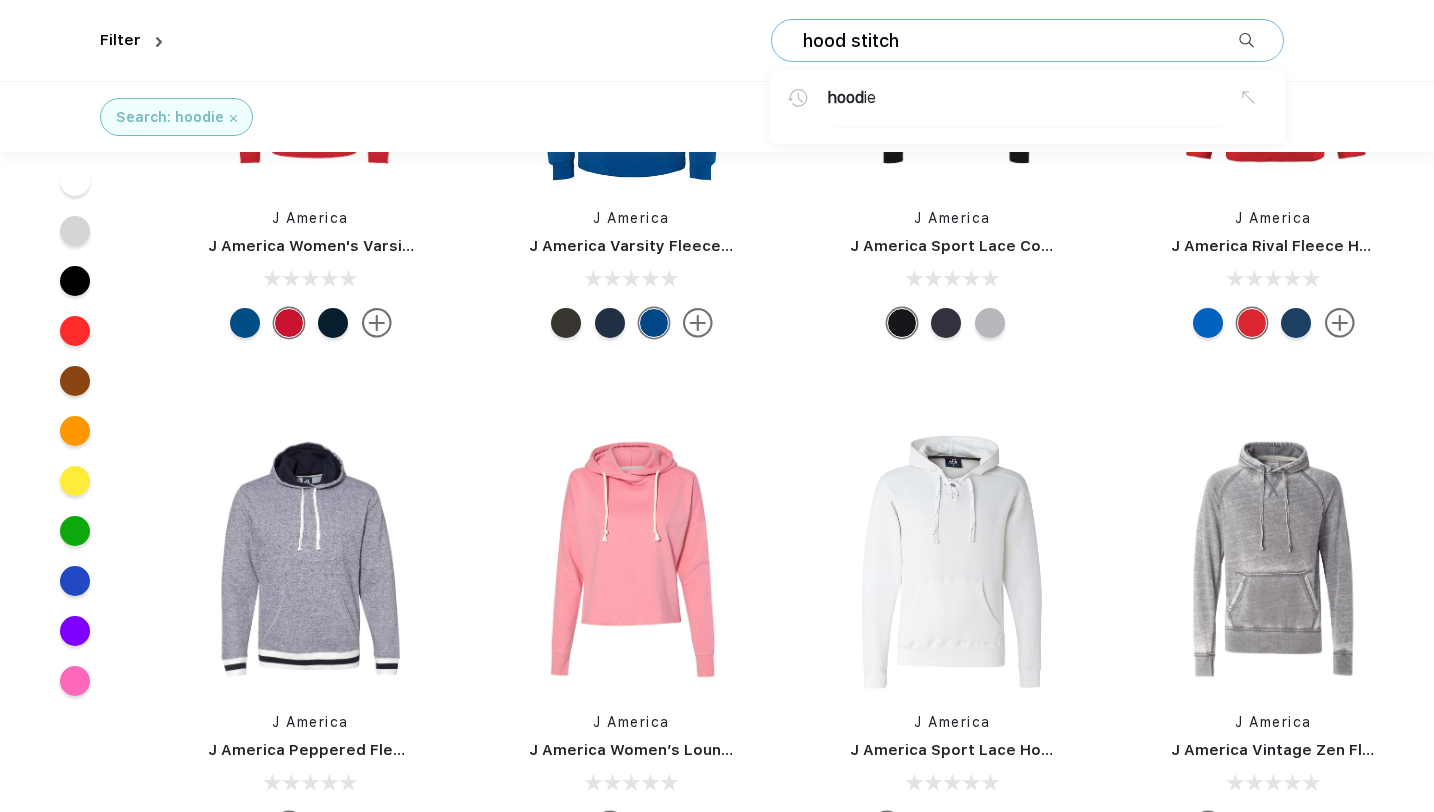 type on "hood stitch" 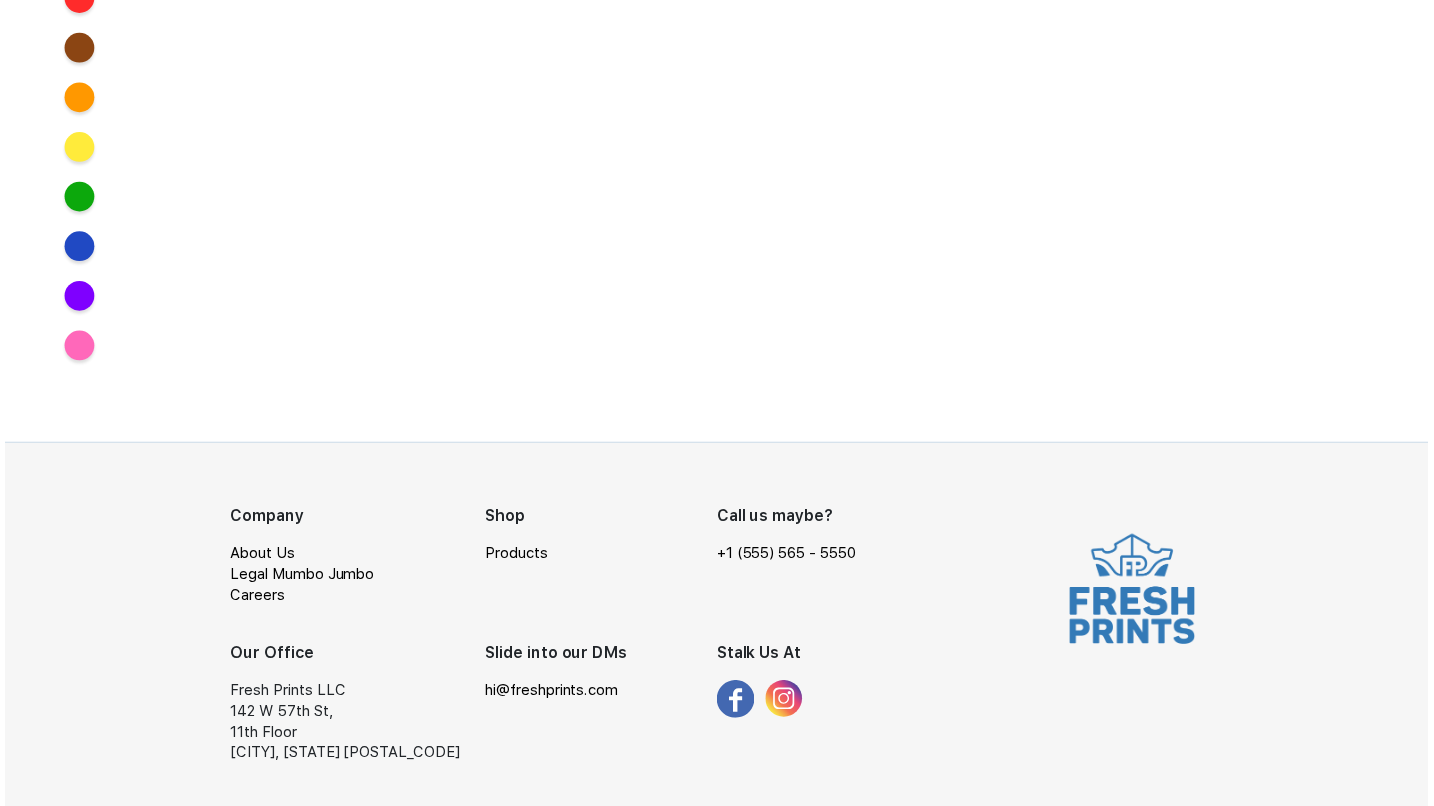 scroll, scrollTop: 0, scrollLeft: 0, axis: both 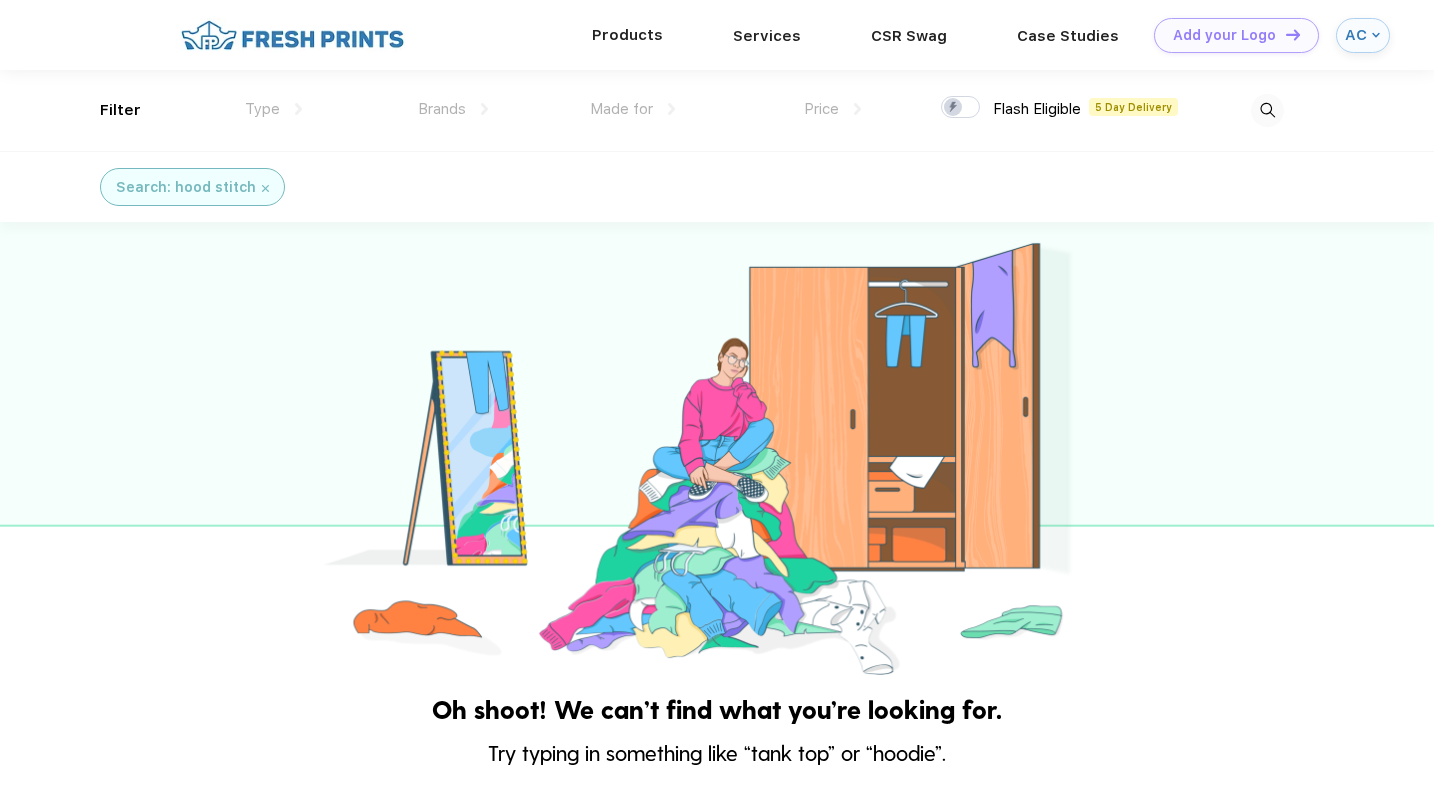 click on "Products" at bounding box center (627, 35) 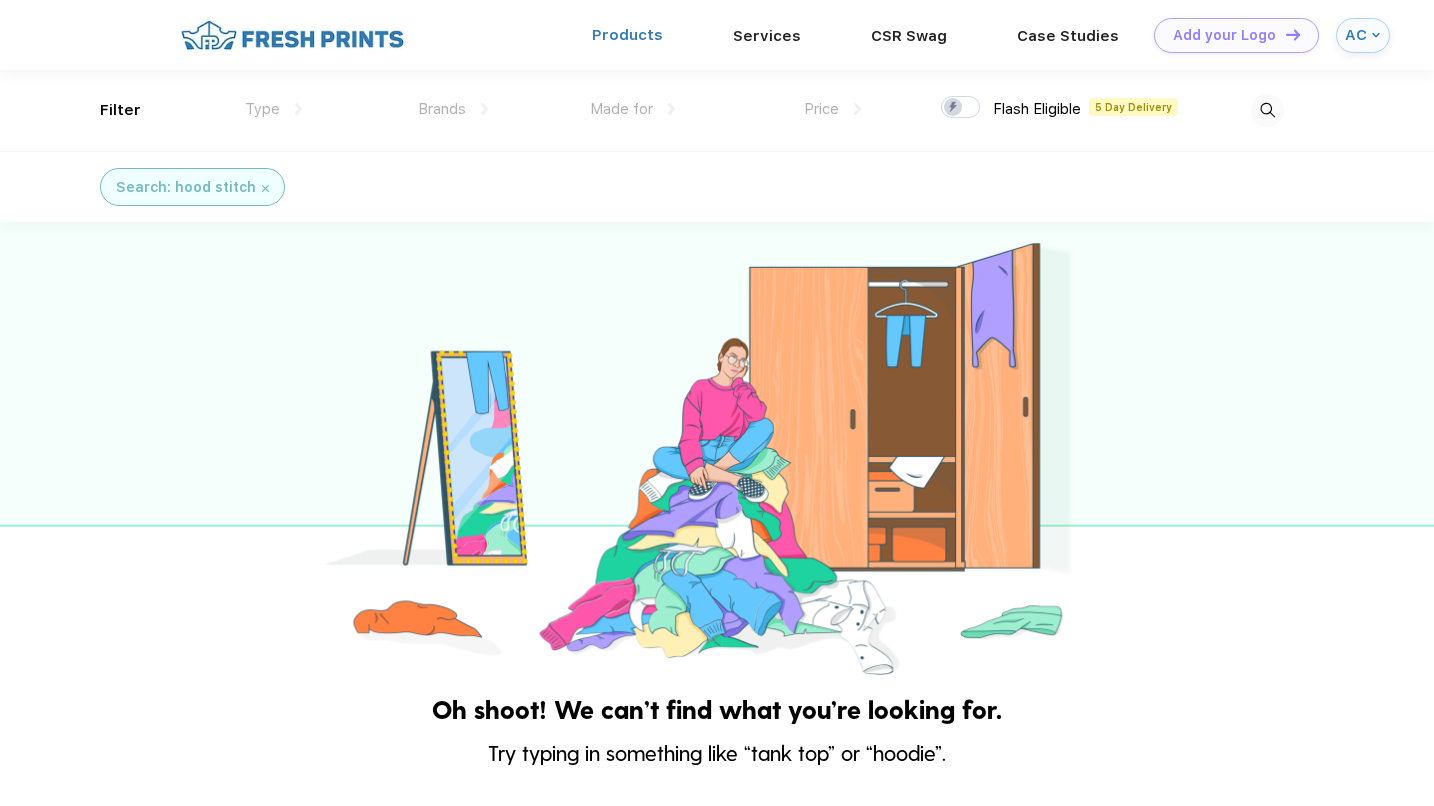 click on "Products" at bounding box center (627, 35) 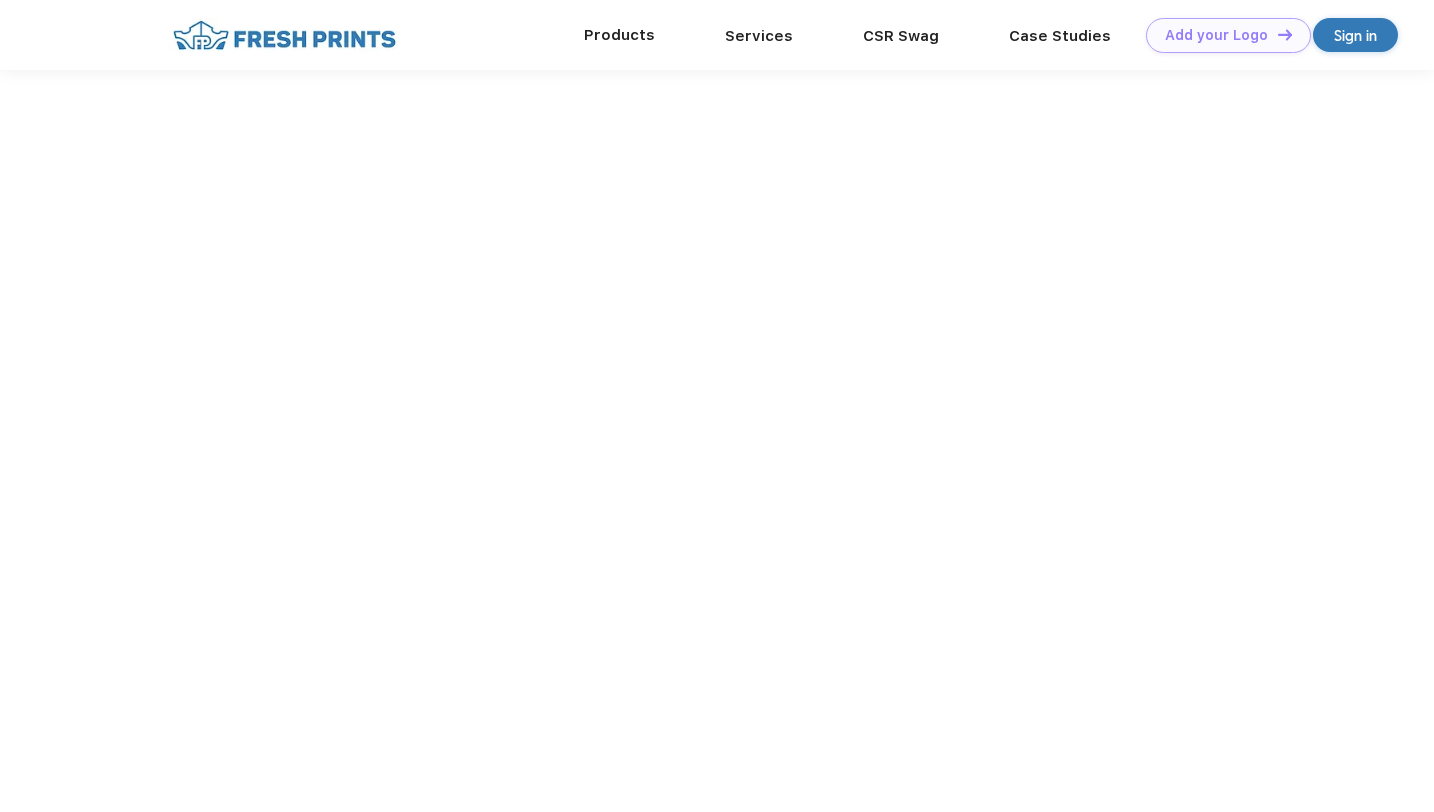 scroll, scrollTop: 0, scrollLeft: 0, axis: both 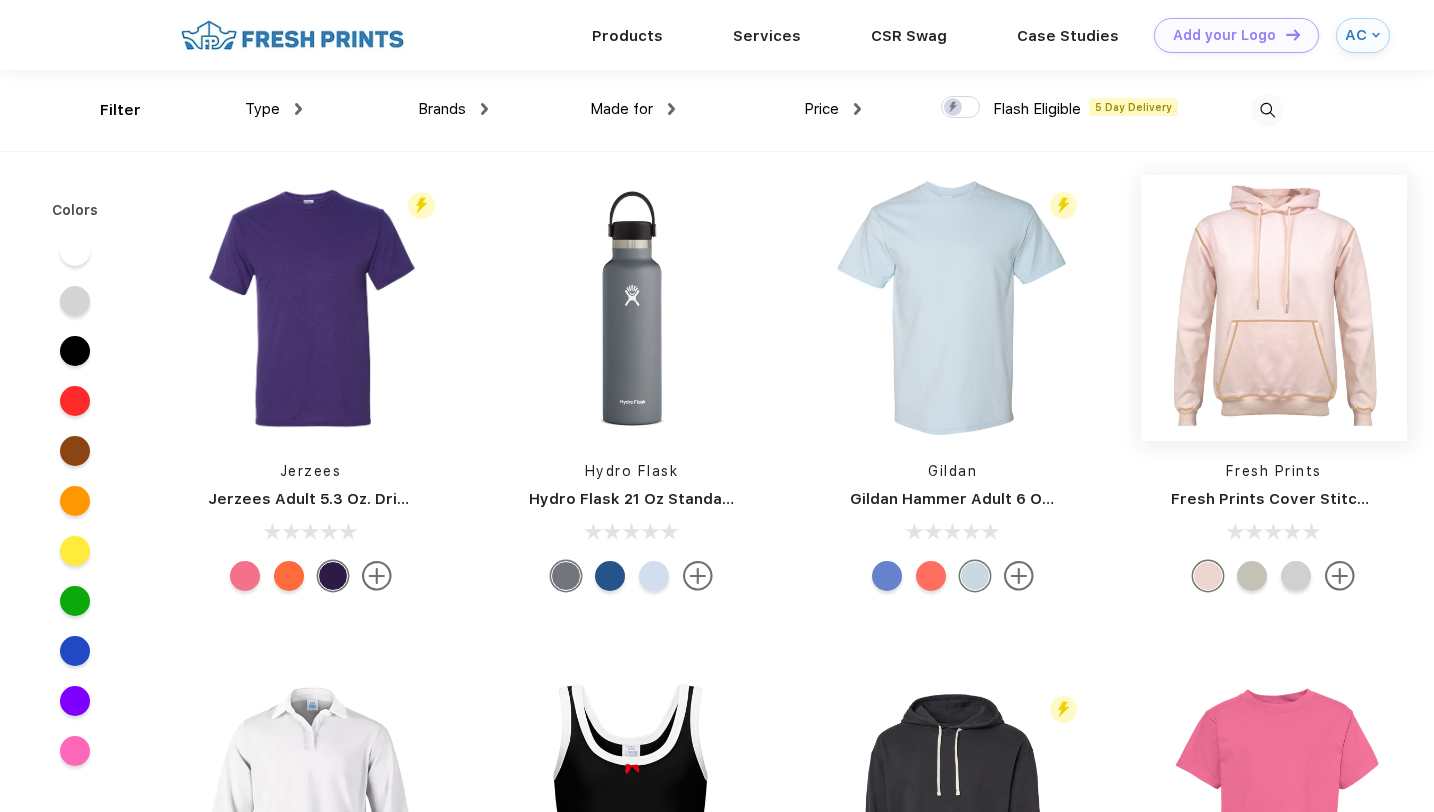 click at bounding box center [1274, 308] 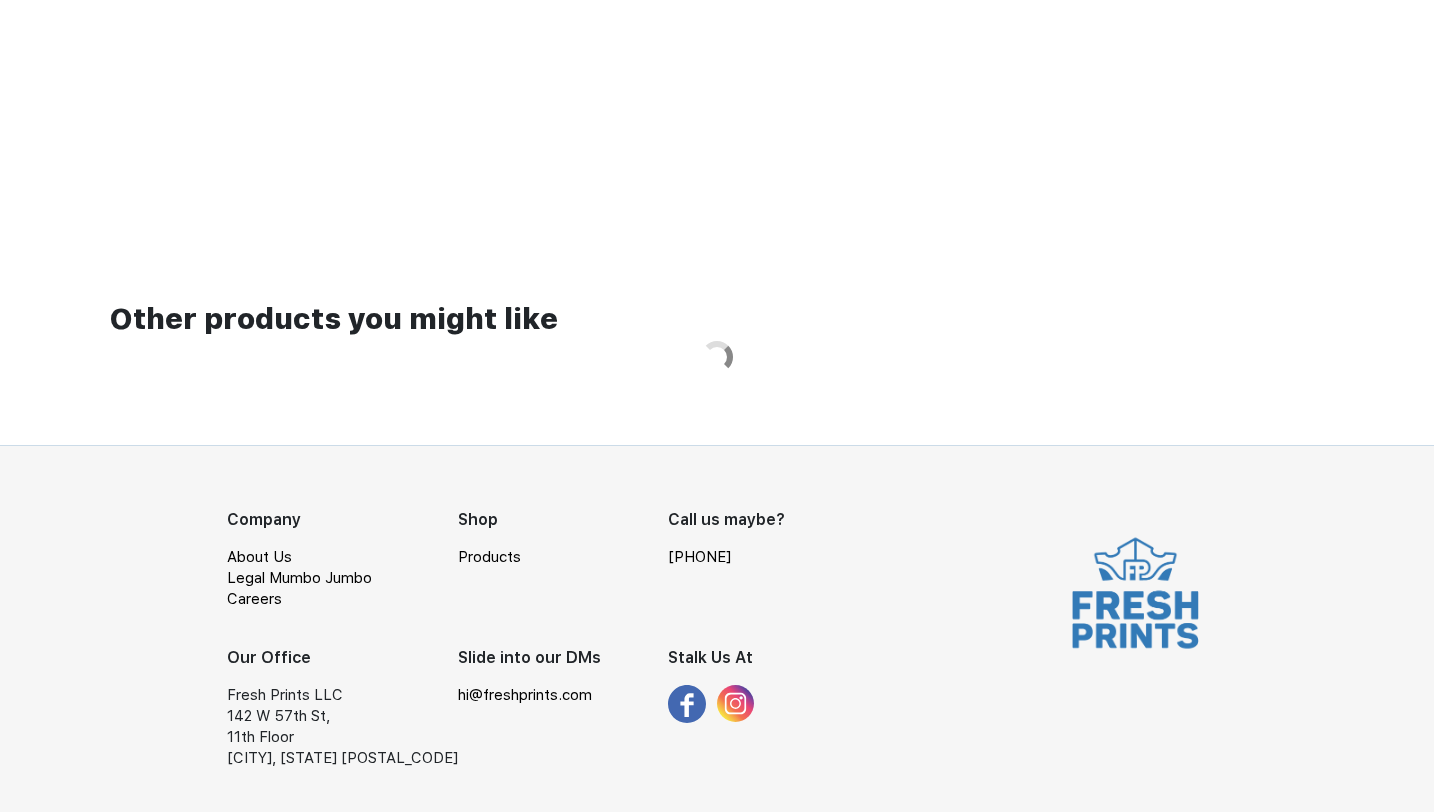 scroll, scrollTop: 0, scrollLeft: 0, axis: both 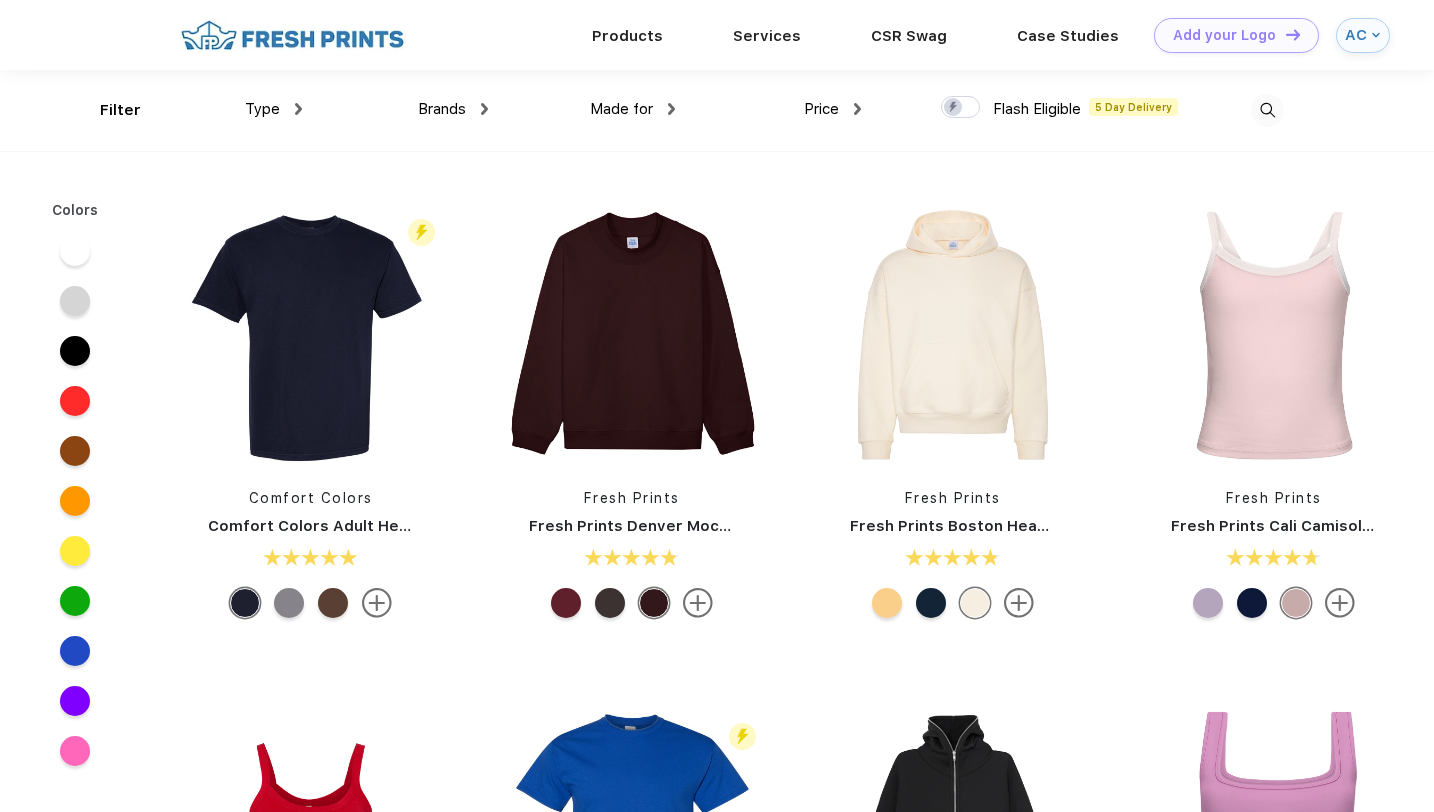 click on "Price" at bounding box center (821, 109) 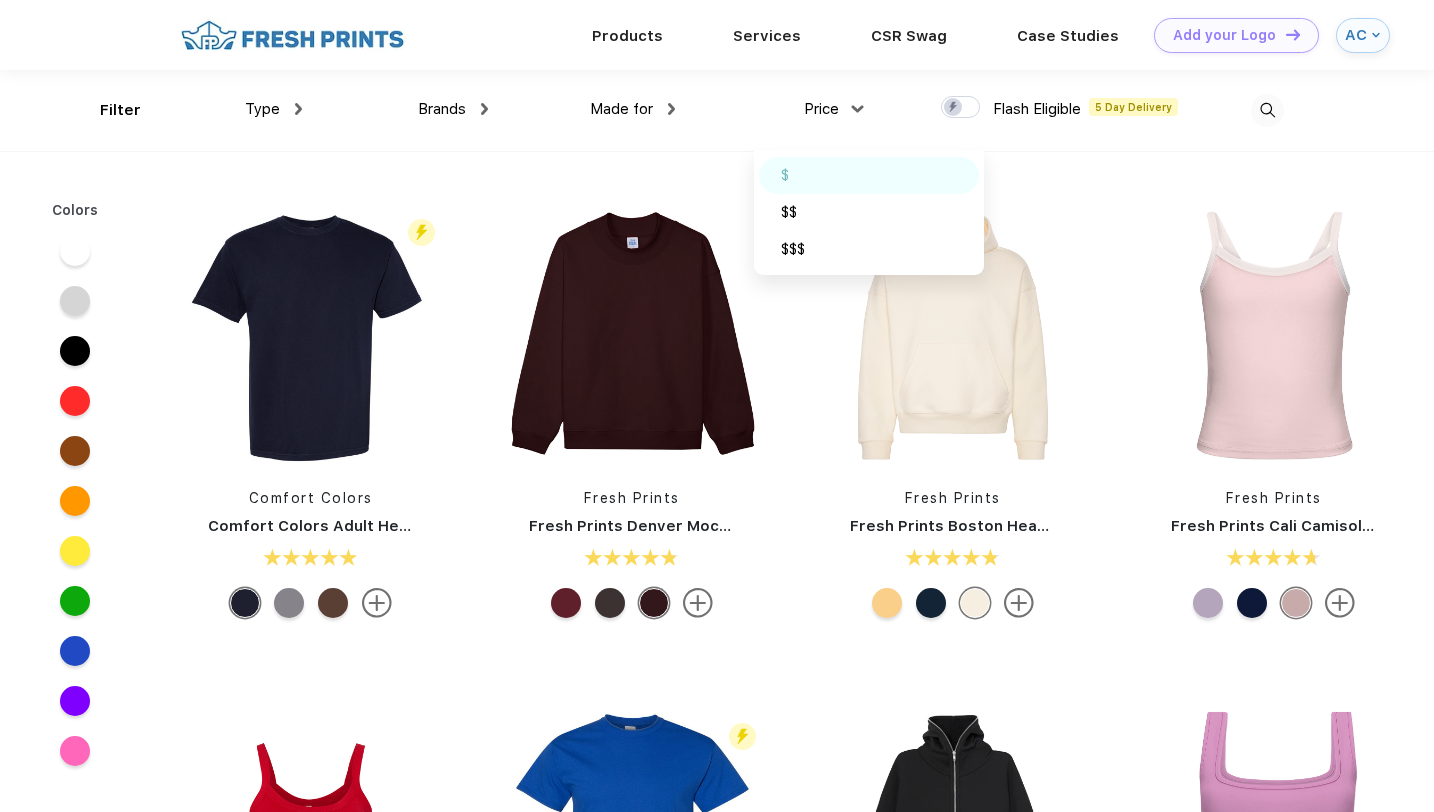 click on "$" at bounding box center [869, 175] 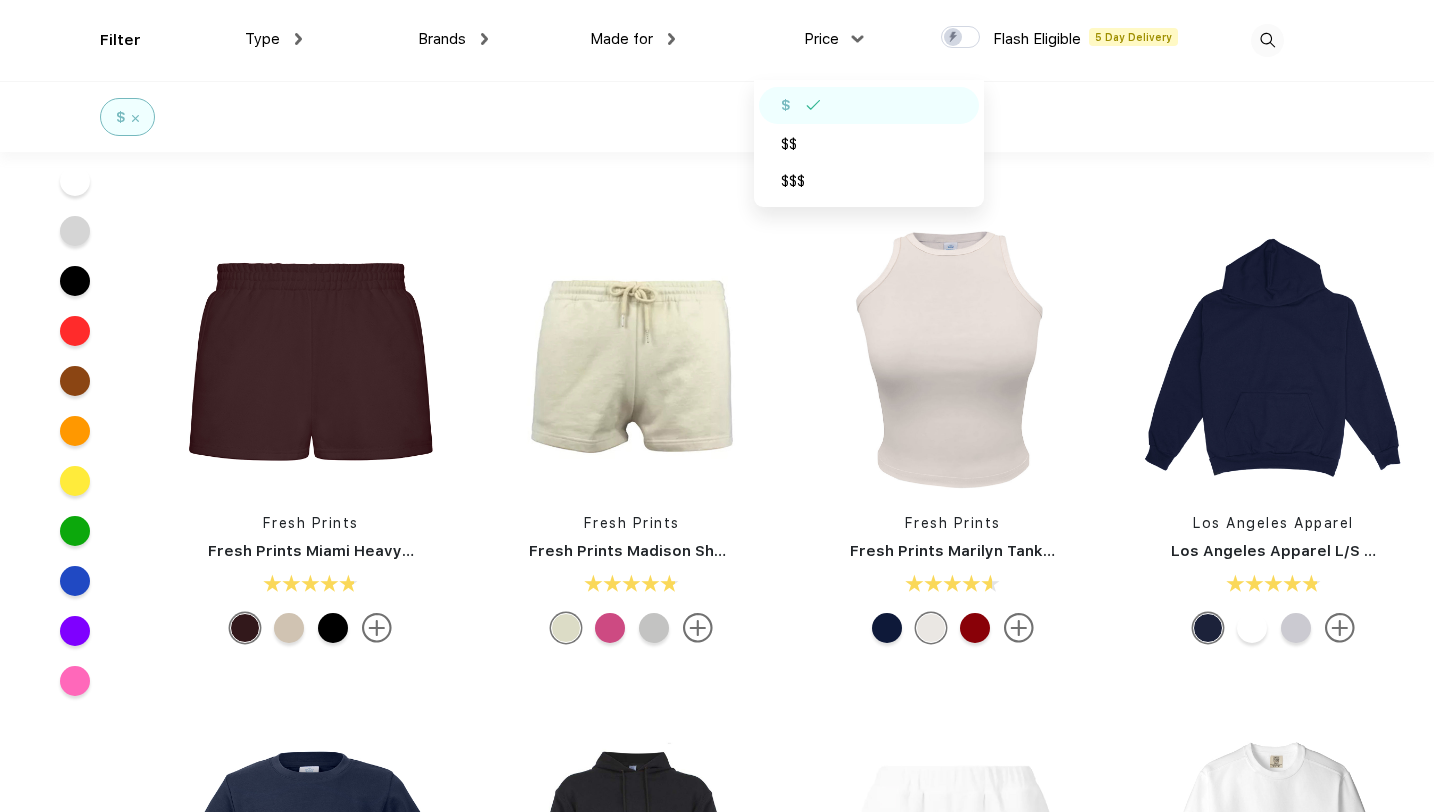 scroll, scrollTop: 1925, scrollLeft: 0, axis: vertical 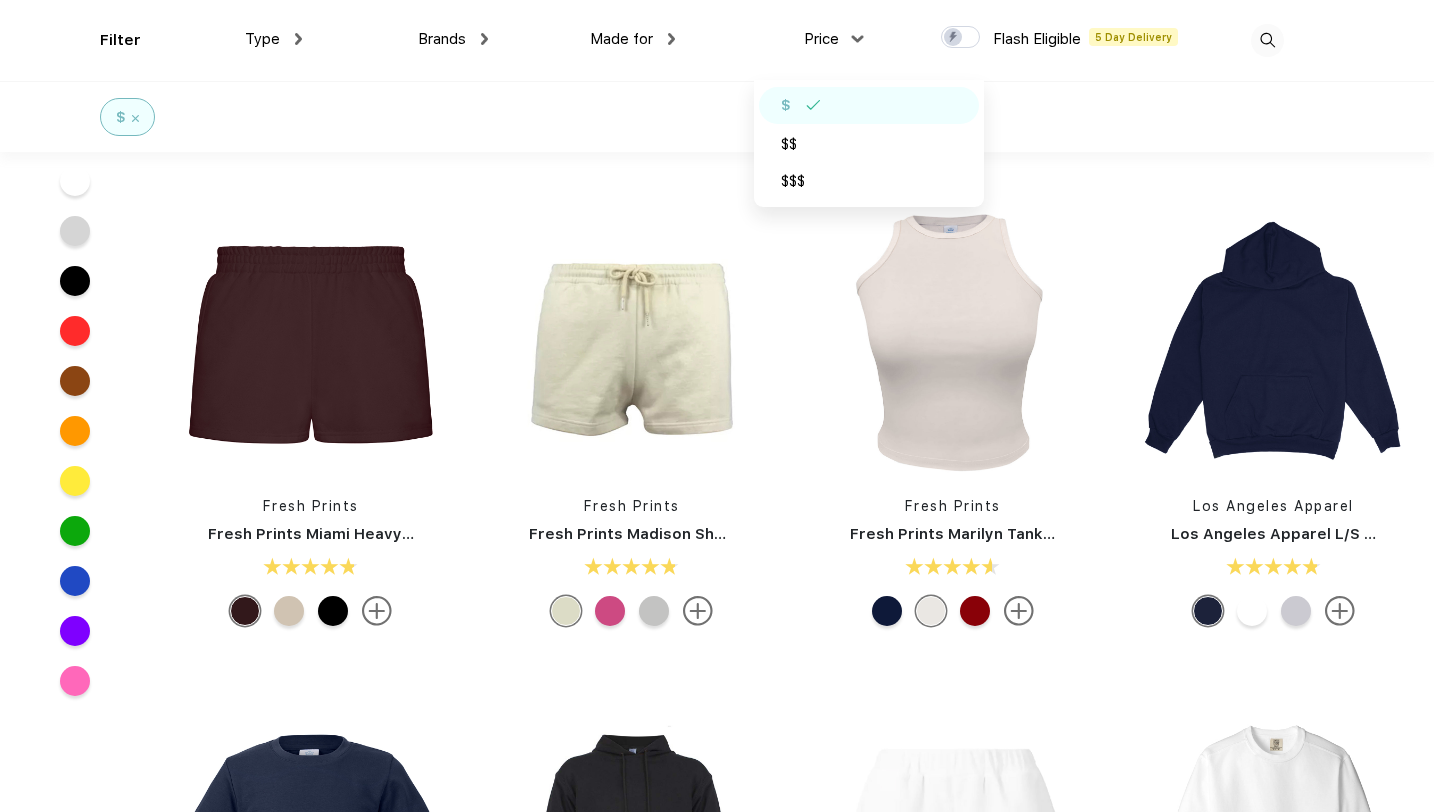 click on "Type" at bounding box center [273, 39] 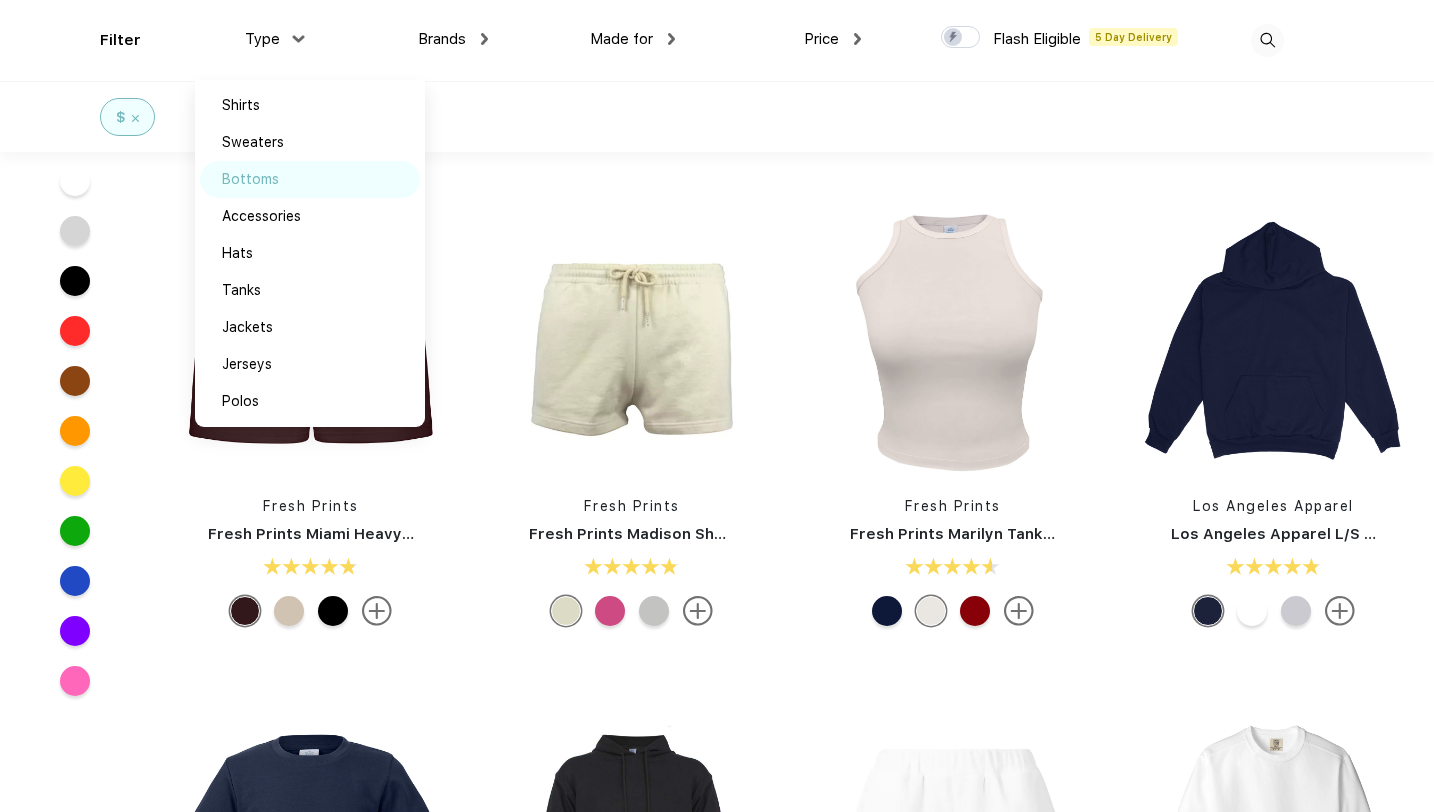 click at bounding box center [301, 179] 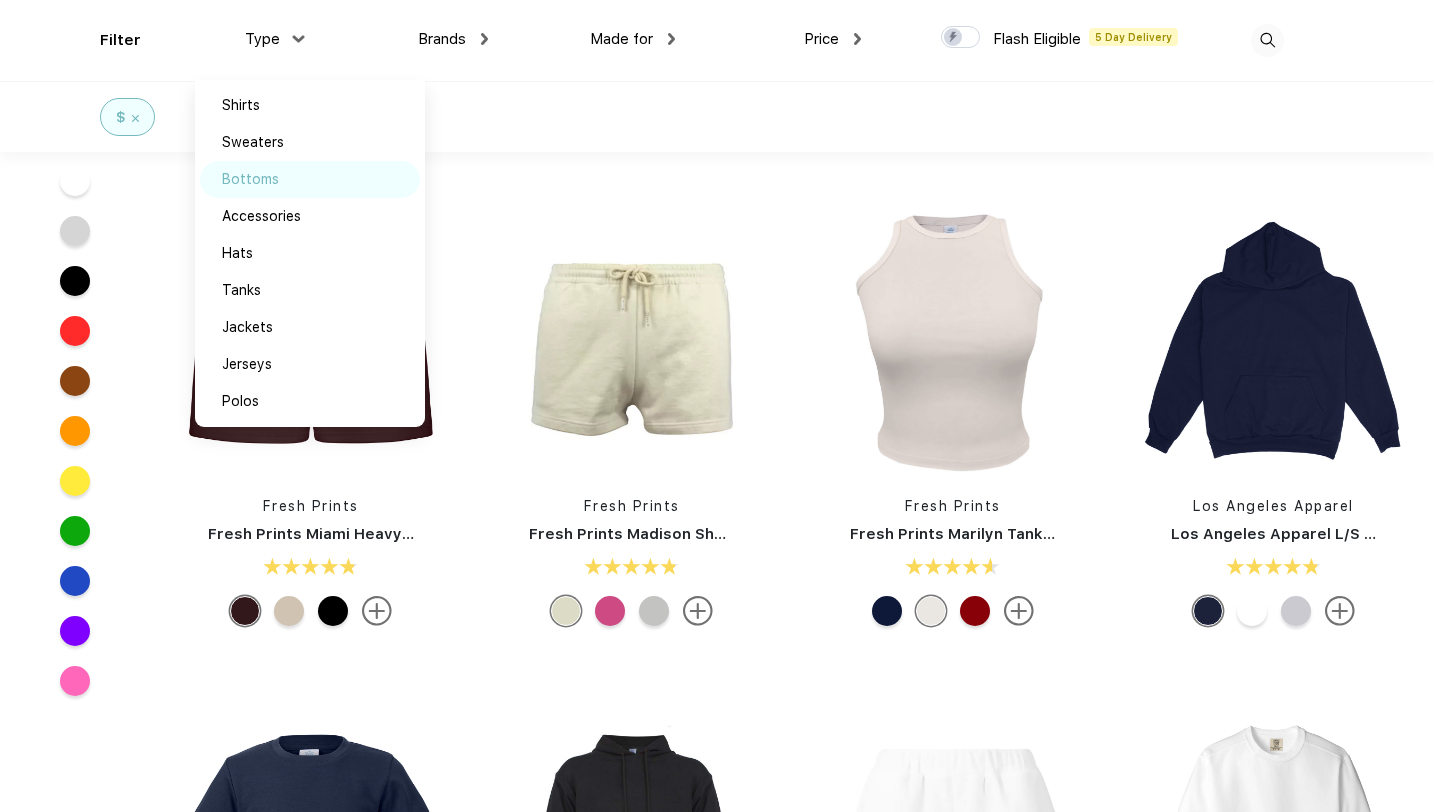 scroll, scrollTop: 0, scrollLeft: 0, axis: both 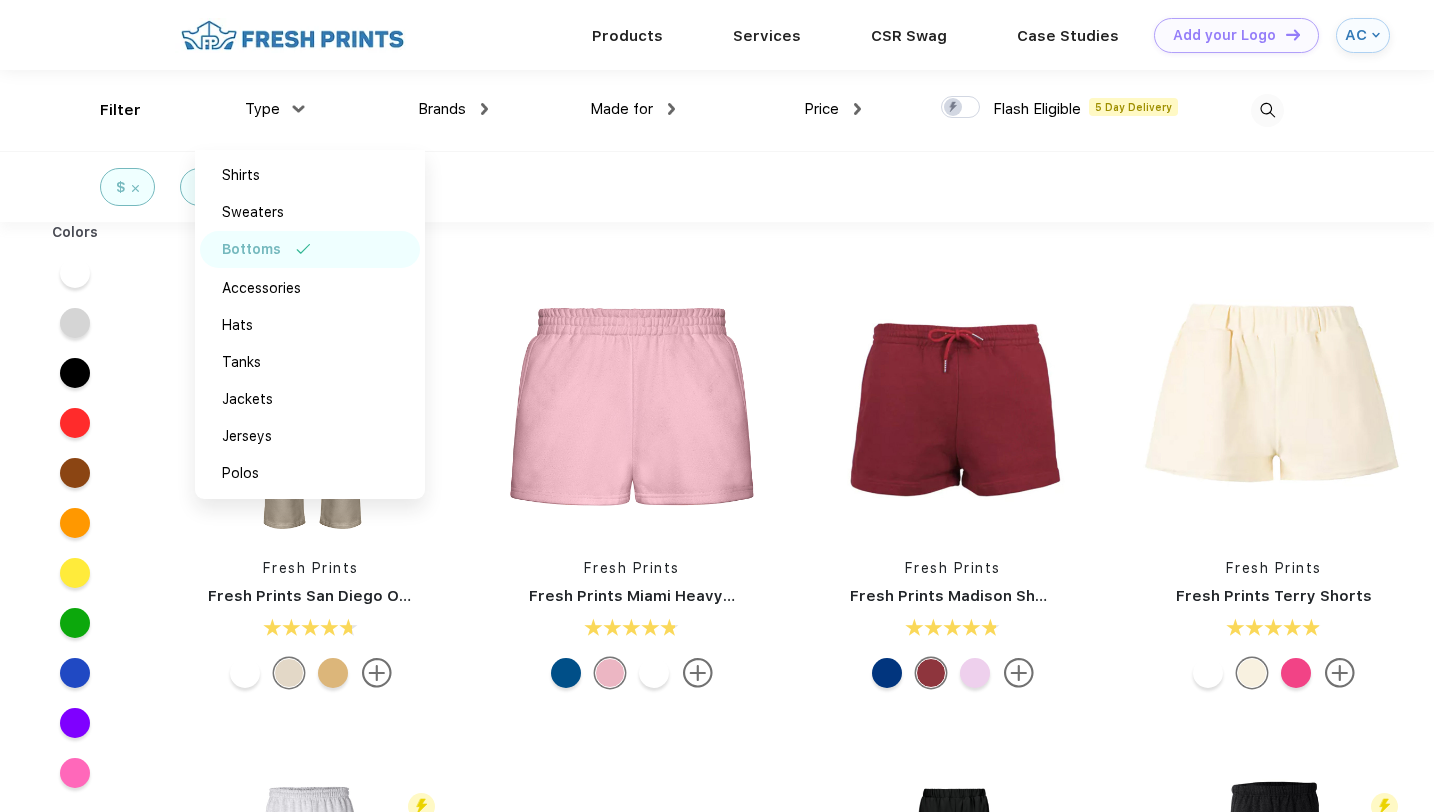 click on "$   Bottoms" at bounding box center [717, 186] 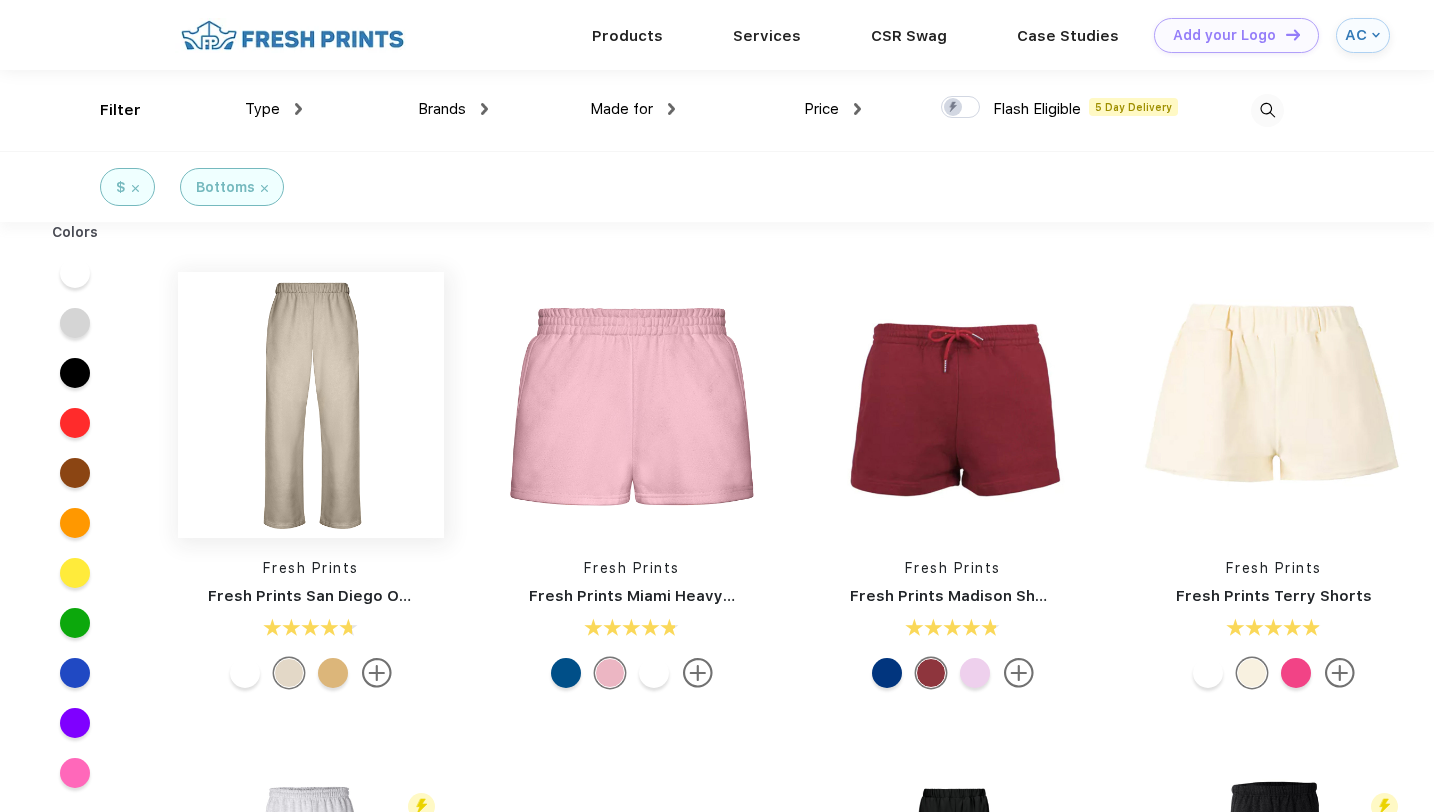 click at bounding box center (311, 405) 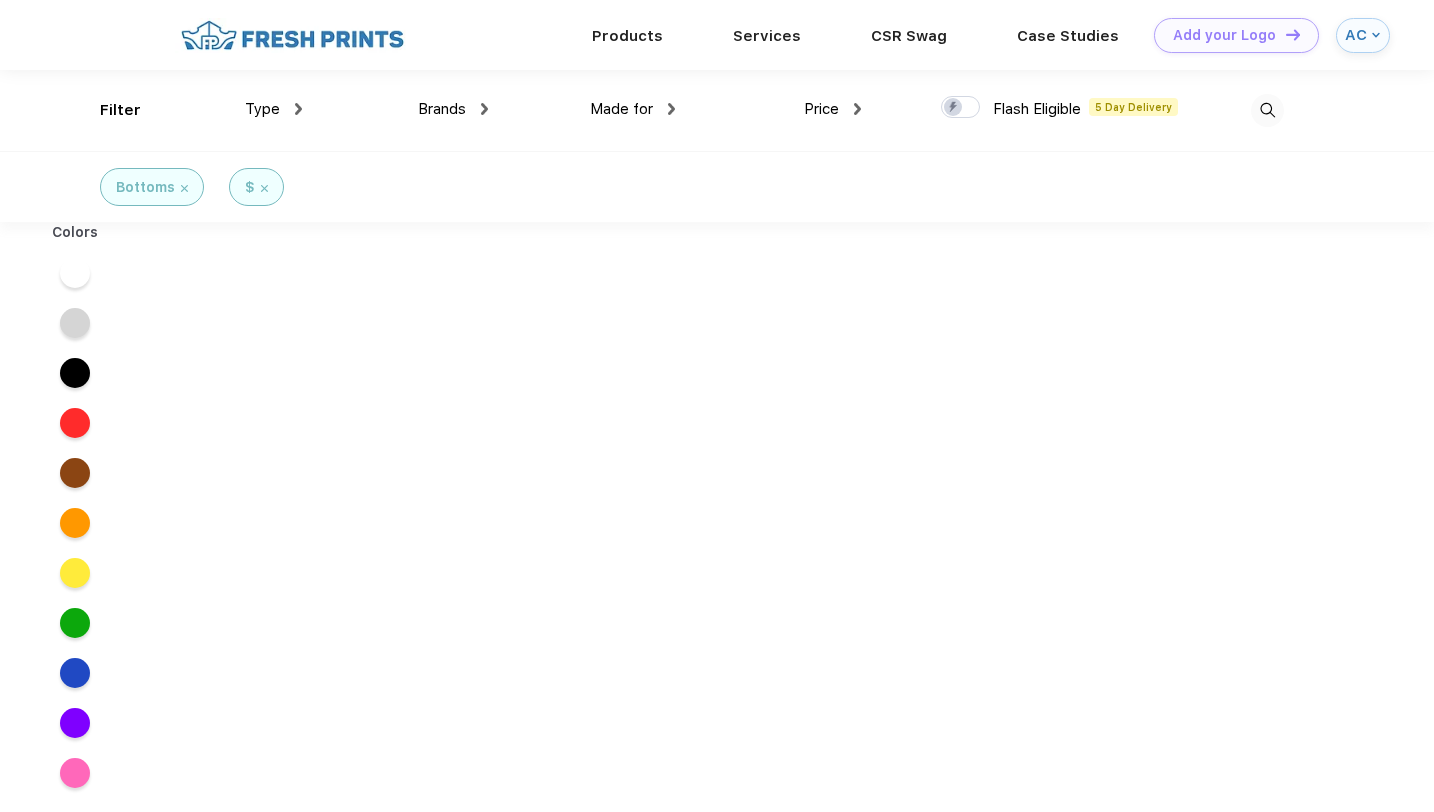 scroll, scrollTop: 0, scrollLeft: 0, axis: both 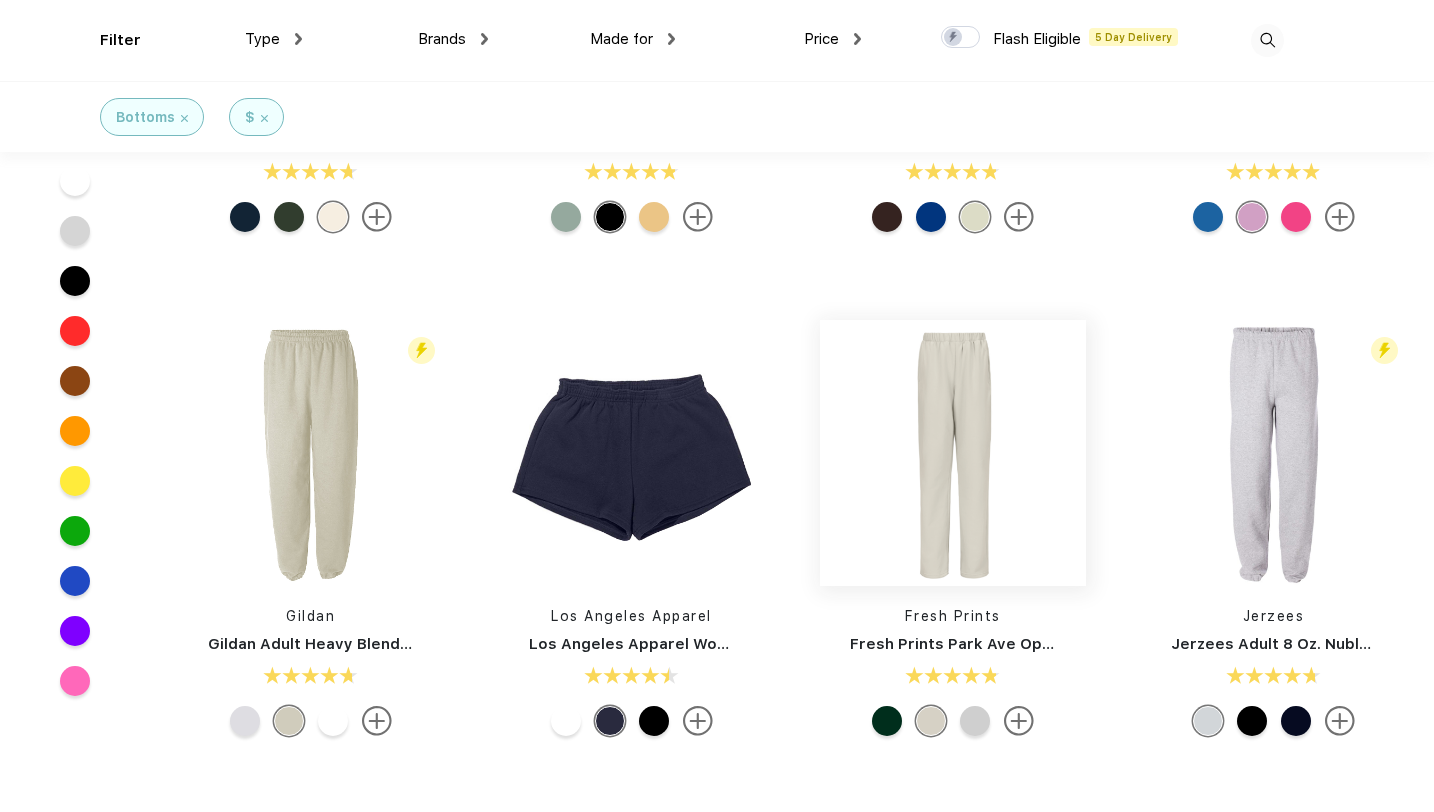click at bounding box center (953, 453) 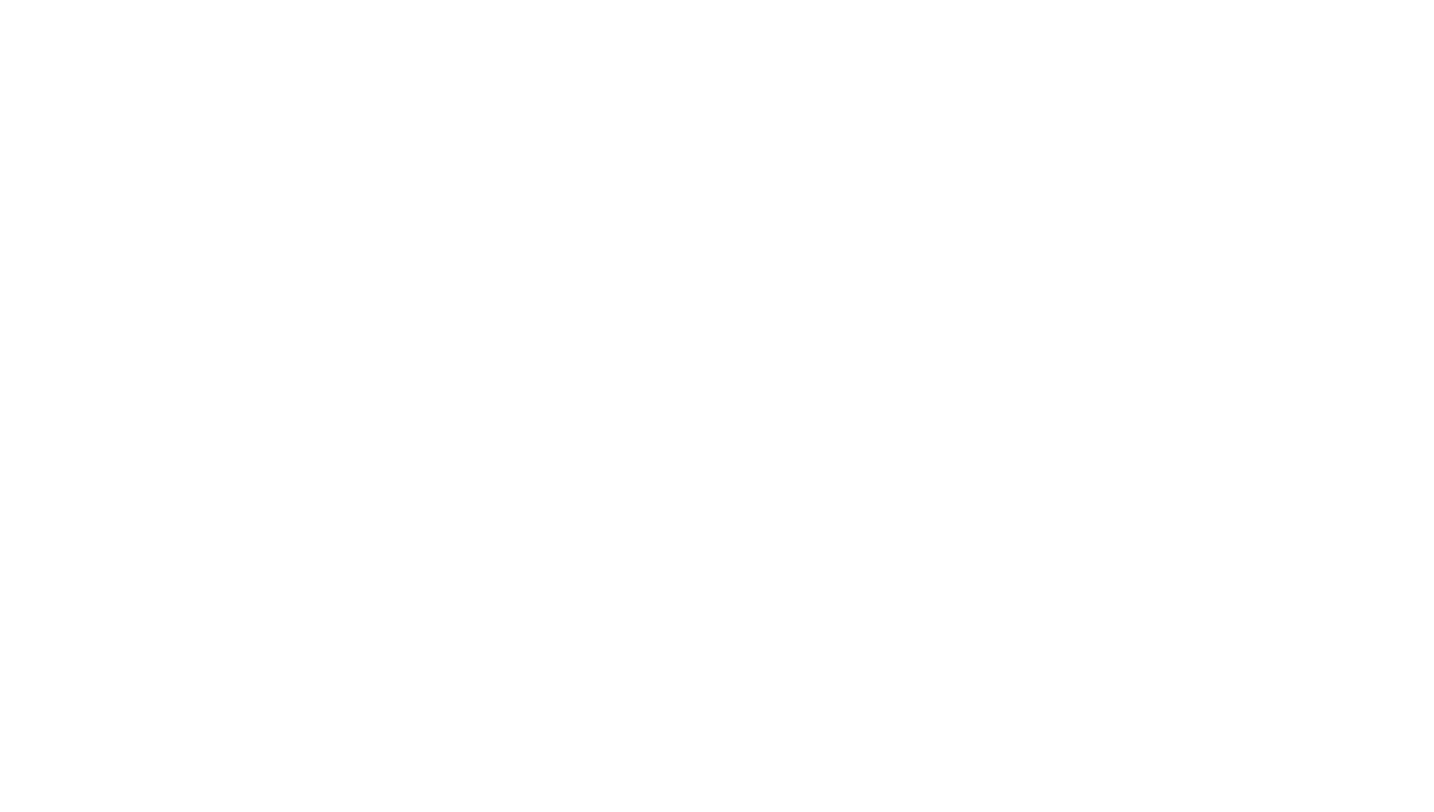 scroll, scrollTop: 0, scrollLeft: 0, axis: both 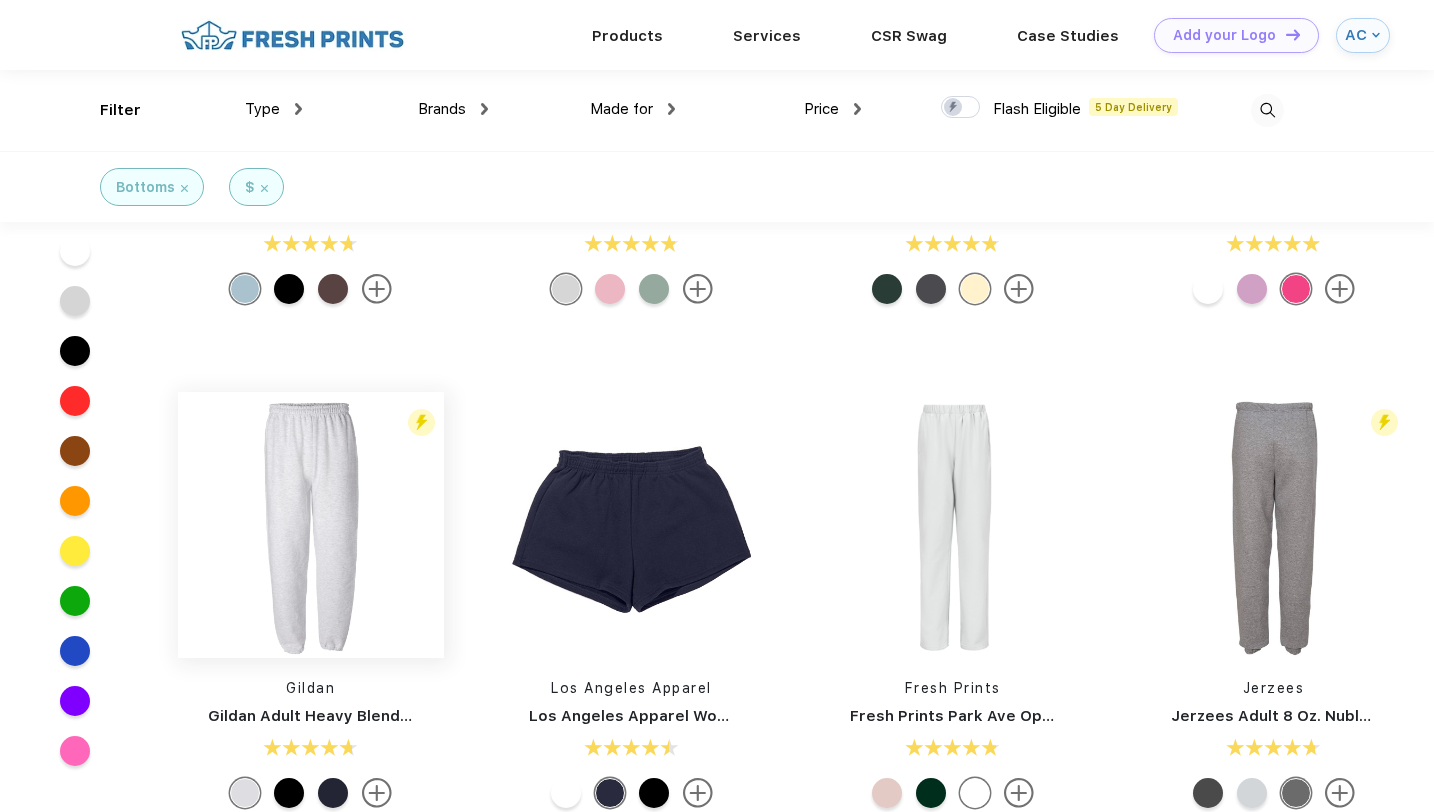 click at bounding box center [311, 525] 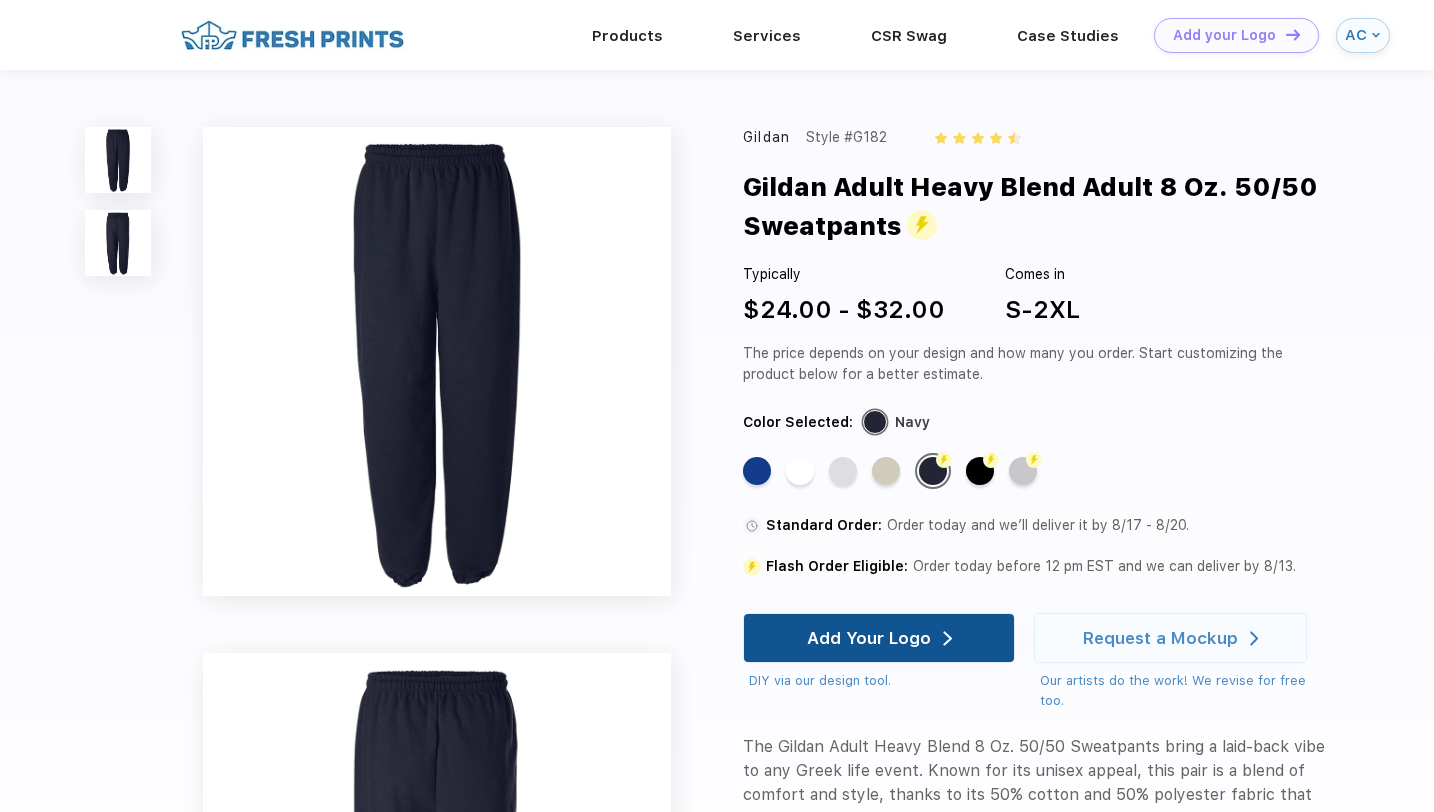 click on "Add Your Logo" at bounding box center [869, 638] 